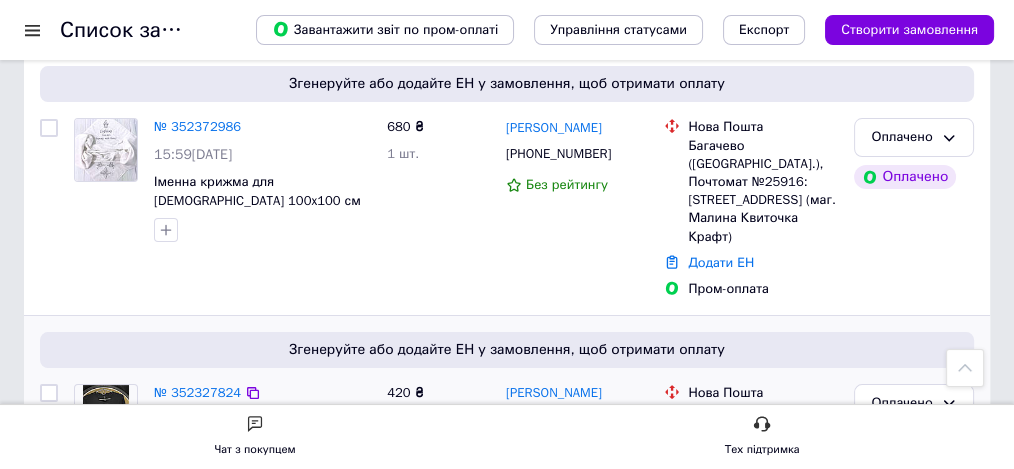scroll, scrollTop: 200, scrollLeft: 0, axis: vertical 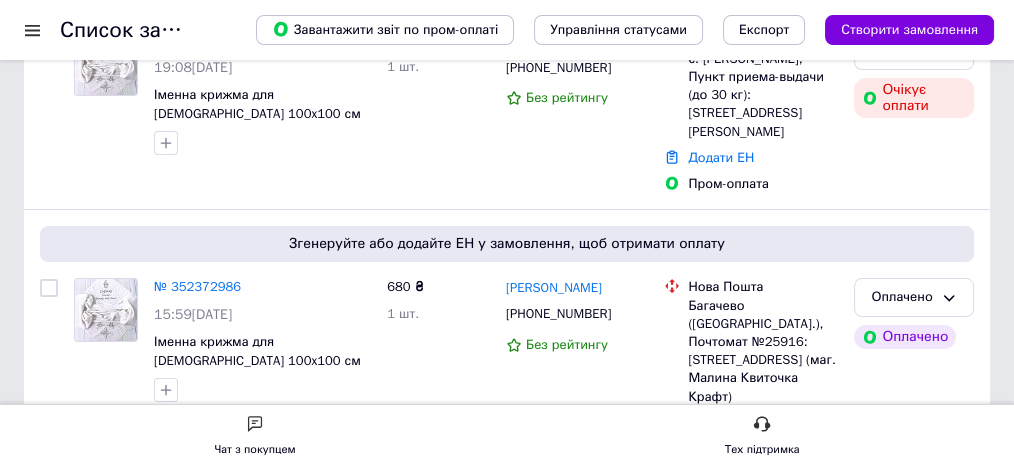 click at bounding box center (32, 30) 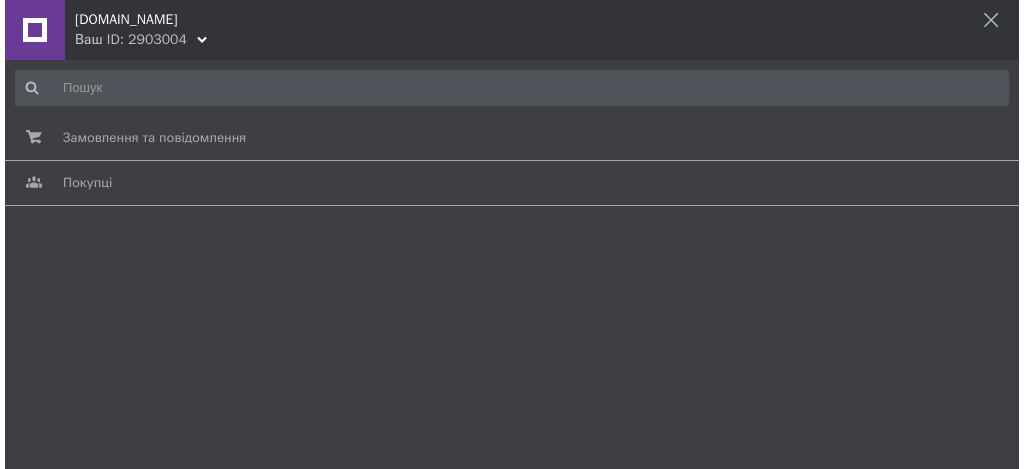 scroll, scrollTop: 0, scrollLeft: 0, axis: both 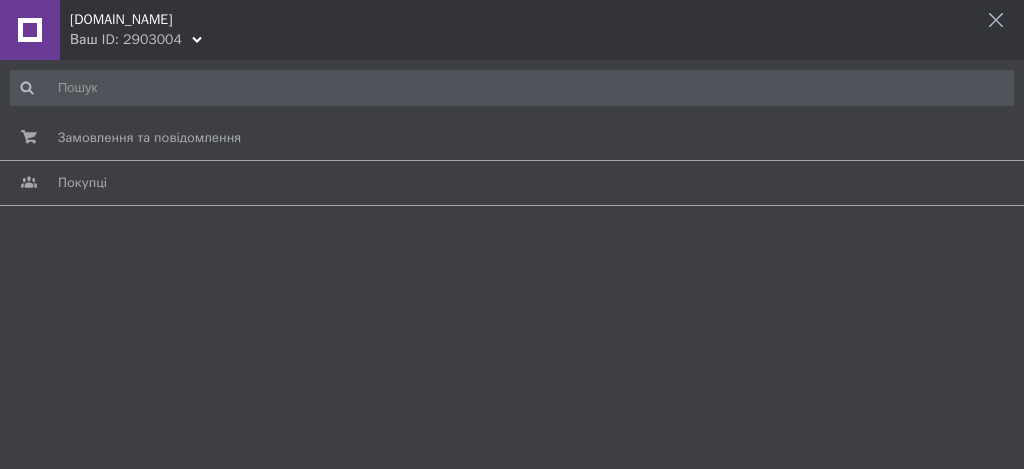 click 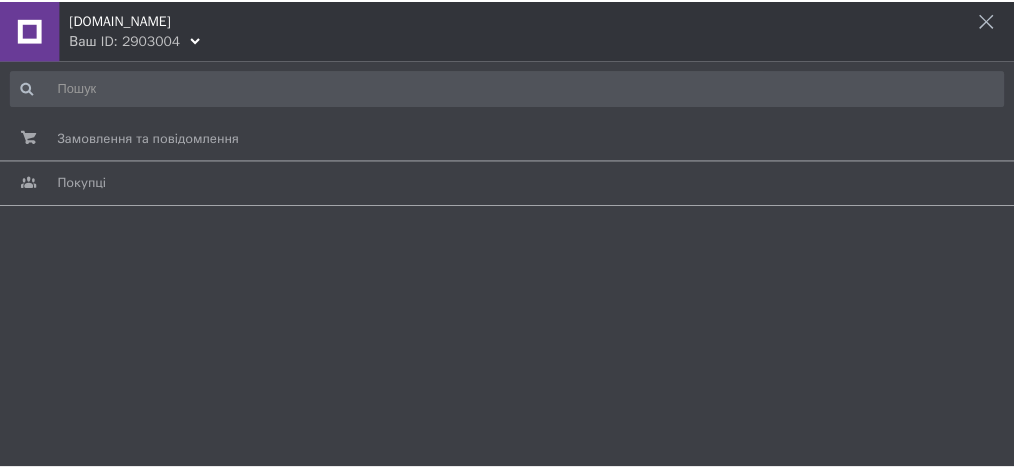 scroll, scrollTop: 200, scrollLeft: 0, axis: vertical 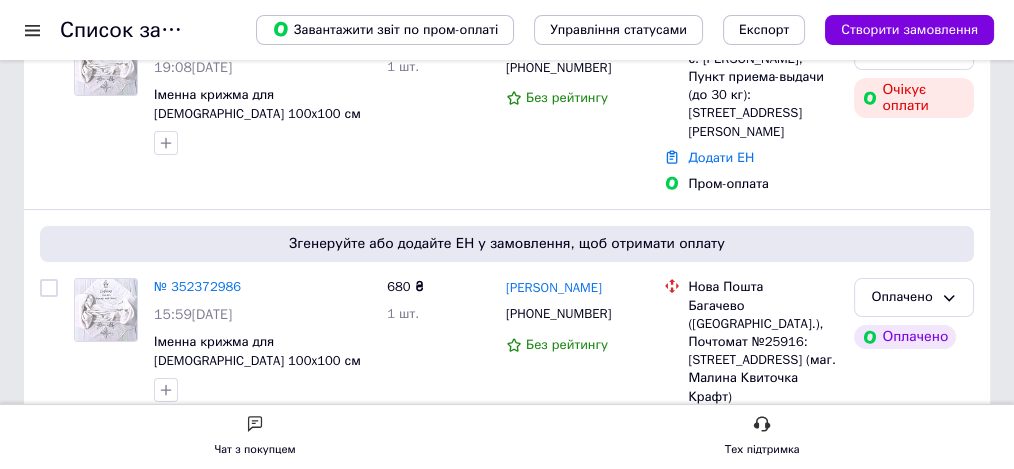 drag, startPoint x: 986, startPoint y: 32, endPoint x: 12, endPoint y: 325, distance: 1017.116 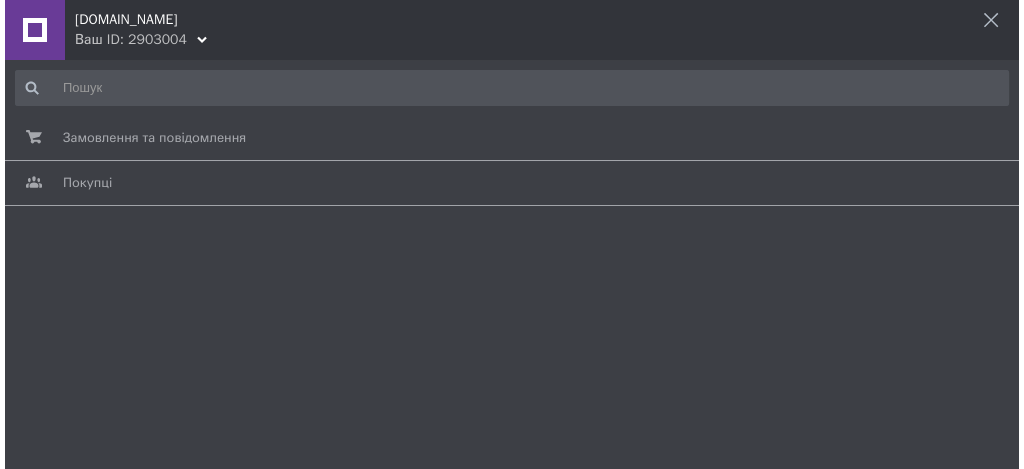 scroll, scrollTop: 0, scrollLeft: 0, axis: both 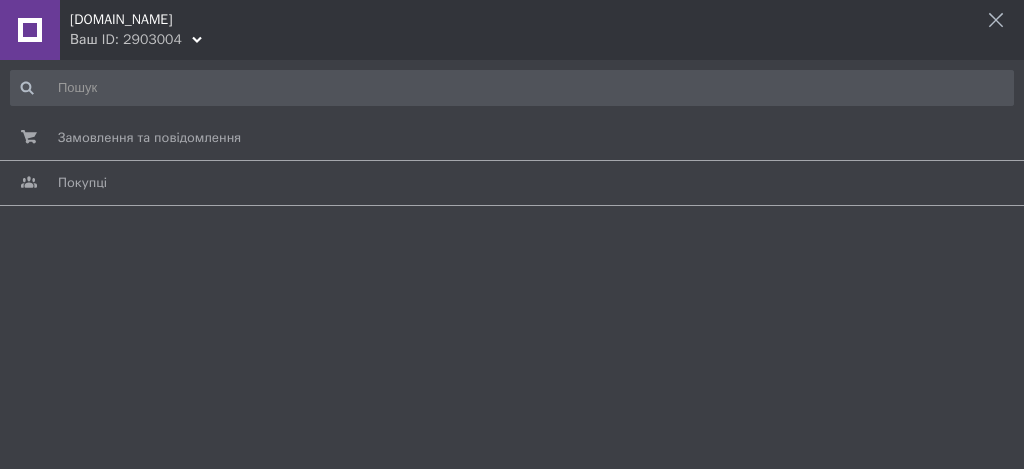 click 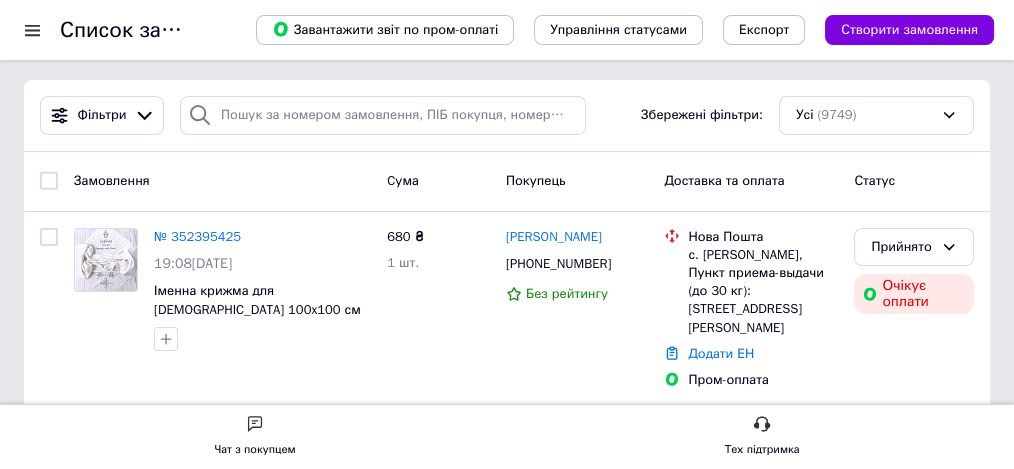 scroll, scrollTop: 0, scrollLeft: 0, axis: both 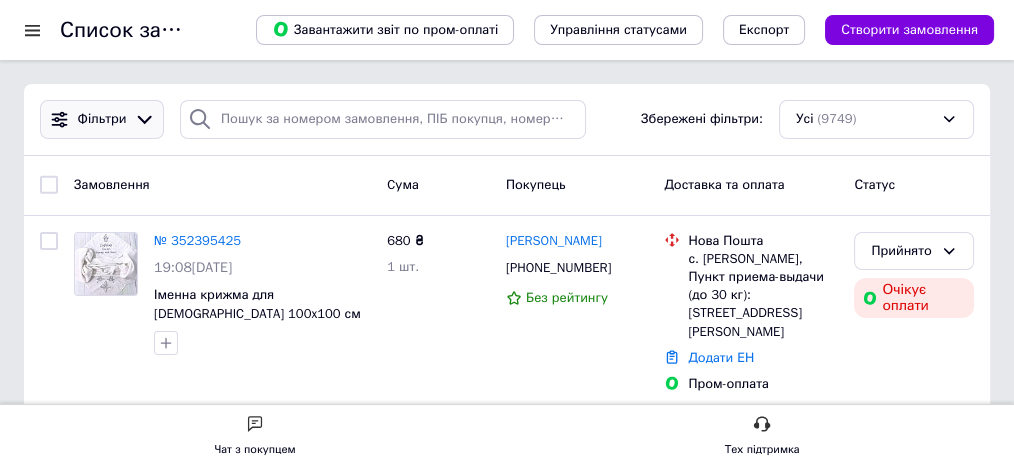 click on "Фільтри" at bounding box center (102, 119) 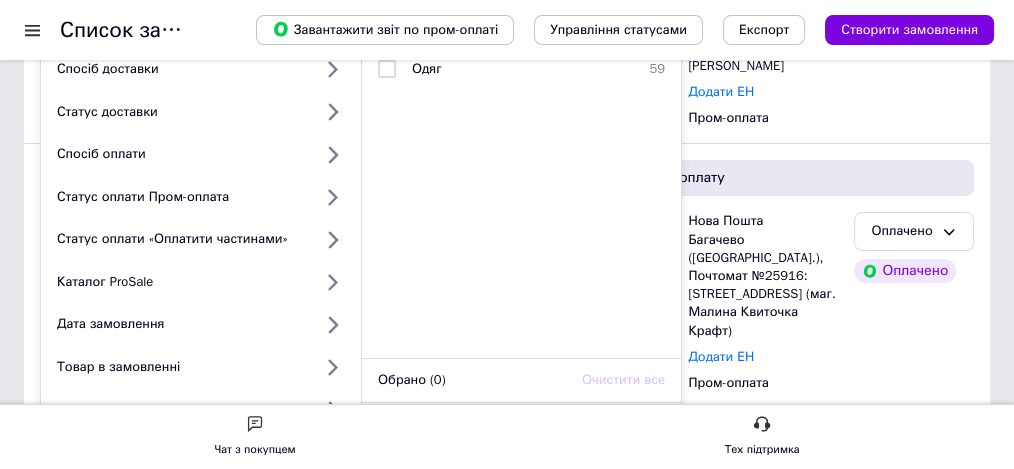 scroll, scrollTop: 266, scrollLeft: 0, axis: vertical 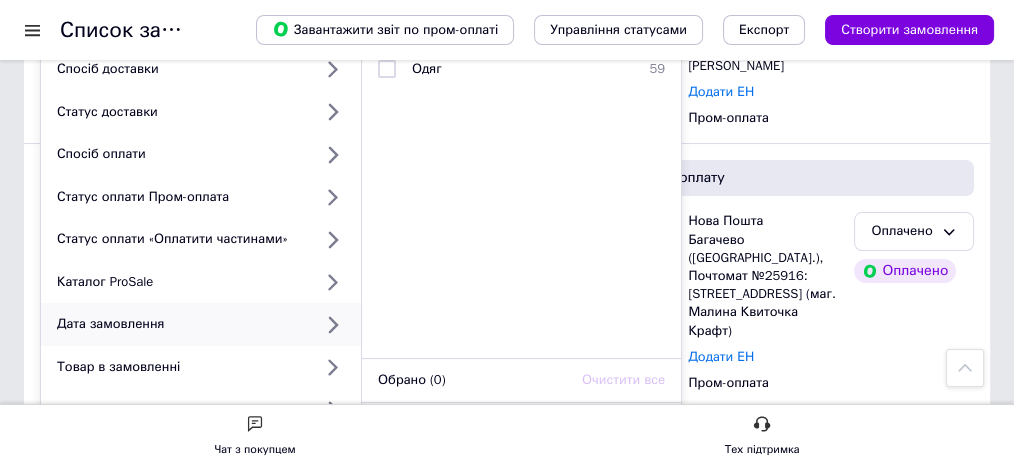 click on "Дата замовлення" at bounding box center [180, 324] 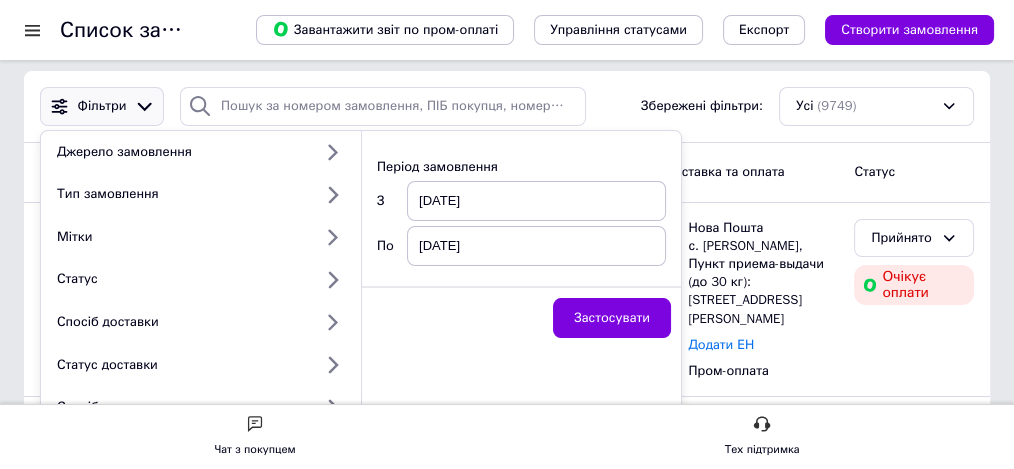 scroll, scrollTop: 0, scrollLeft: 0, axis: both 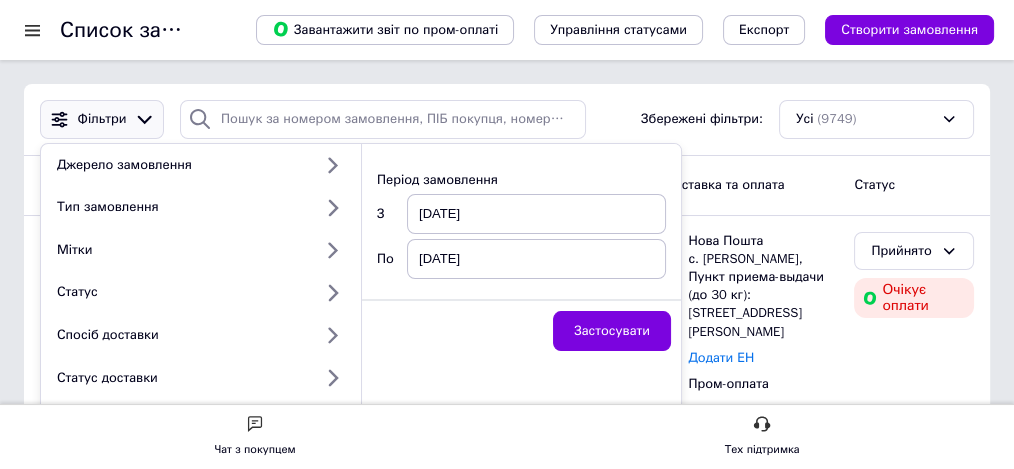 click on "[DATE]" at bounding box center [536, 214] 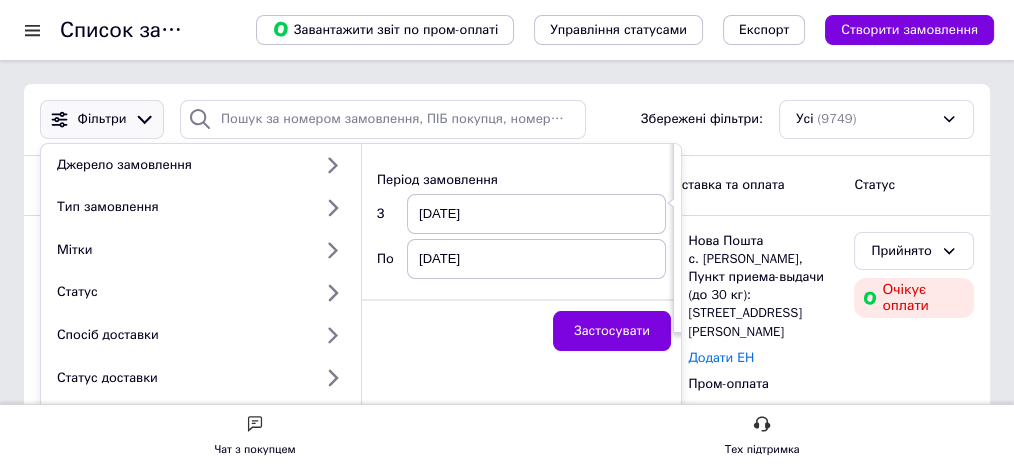click on "[DATE]" at bounding box center [536, 214] 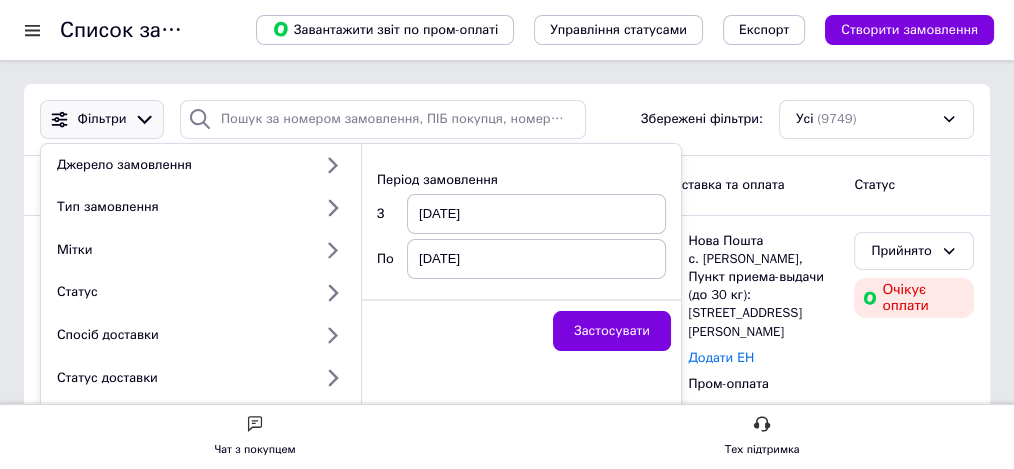 click on "[DATE]" at bounding box center [536, 214] 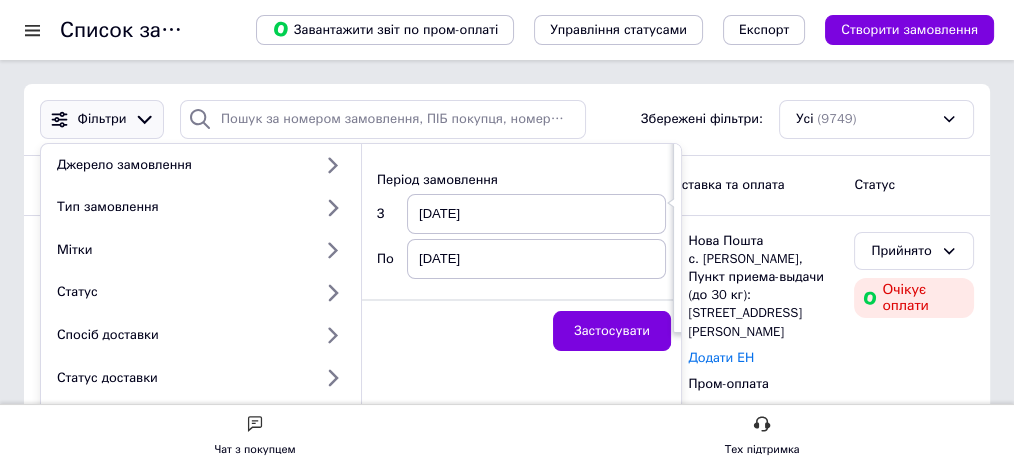 click on "[DATE]" at bounding box center (536, 214) 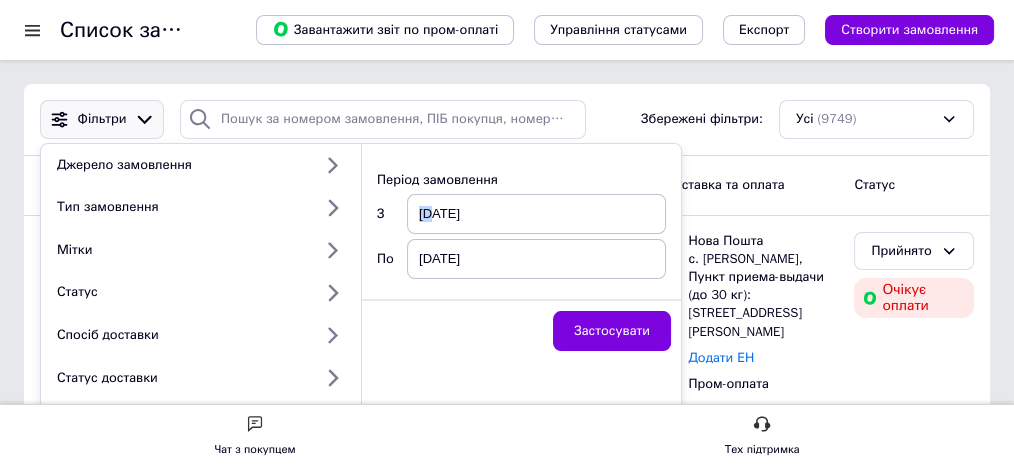 drag, startPoint x: 431, startPoint y: 211, endPoint x: 407, endPoint y: 209, distance: 24.083189 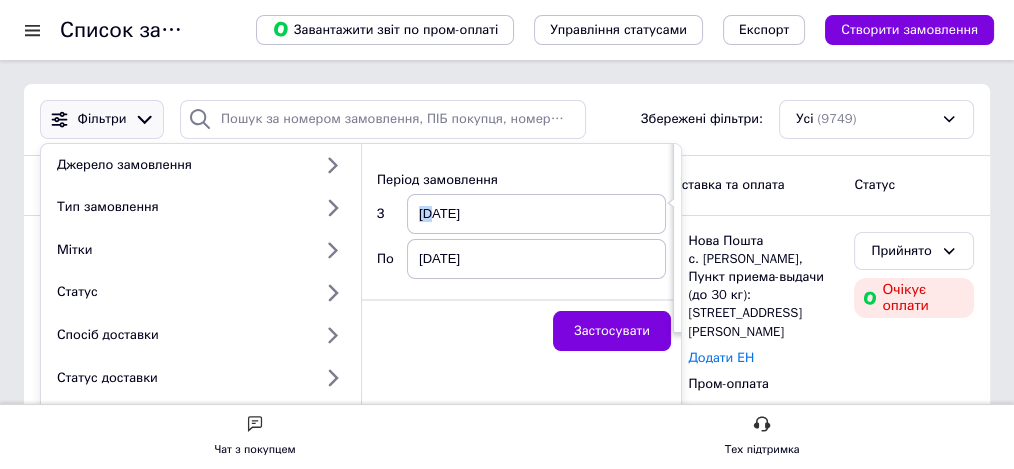 click on "[DATE]" at bounding box center [536, 214] 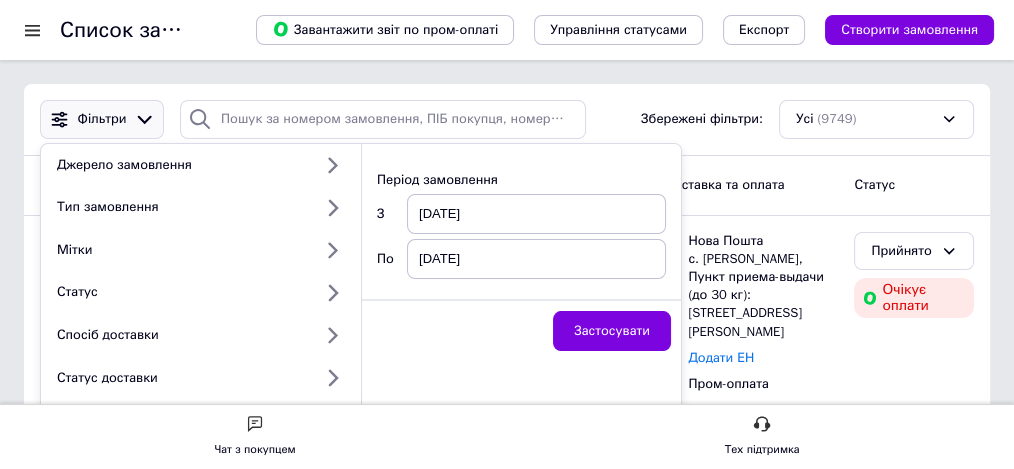 click on "[DATE]" at bounding box center (536, 214) 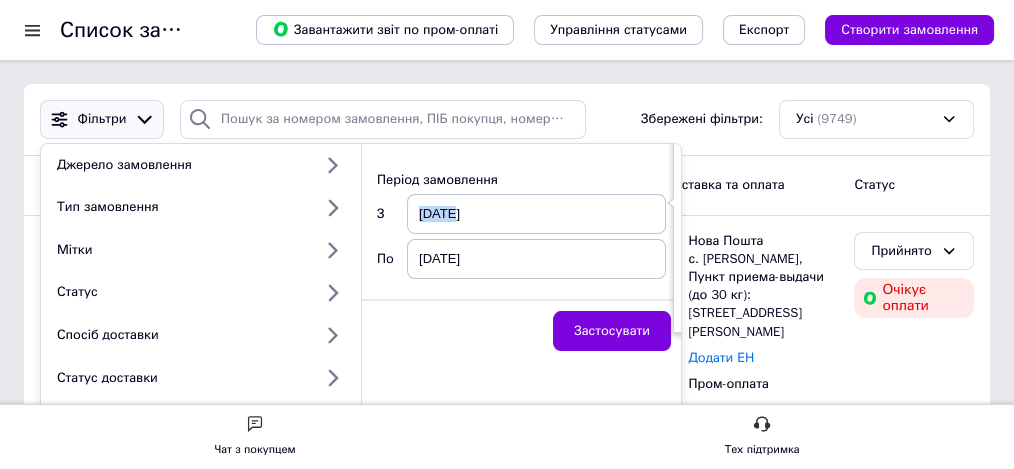 drag, startPoint x: 448, startPoint y: 211, endPoint x: 390, endPoint y: 203, distance: 58.549126 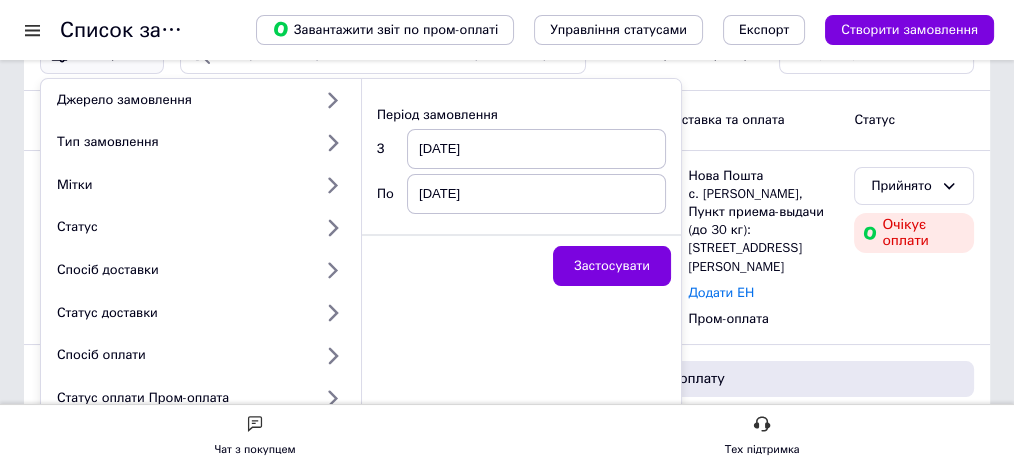 scroll, scrollTop: 66, scrollLeft: 0, axis: vertical 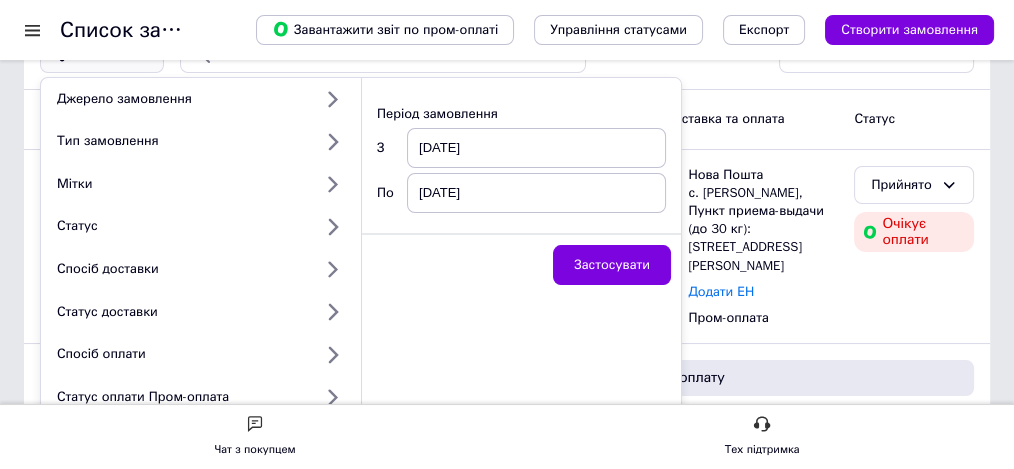drag, startPoint x: 514, startPoint y: 158, endPoint x: 474, endPoint y: 145, distance: 42.059483 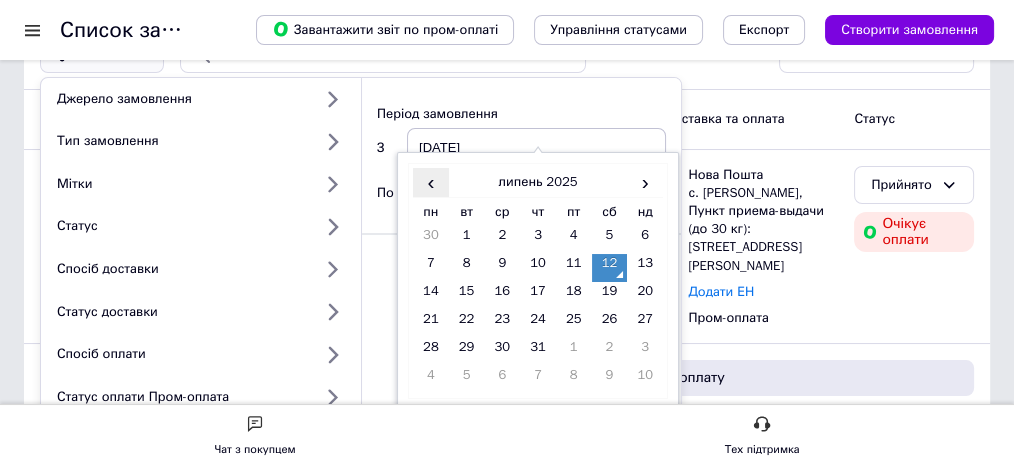 click on "‹" at bounding box center [431, 182] 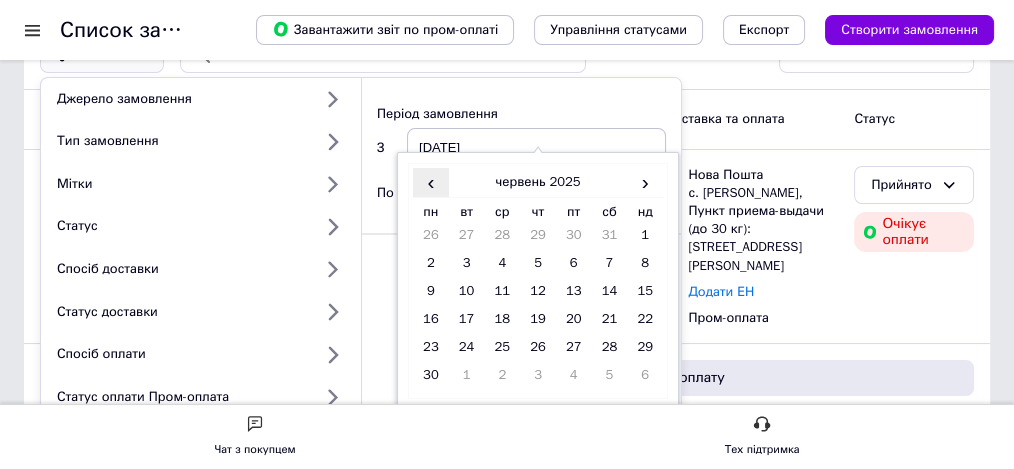 click on "‹" at bounding box center (431, 182) 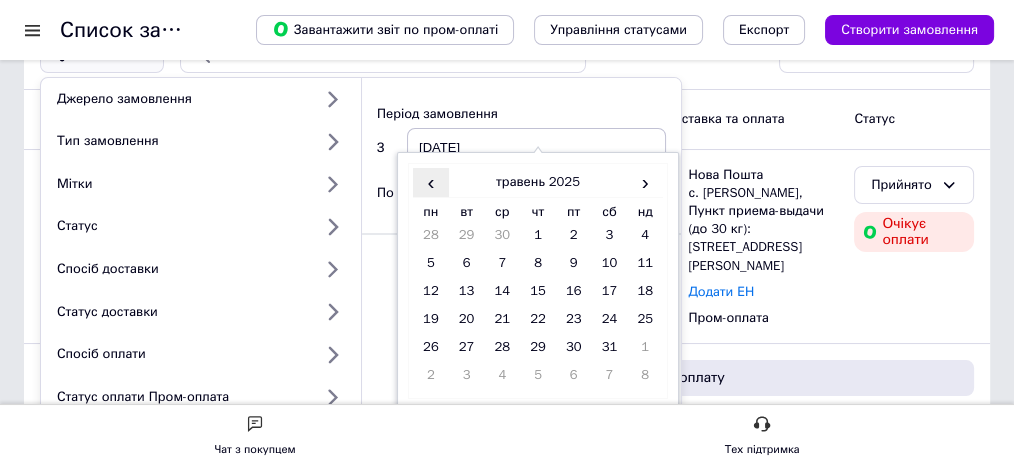 click on "‹" at bounding box center (431, 182) 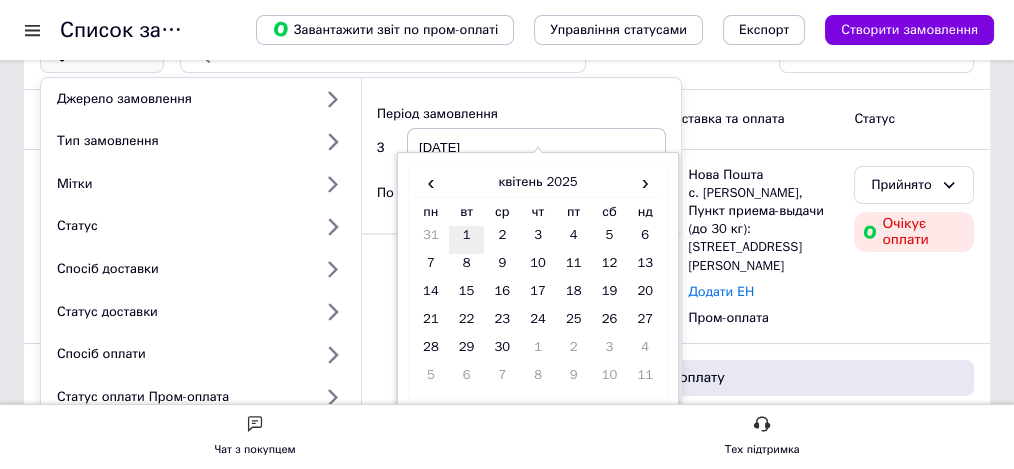 click on "1" at bounding box center (467, 240) 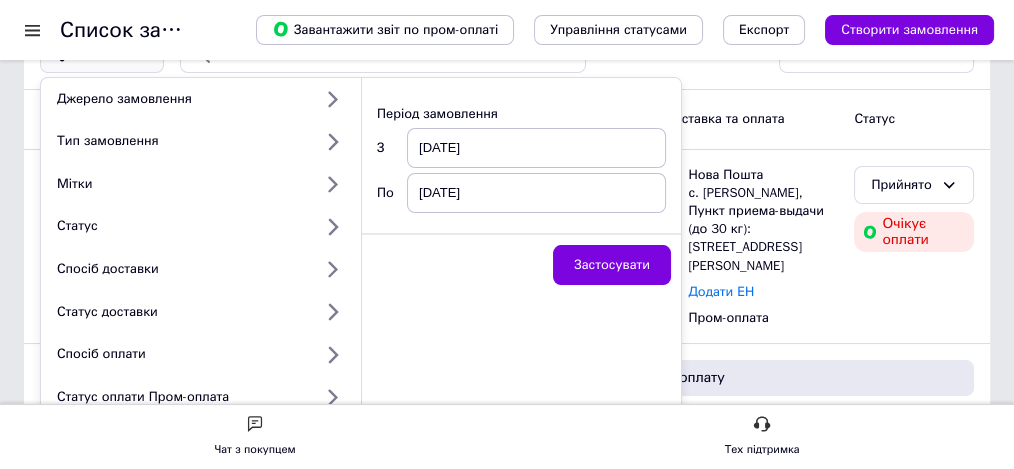 click on "[DATE]" at bounding box center [536, 193] 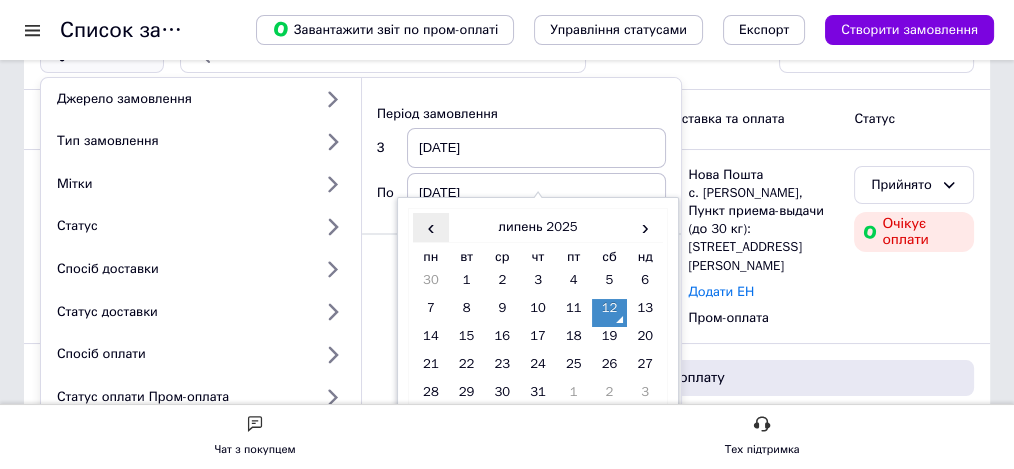 click on "‹" at bounding box center (431, 227) 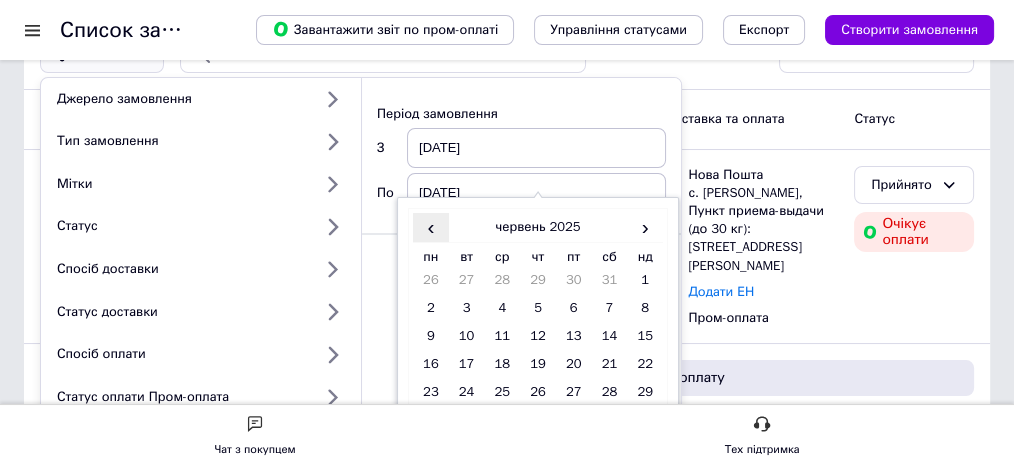 click on "‹" at bounding box center (431, 227) 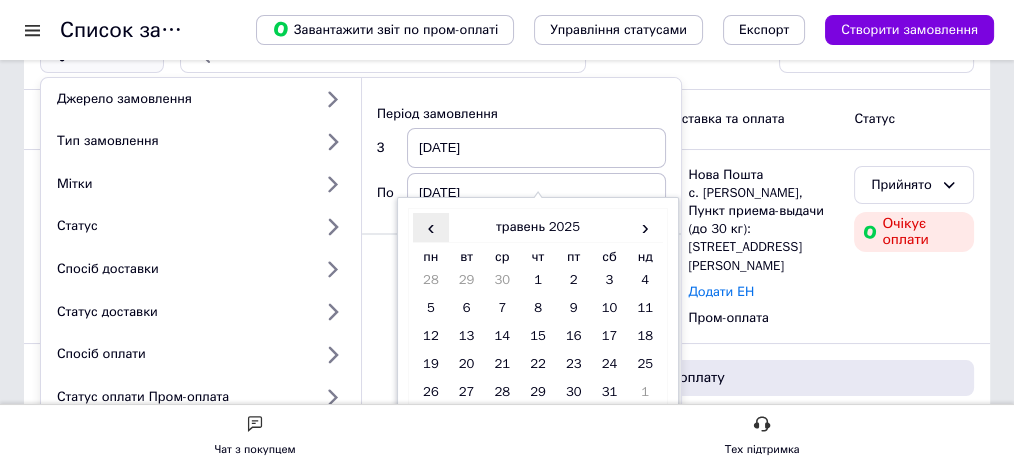 click on "‹" at bounding box center [431, 227] 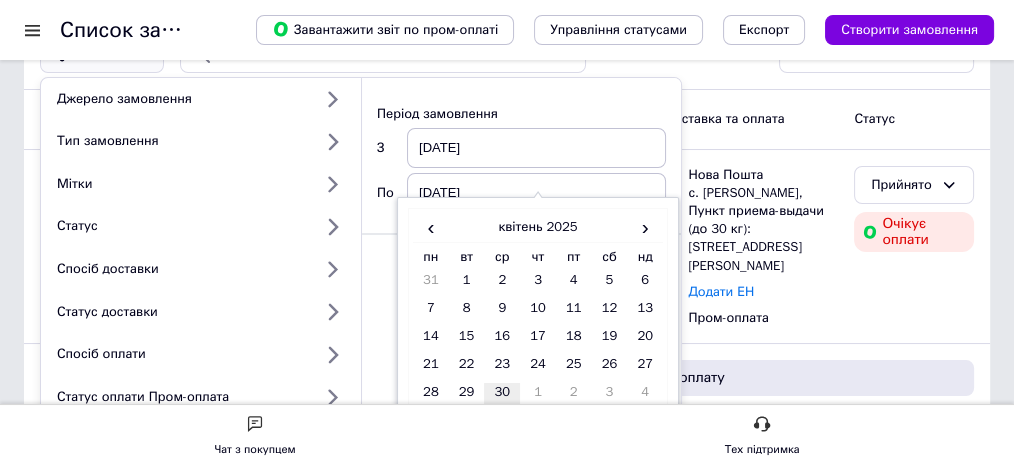 click on "30" at bounding box center (502, 397) 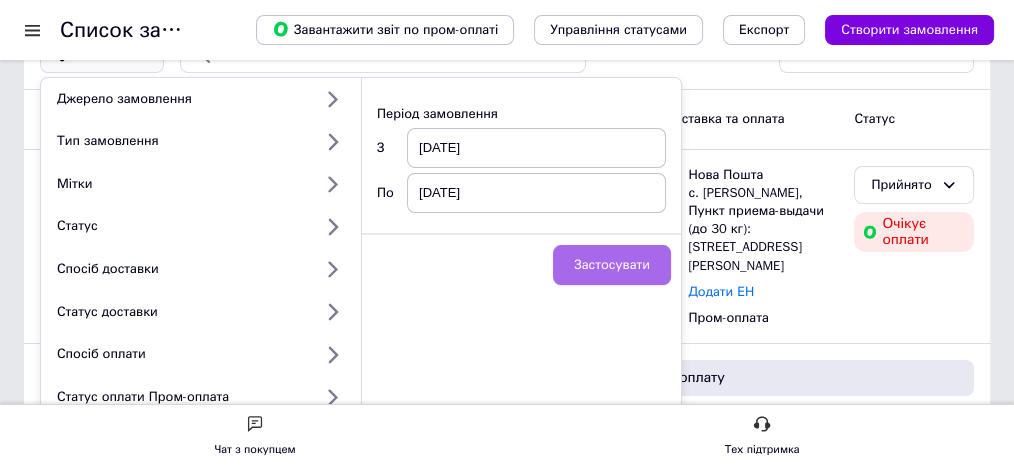 click on "Застосувати" at bounding box center (612, 265) 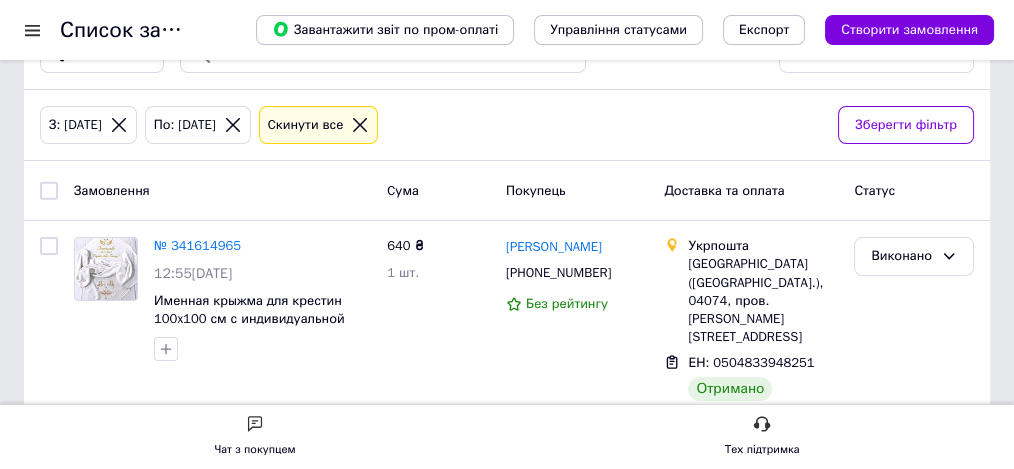 scroll, scrollTop: 0, scrollLeft: 0, axis: both 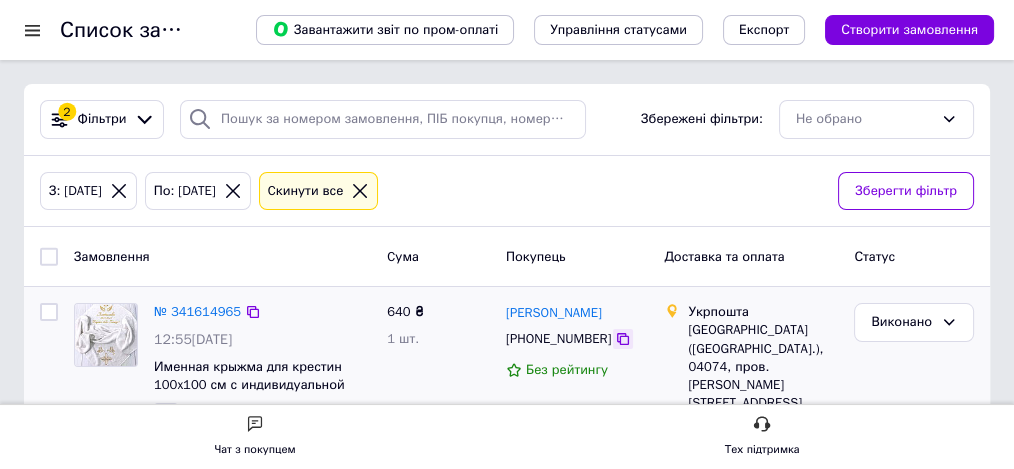 click 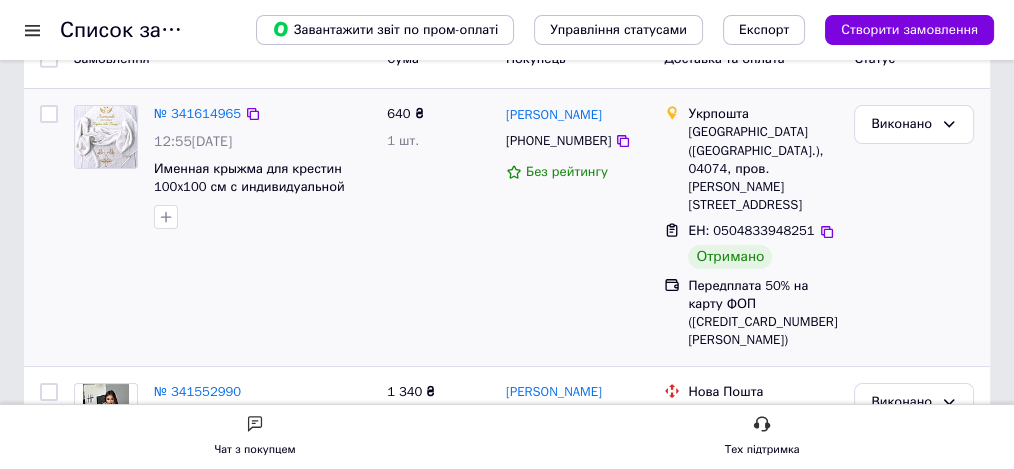scroll, scrollTop: 200, scrollLeft: 0, axis: vertical 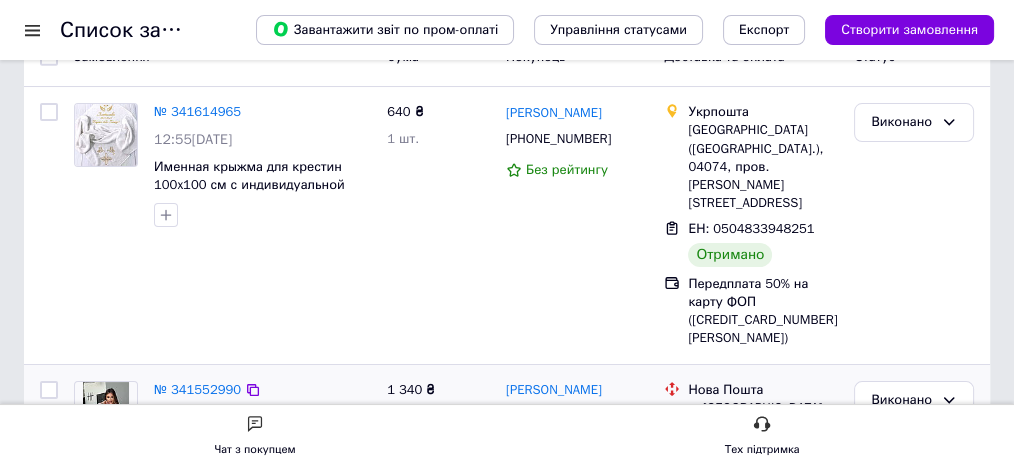 click 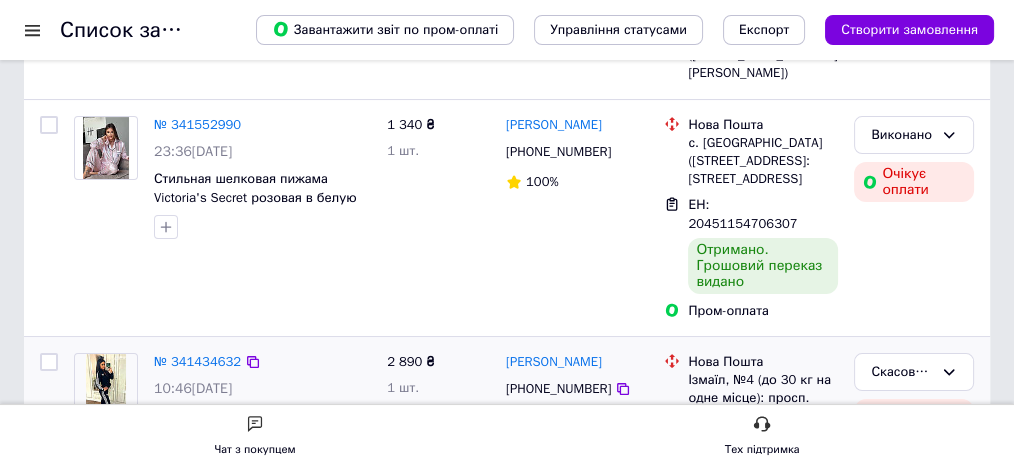 scroll, scrollTop: 466, scrollLeft: 0, axis: vertical 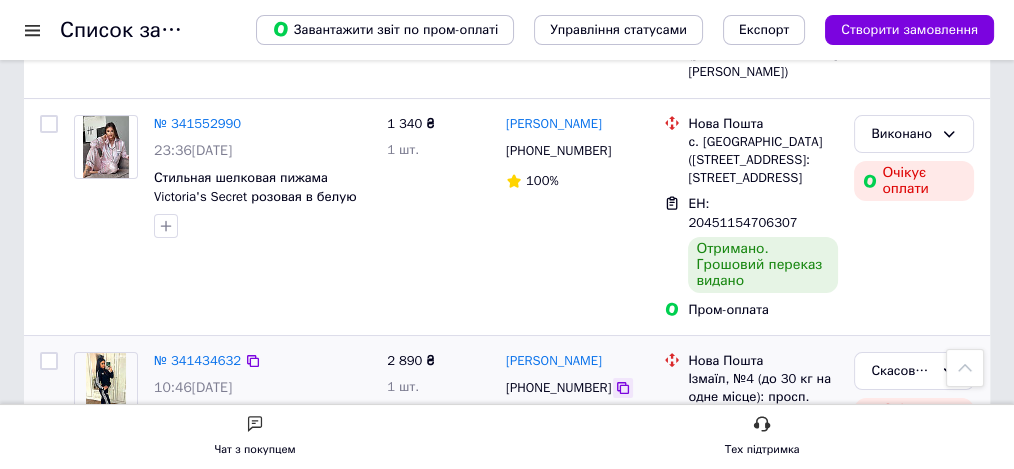 click 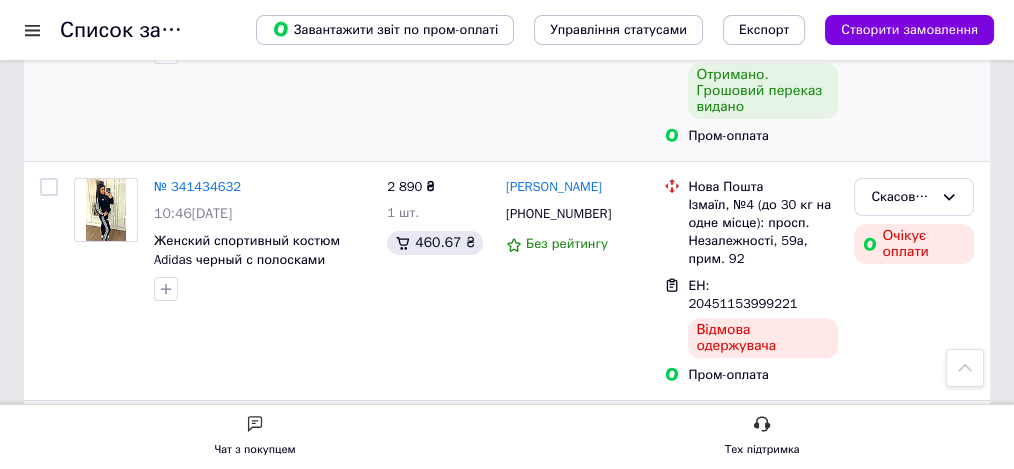 scroll, scrollTop: 666, scrollLeft: 0, axis: vertical 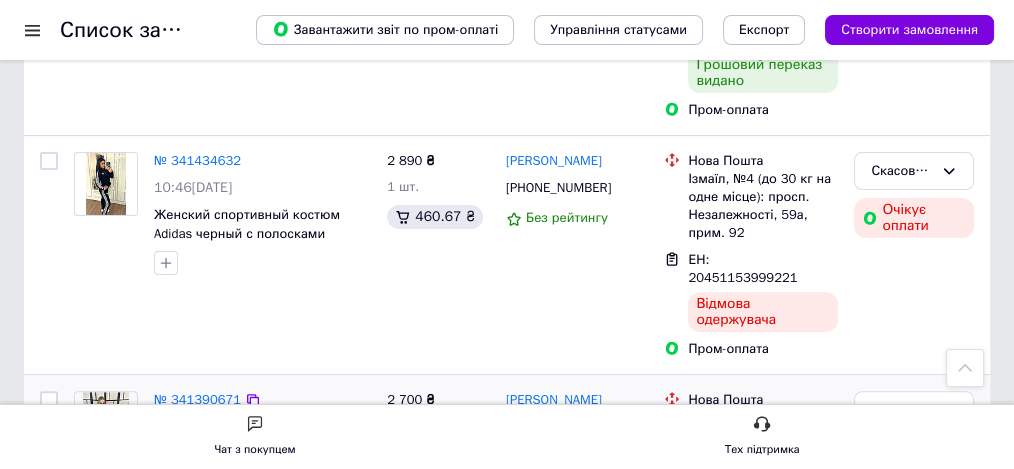 click 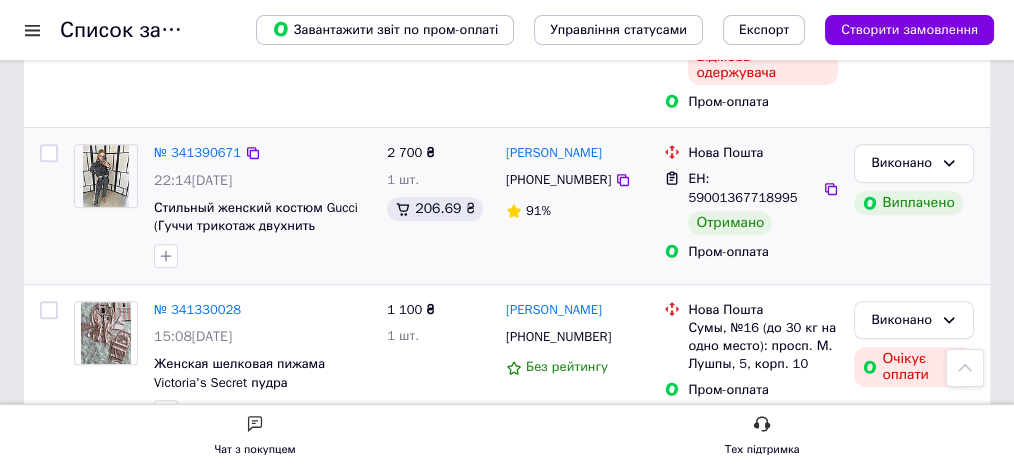 scroll, scrollTop: 933, scrollLeft: 0, axis: vertical 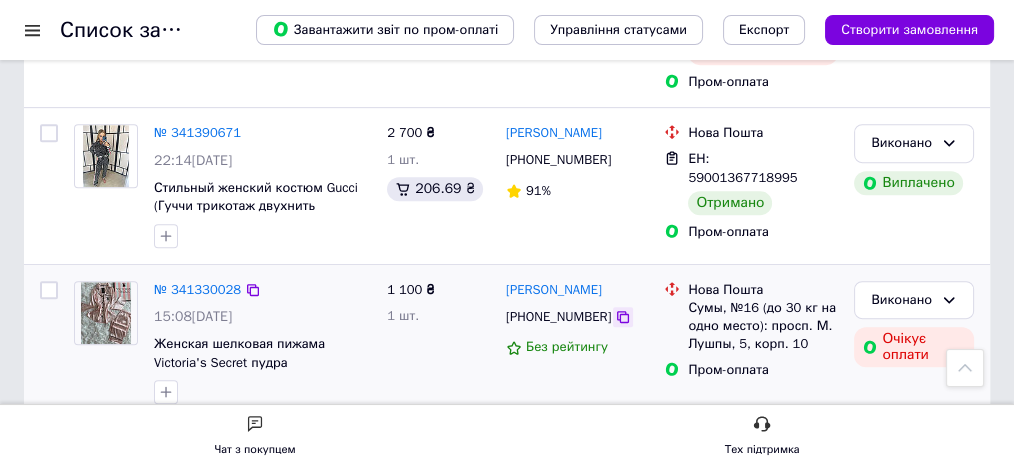 click 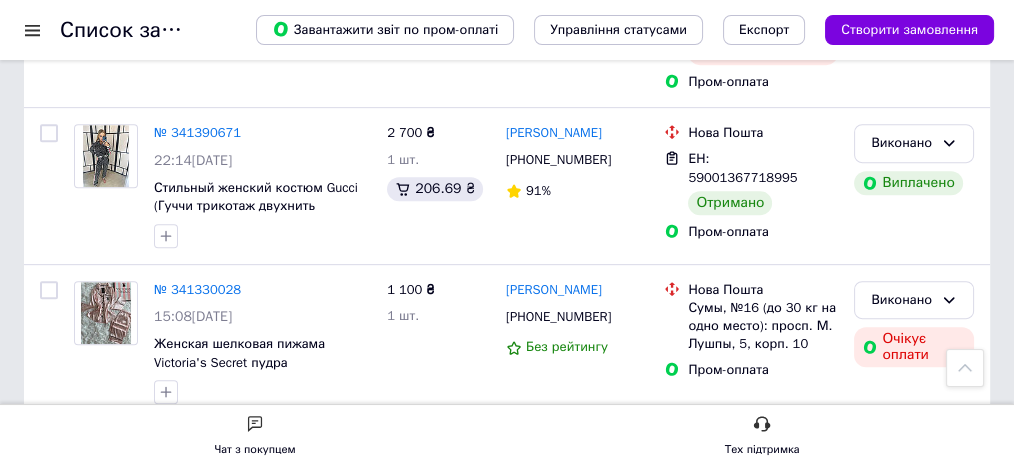 click 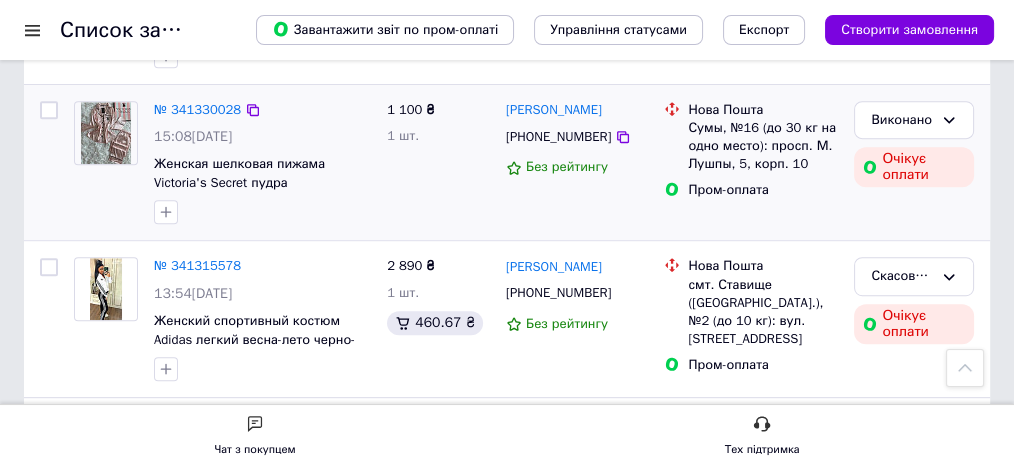 scroll, scrollTop: 1133, scrollLeft: 0, axis: vertical 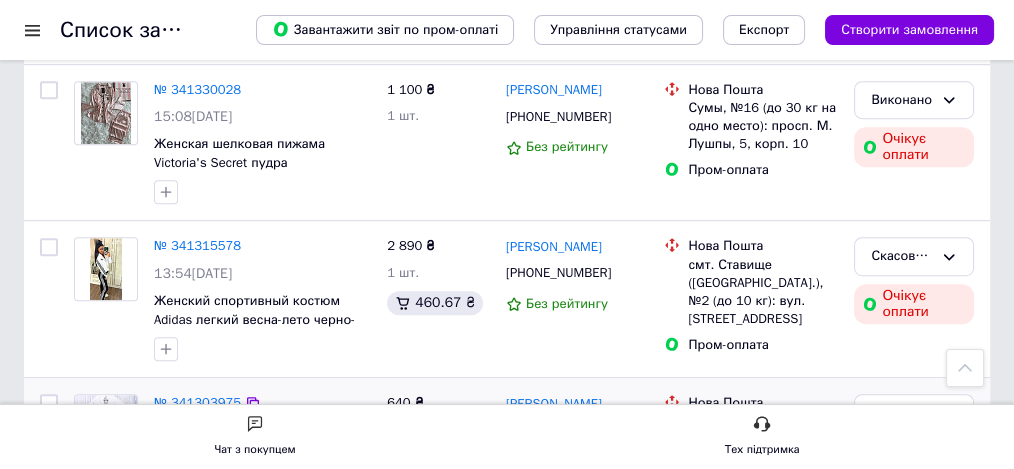 click 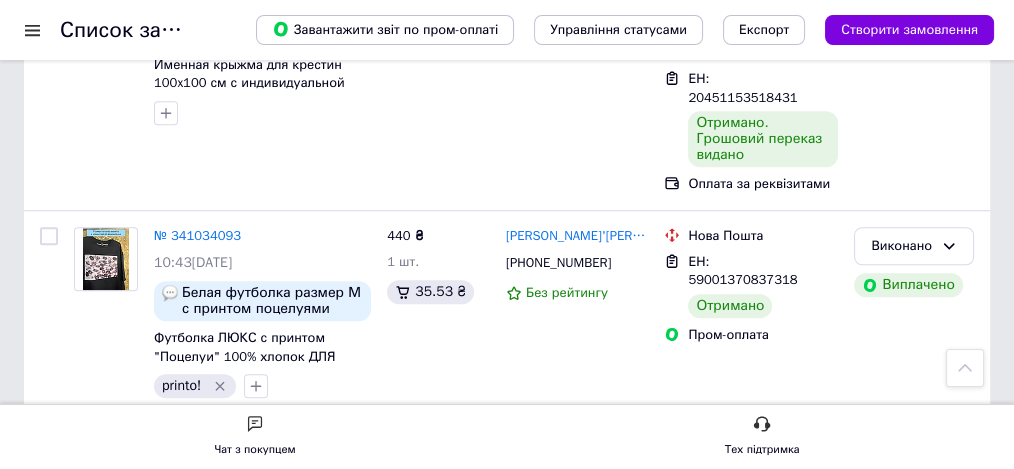 scroll, scrollTop: 1586, scrollLeft: 0, axis: vertical 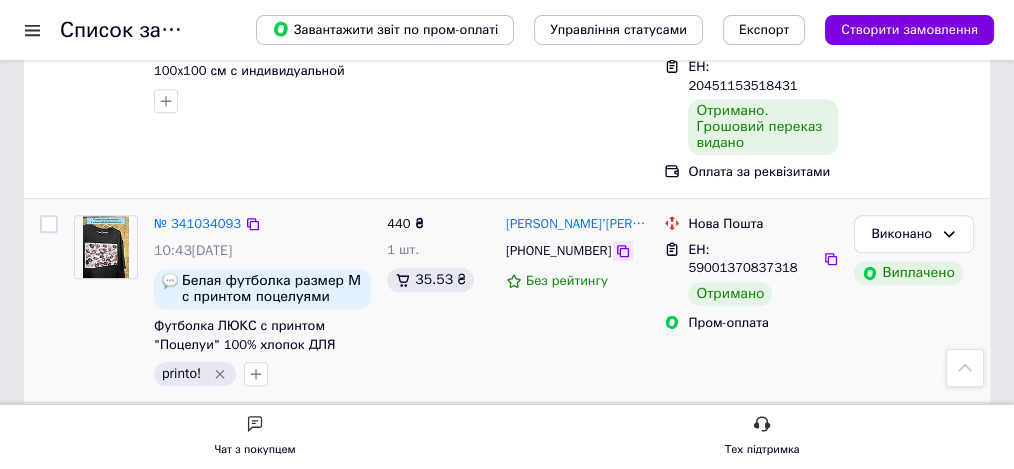 click 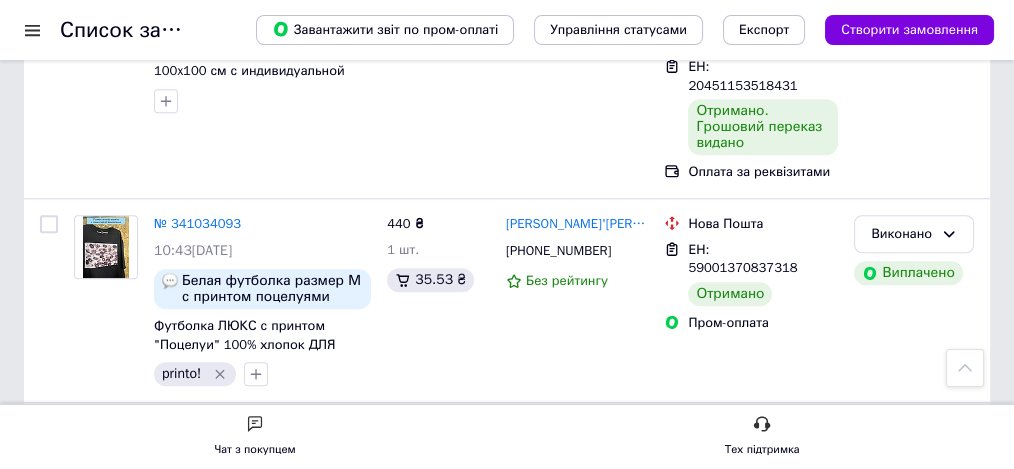 click 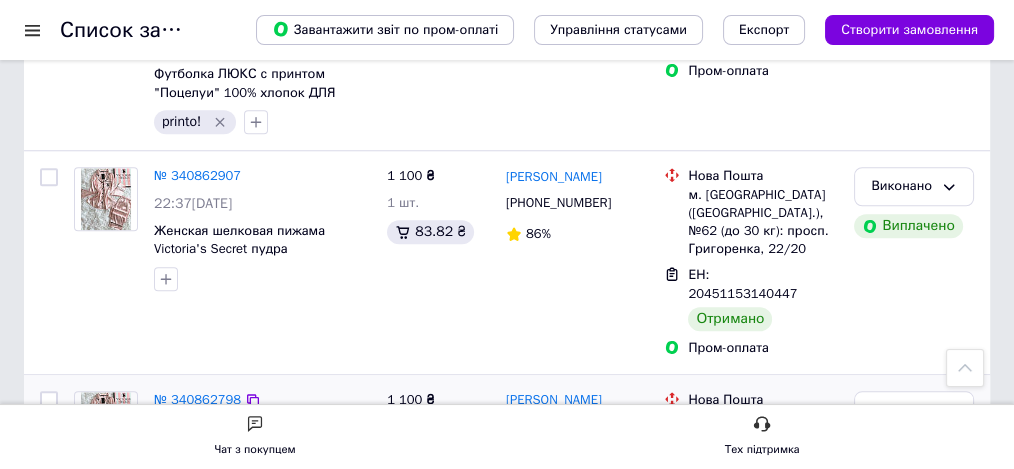 scroll, scrollTop: 1853, scrollLeft: 0, axis: vertical 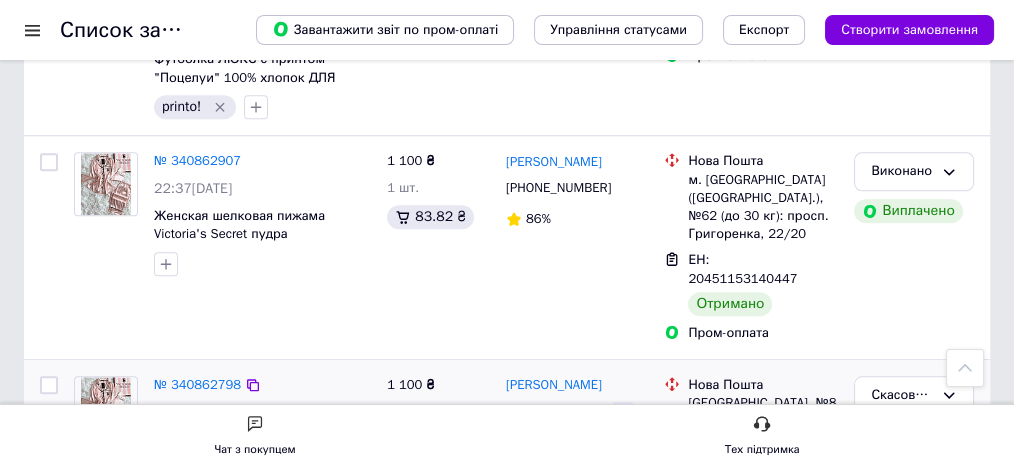 click 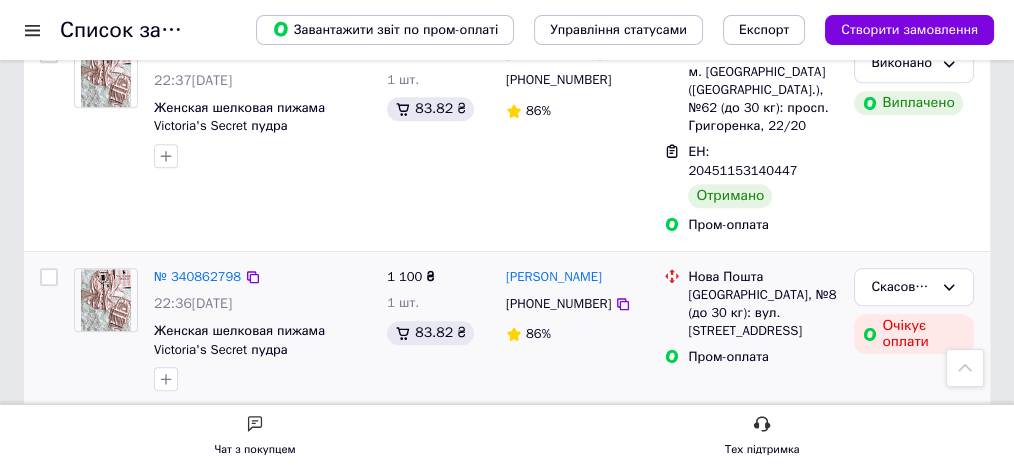 scroll, scrollTop: 1986, scrollLeft: 0, axis: vertical 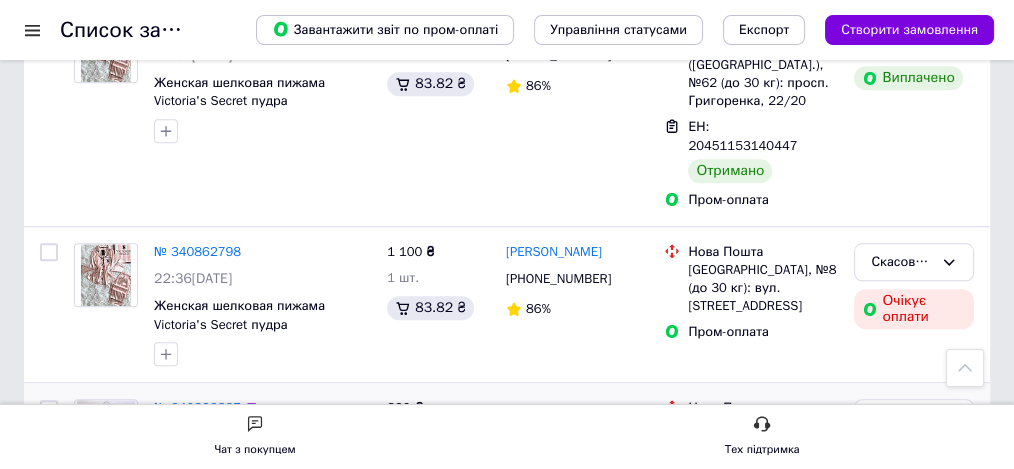 click 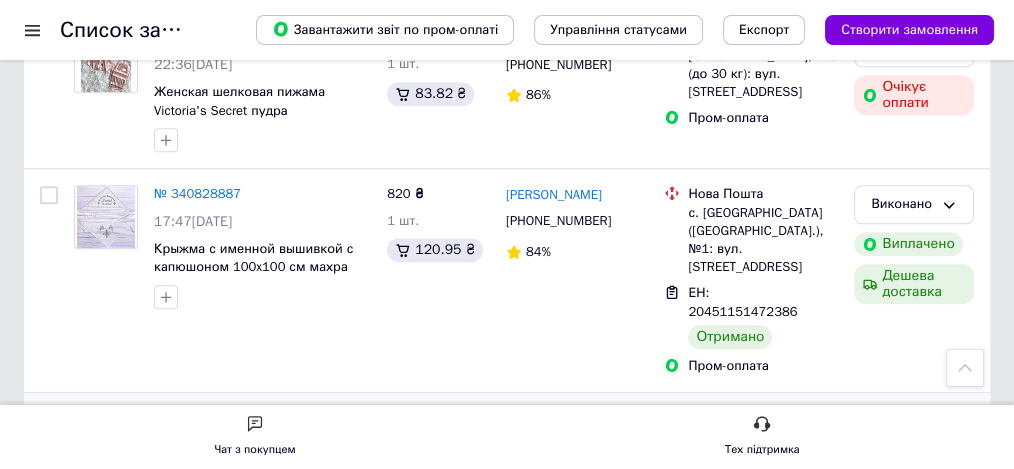 scroll, scrollTop: 2253, scrollLeft: 0, axis: vertical 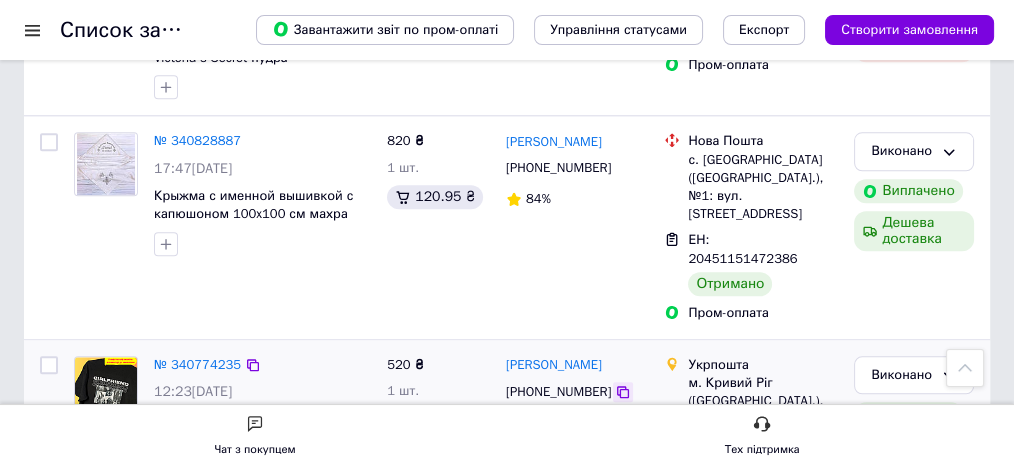 click 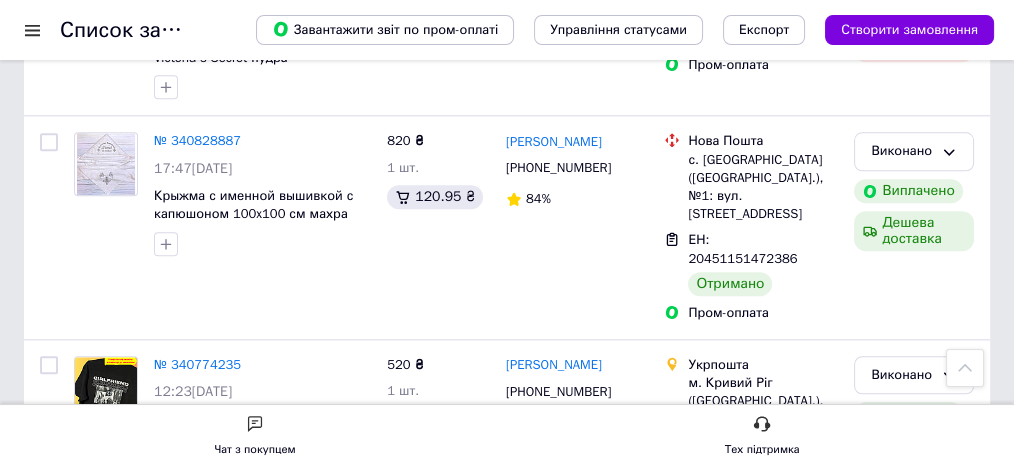 drag, startPoint x: 612, startPoint y: 381, endPoint x: 612, endPoint y: 392, distance: 11 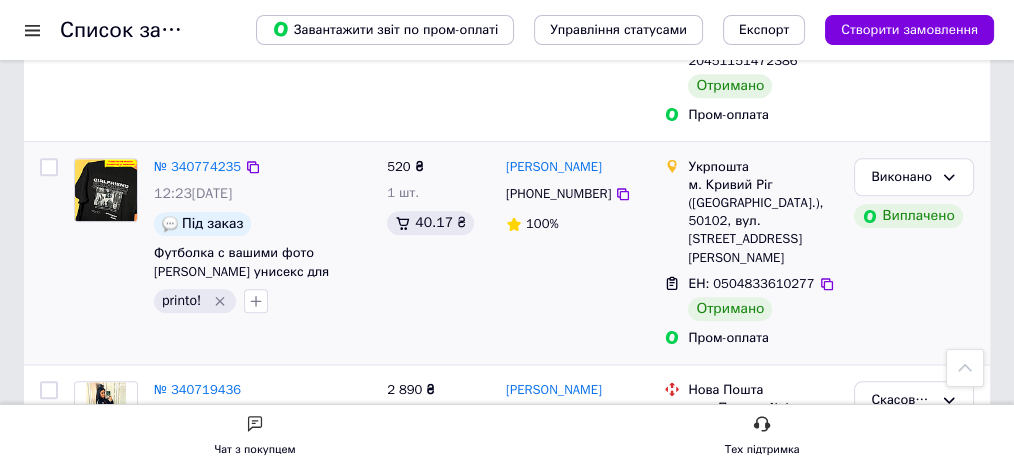 scroll, scrollTop: 2453, scrollLeft: 0, axis: vertical 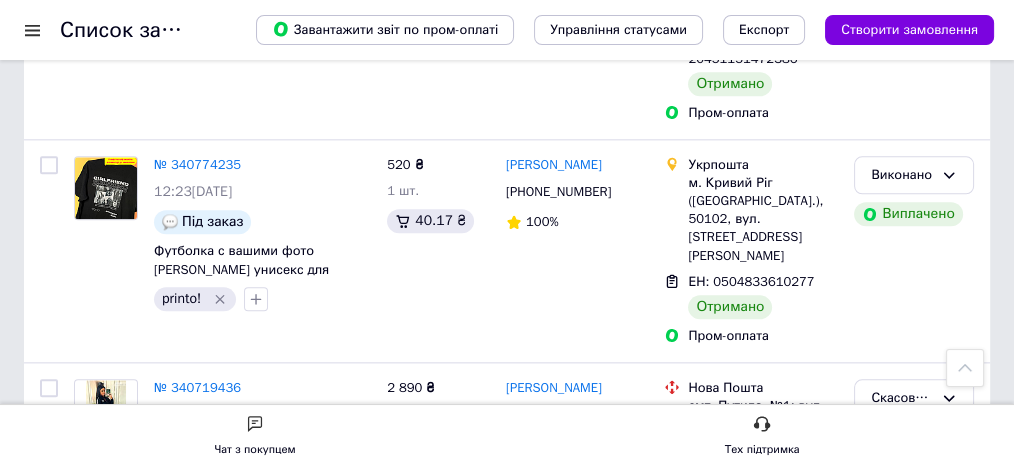 click 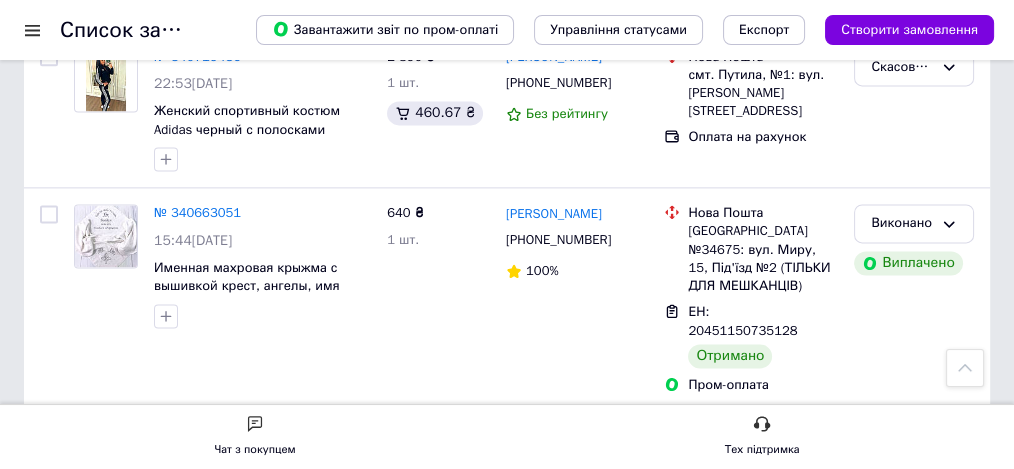 scroll, scrollTop: 2786, scrollLeft: 0, axis: vertical 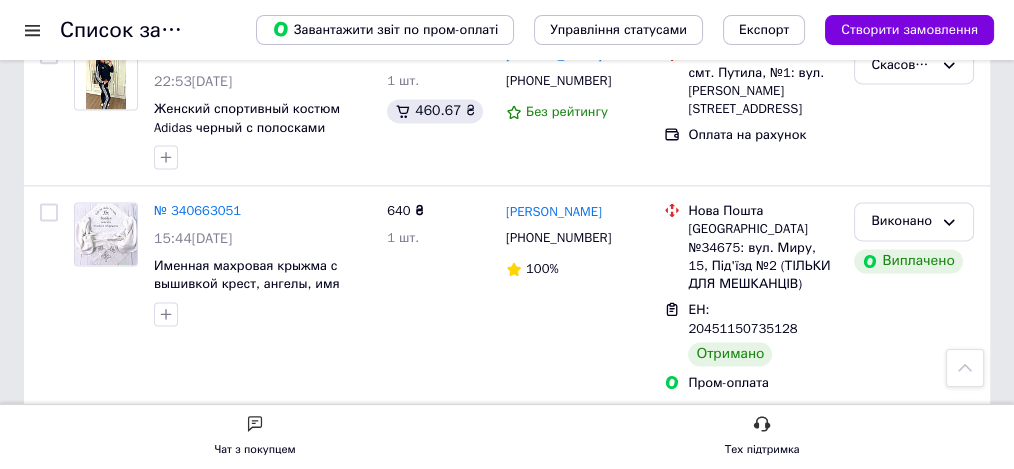 click 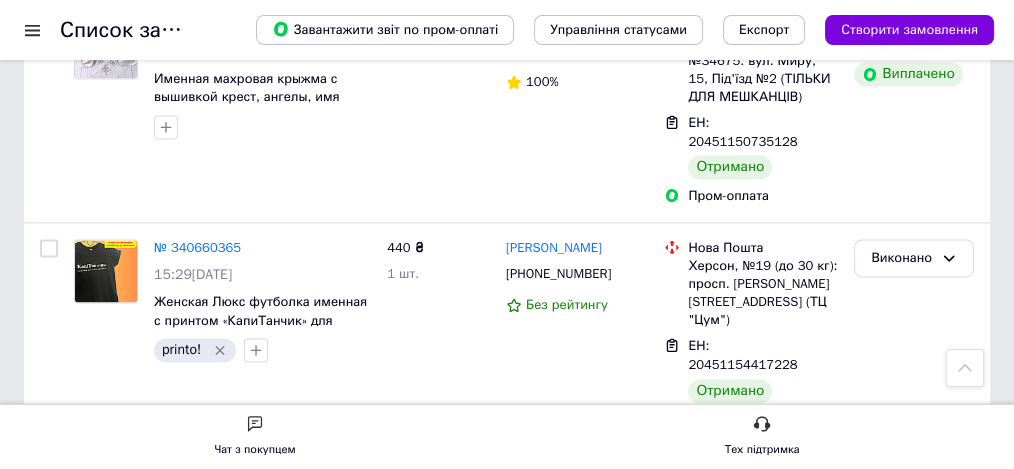 scroll, scrollTop: 2986, scrollLeft: 0, axis: vertical 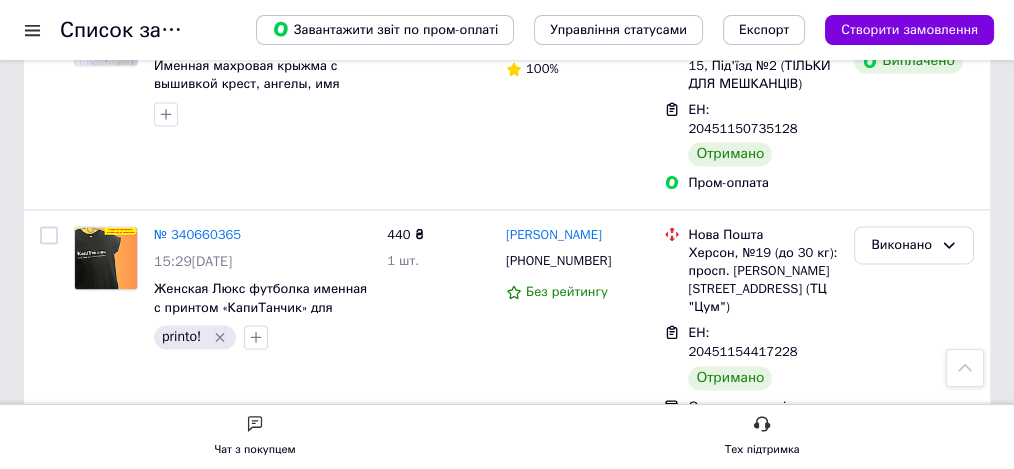 click 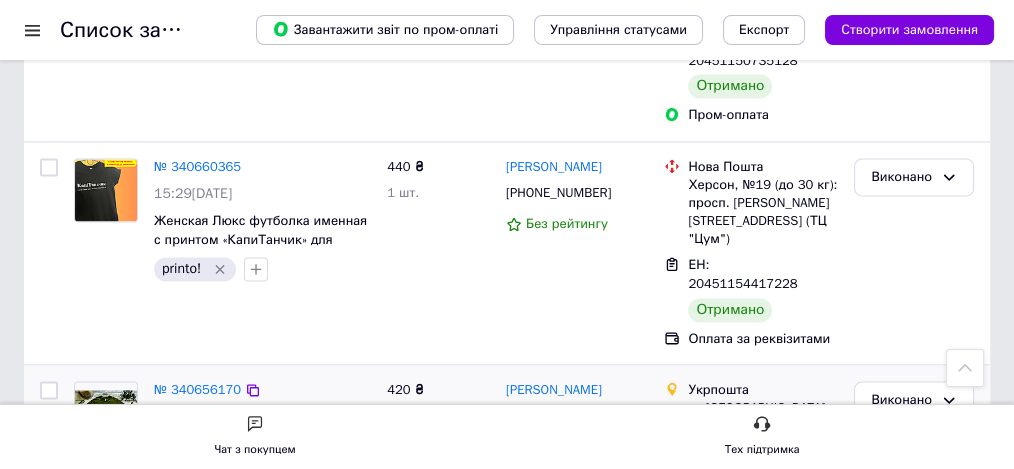 scroll, scrollTop: 3120, scrollLeft: 0, axis: vertical 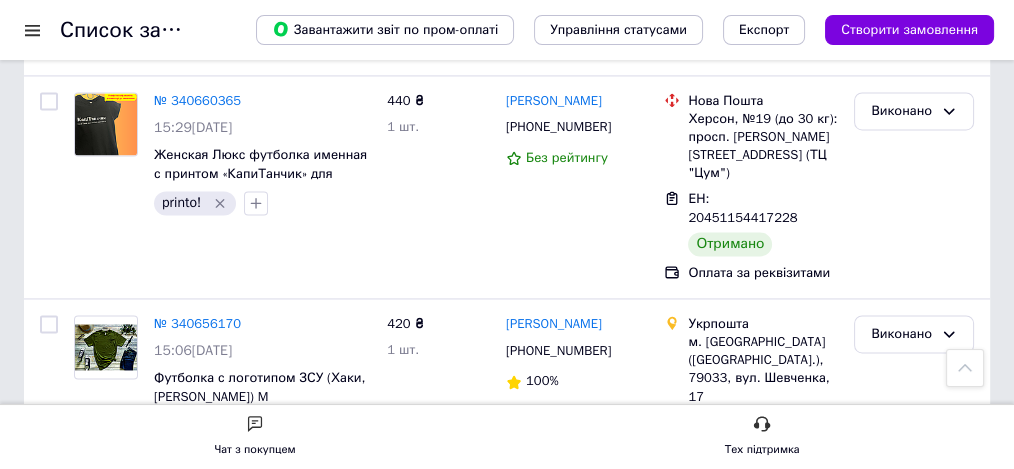 click 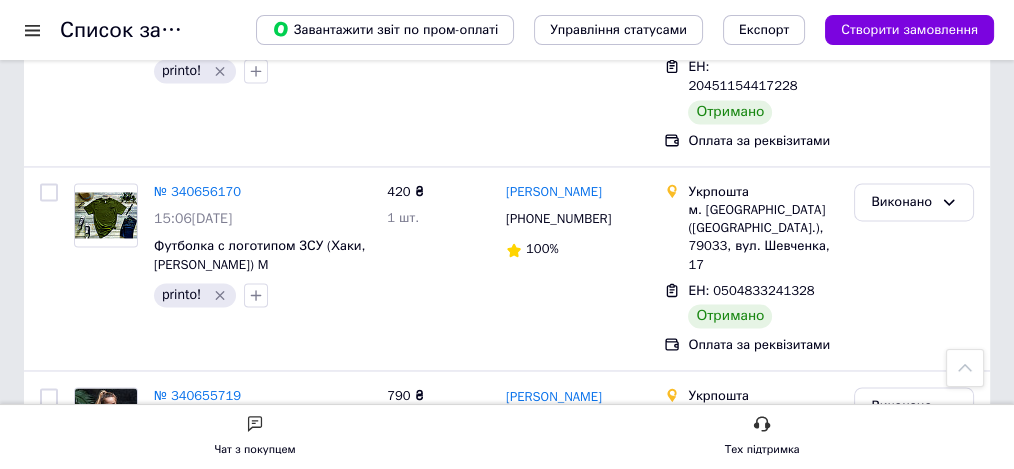scroll, scrollTop: 3253, scrollLeft: 0, axis: vertical 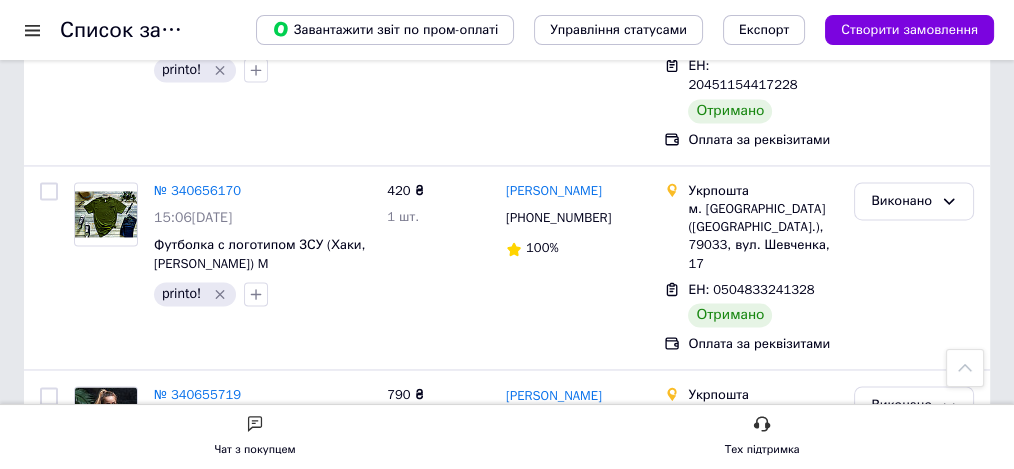 click 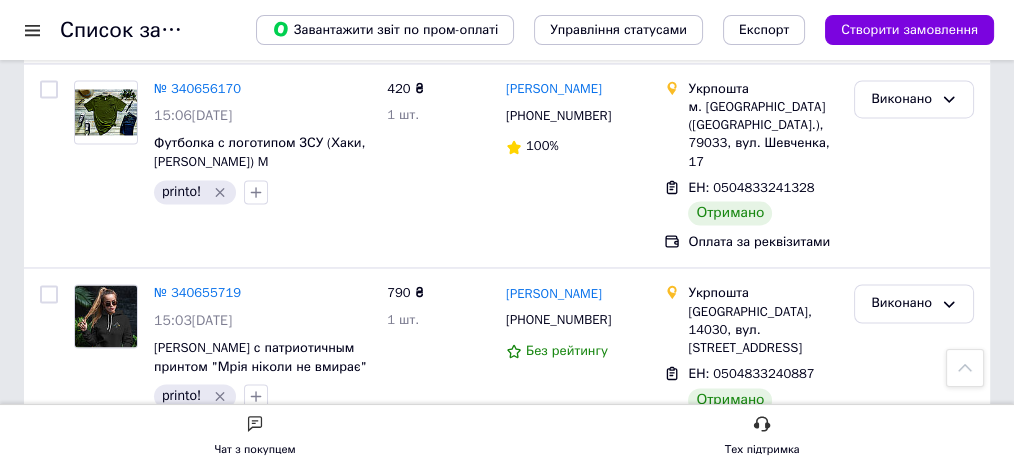 scroll, scrollTop: 3453, scrollLeft: 0, axis: vertical 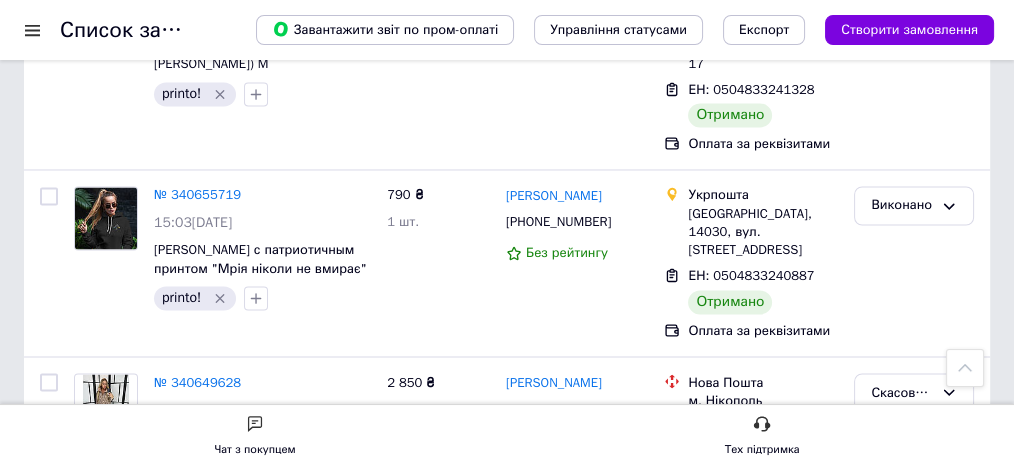 click 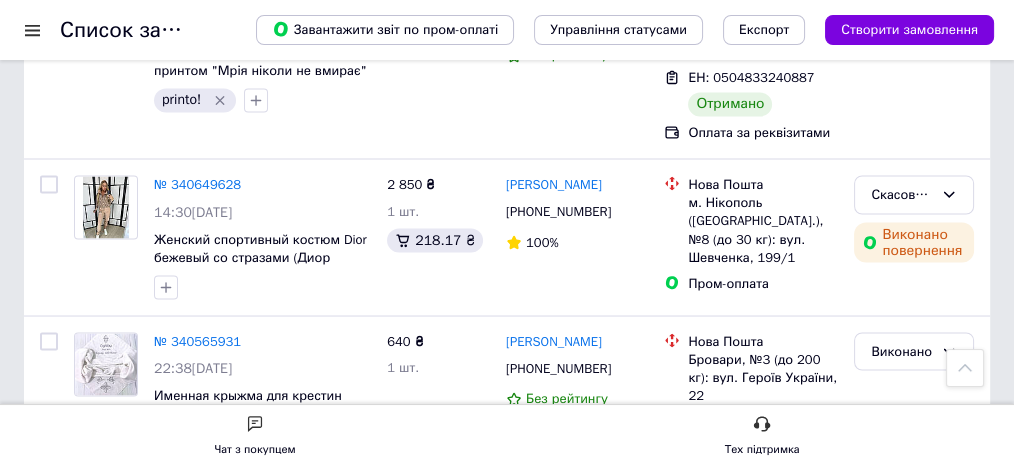 scroll, scrollTop: 3653, scrollLeft: 0, axis: vertical 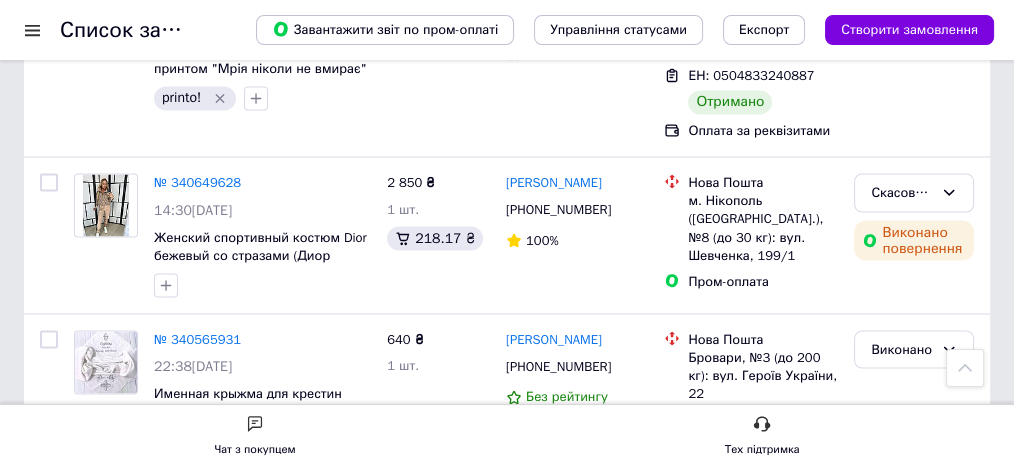 click 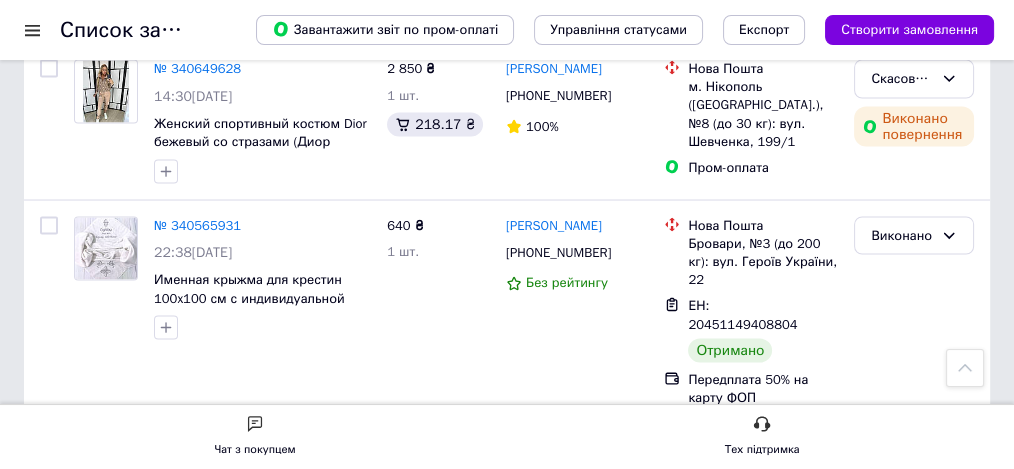 scroll, scrollTop: 3797, scrollLeft: 0, axis: vertical 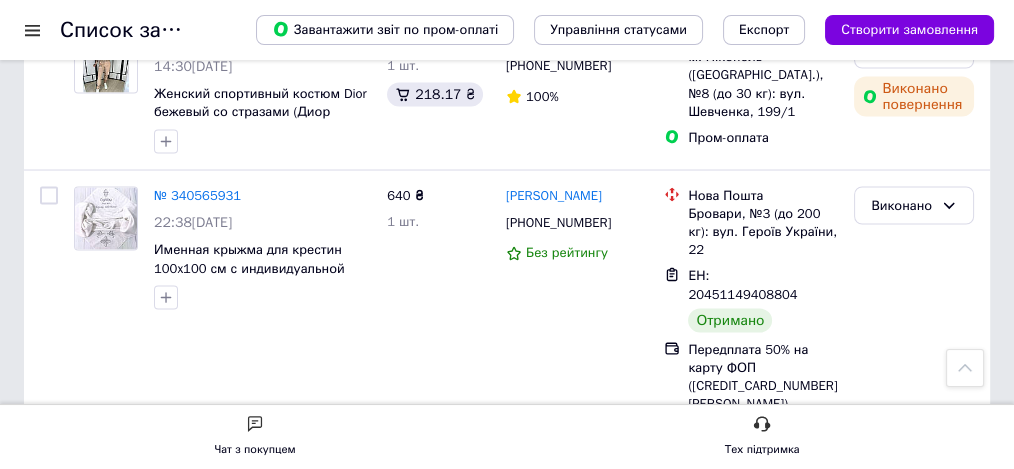 click on "2" at bounding box center (87, 678) 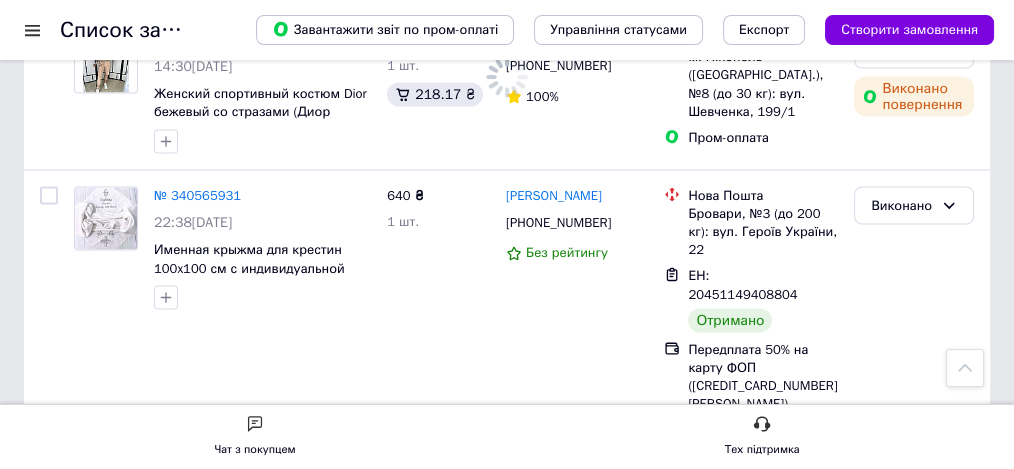 scroll, scrollTop: 0, scrollLeft: 0, axis: both 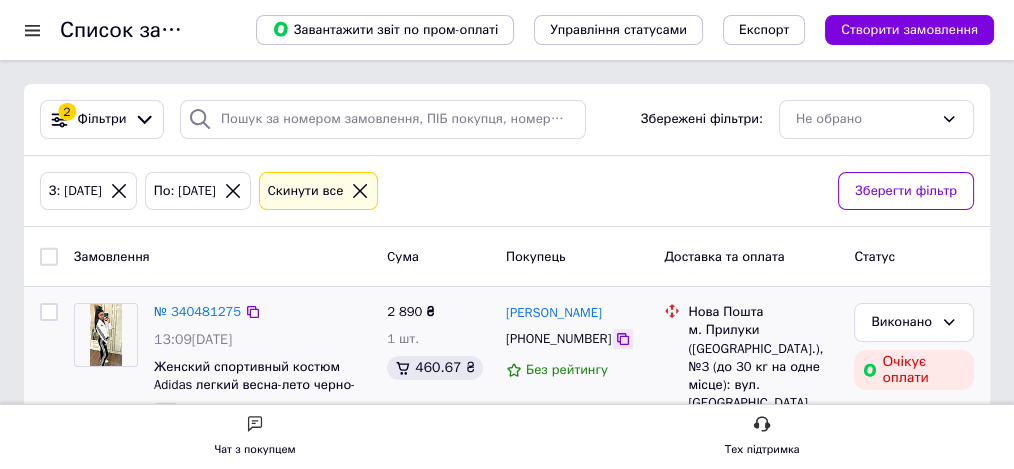 click 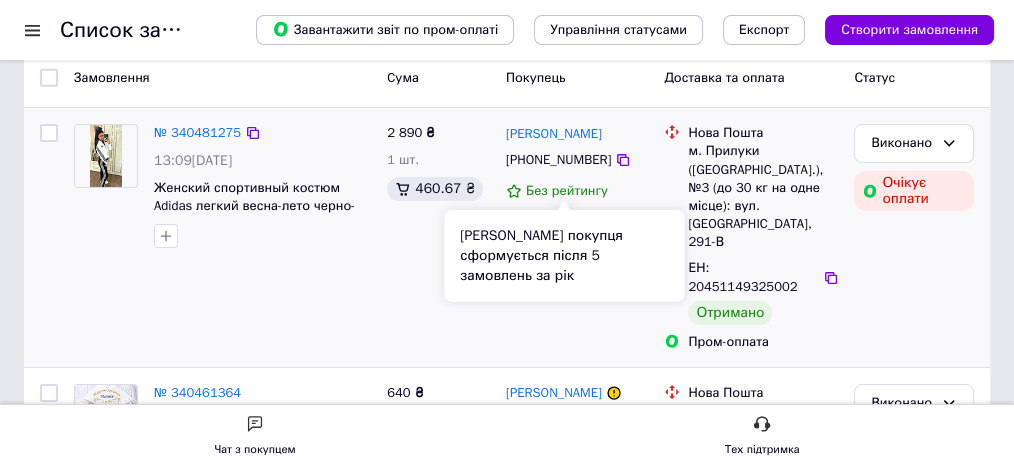 scroll, scrollTop: 200, scrollLeft: 0, axis: vertical 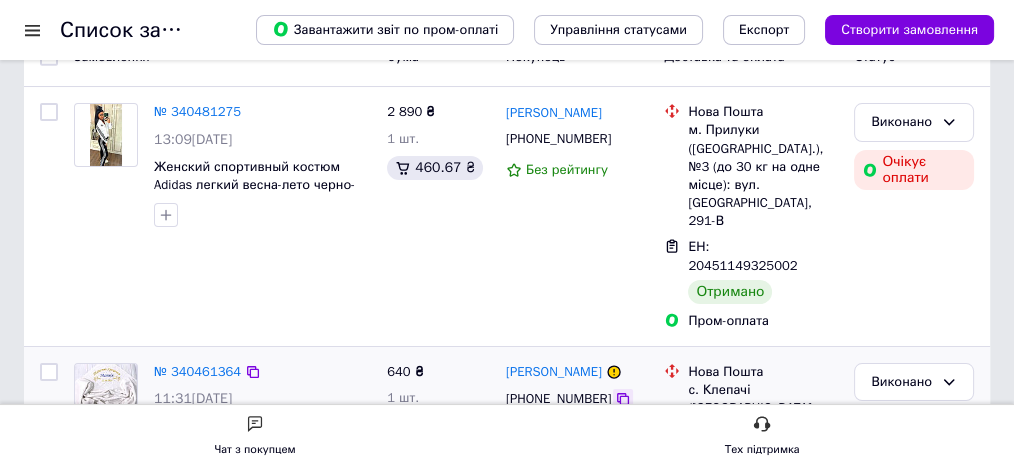 click 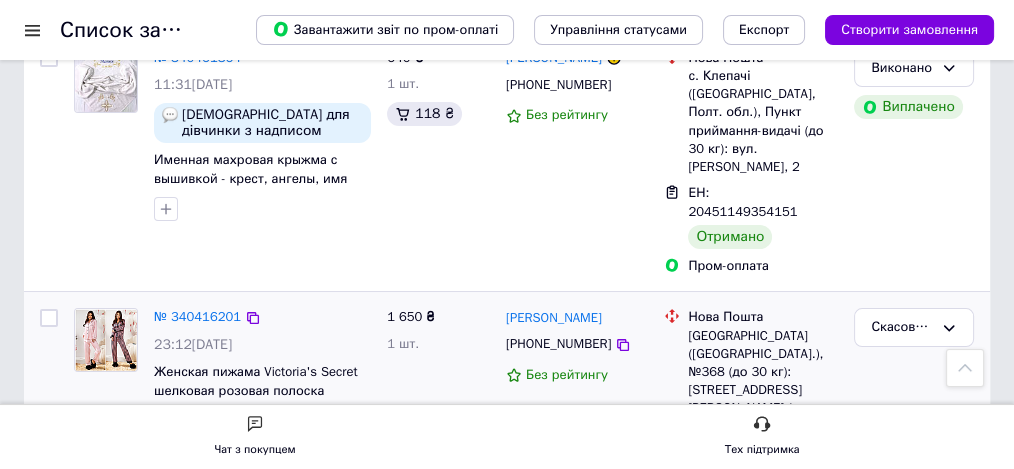 scroll, scrollTop: 533, scrollLeft: 0, axis: vertical 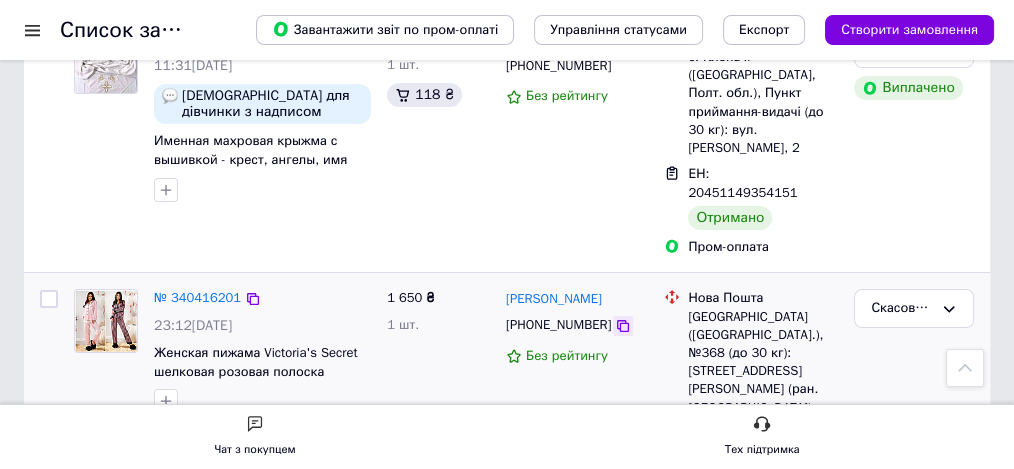 click 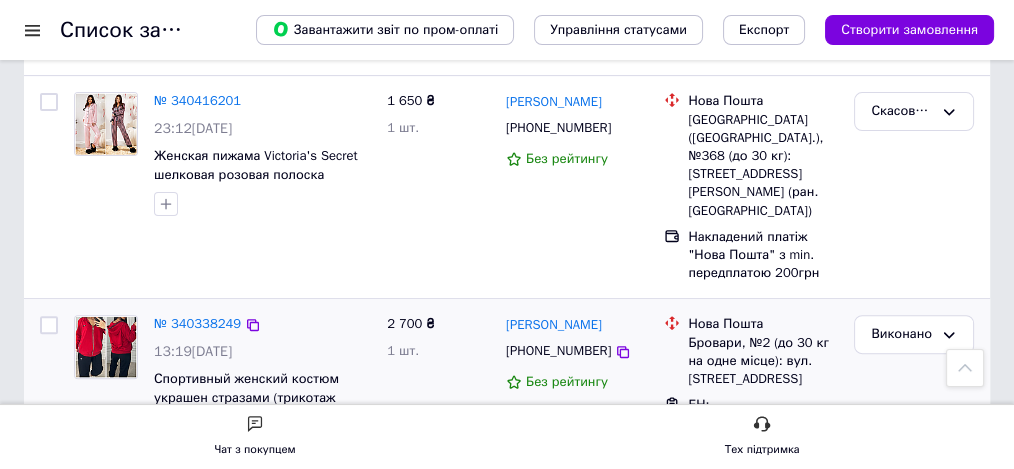 scroll, scrollTop: 733, scrollLeft: 0, axis: vertical 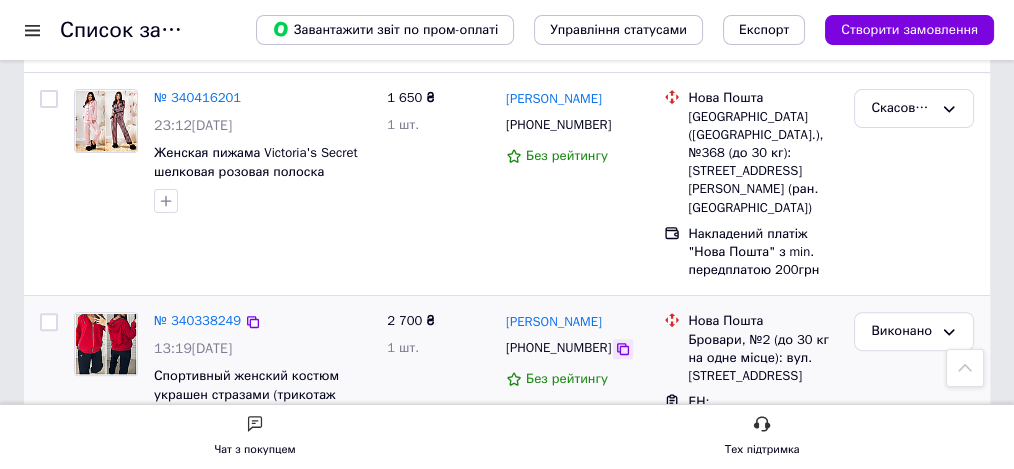 click 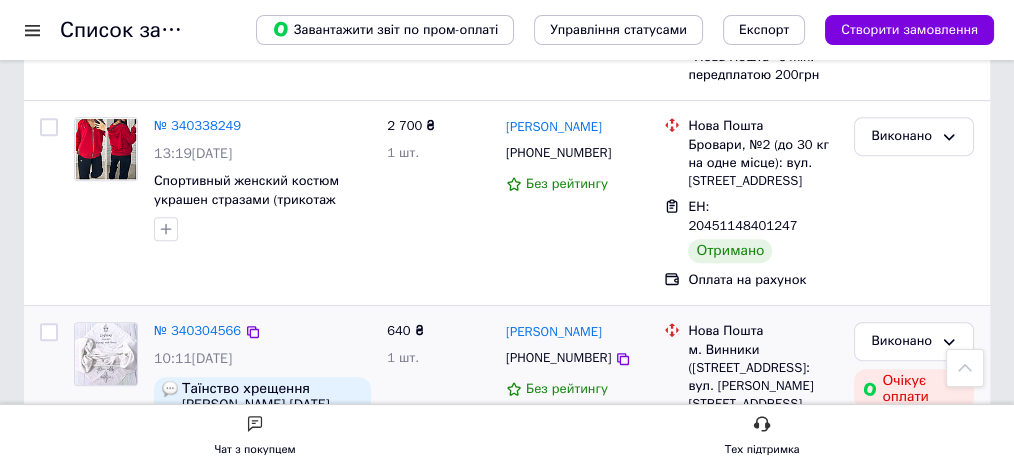 scroll, scrollTop: 933, scrollLeft: 0, axis: vertical 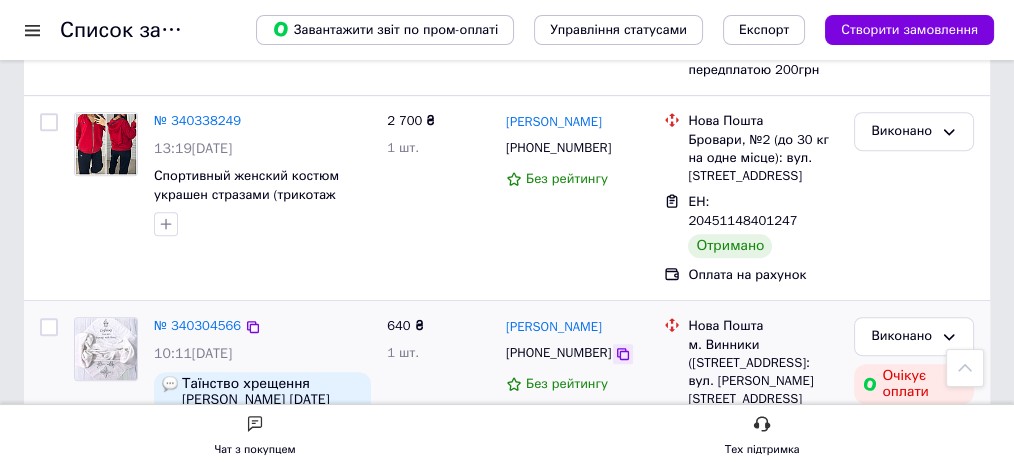 click 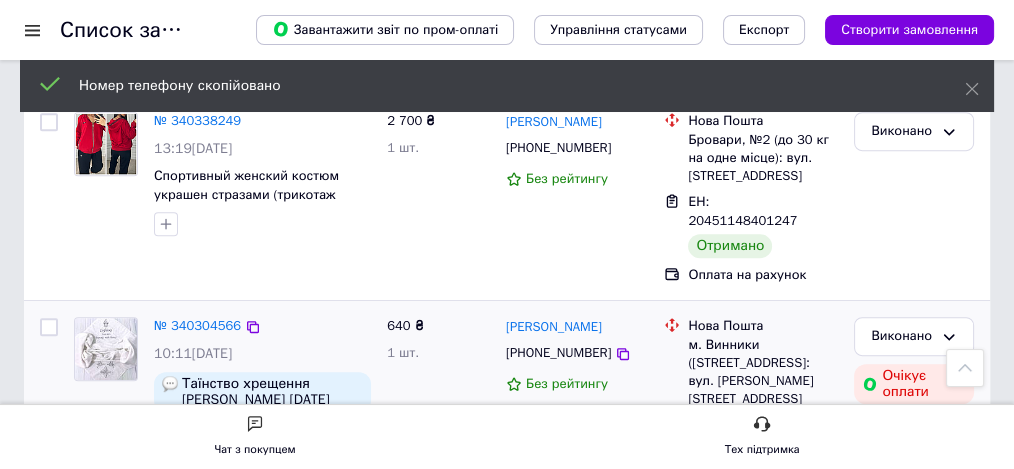 drag, startPoint x: 606, startPoint y: 223, endPoint x: 492, endPoint y: 280, distance: 127.45587 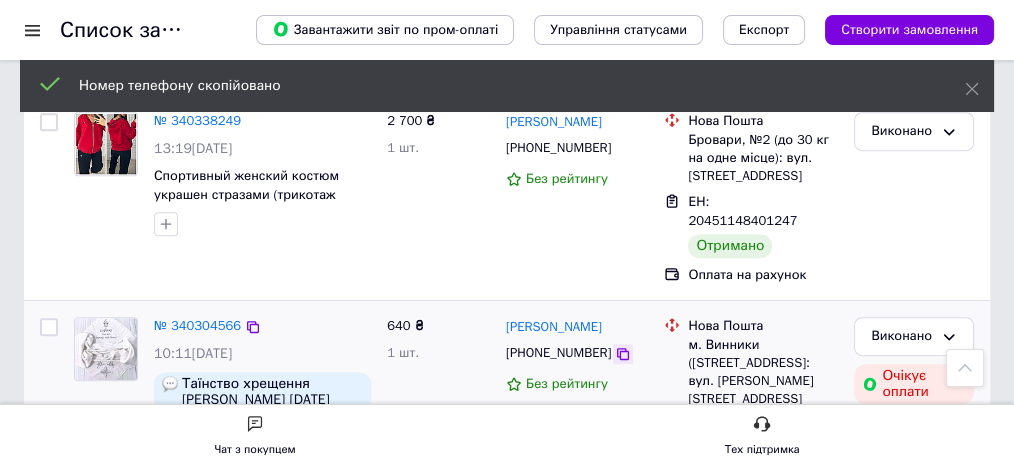 click 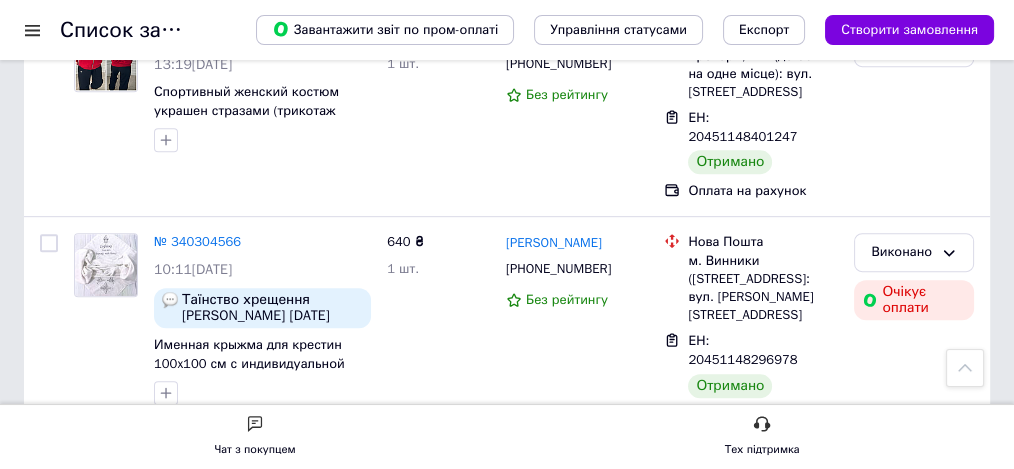 scroll, scrollTop: 1133, scrollLeft: 0, axis: vertical 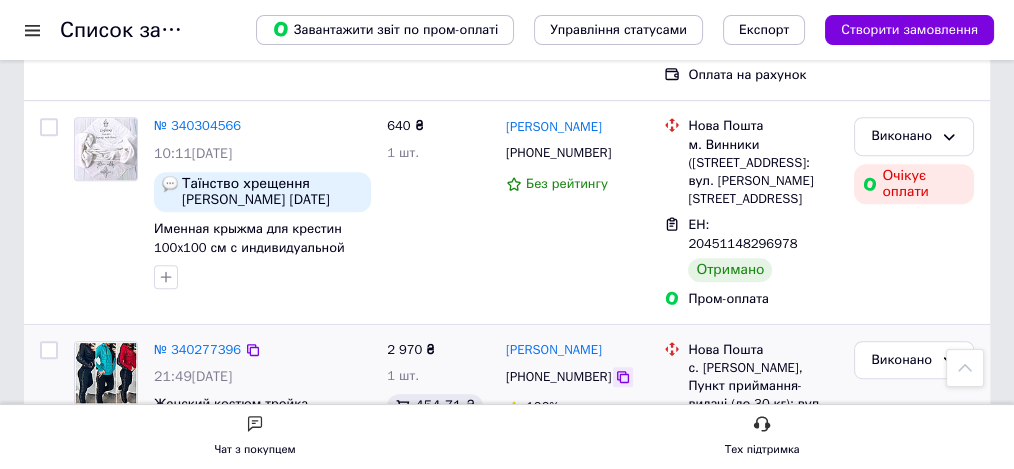 click 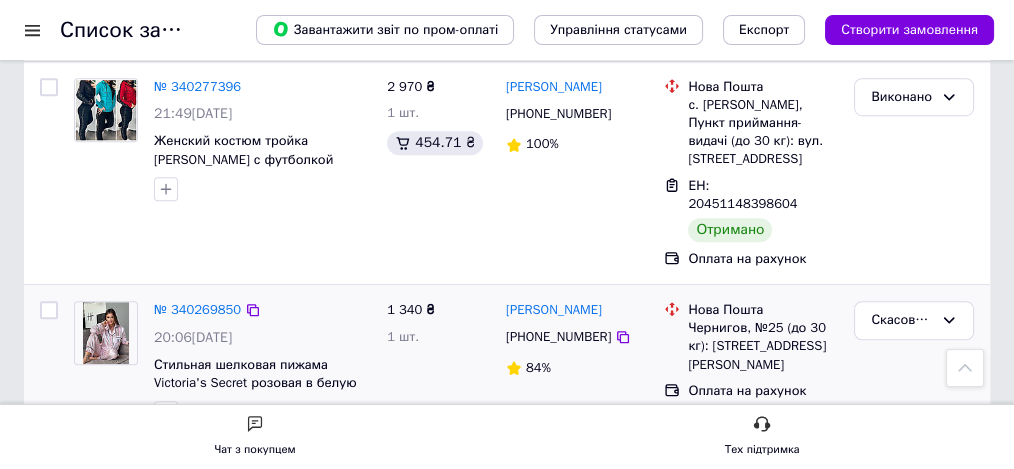 scroll, scrollTop: 1400, scrollLeft: 0, axis: vertical 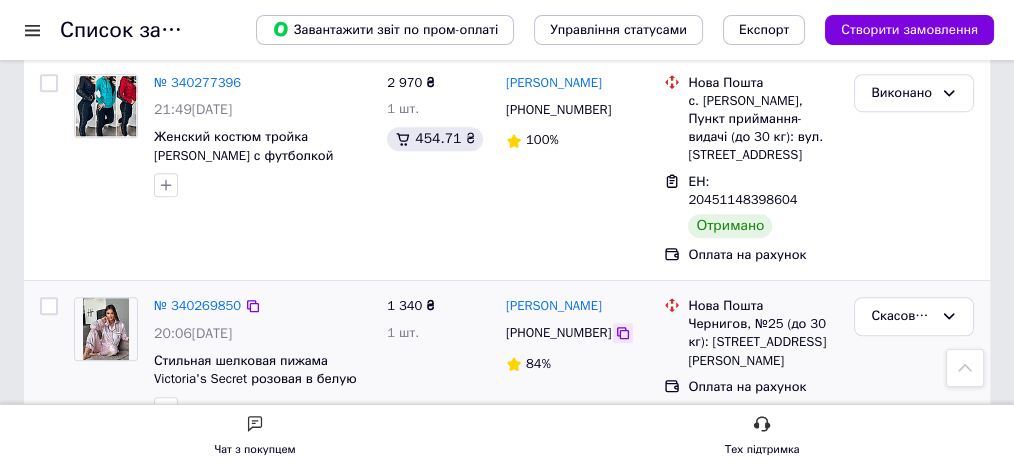 click 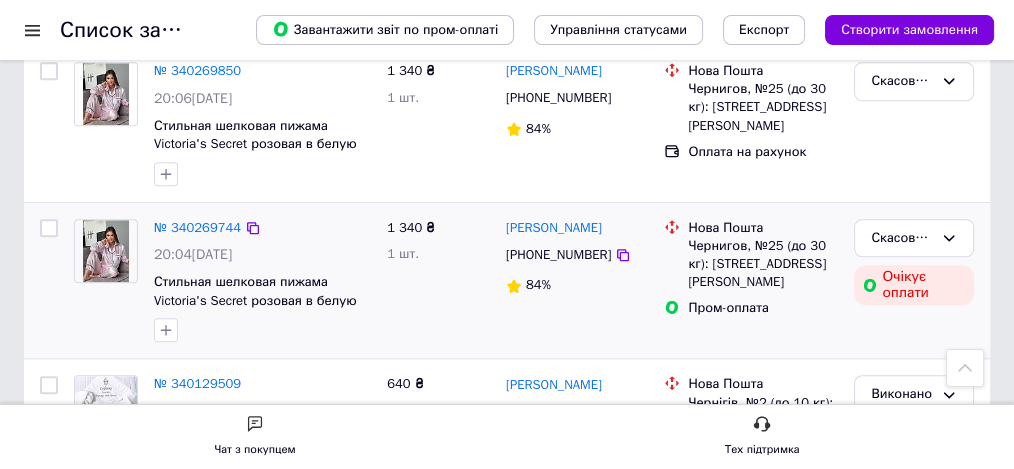 scroll, scrollTop: 1666, scrollLeft: 0, axis: vertical 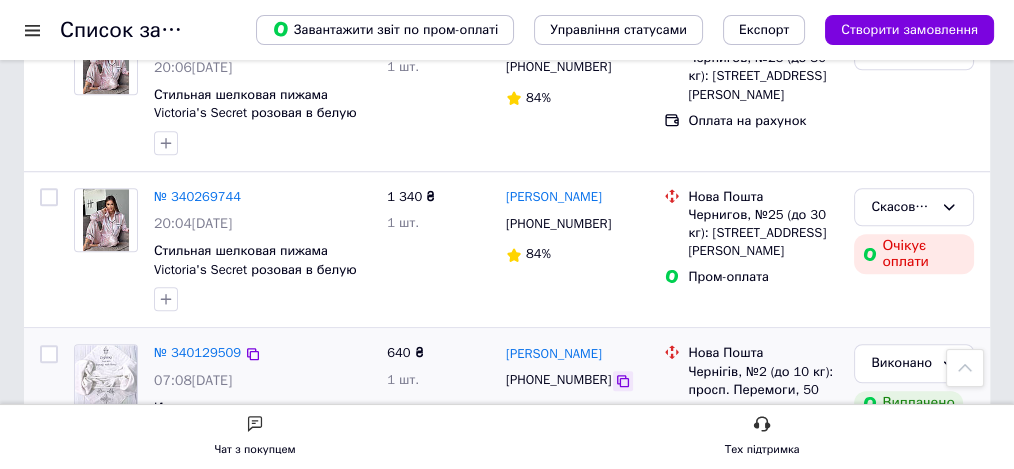 click 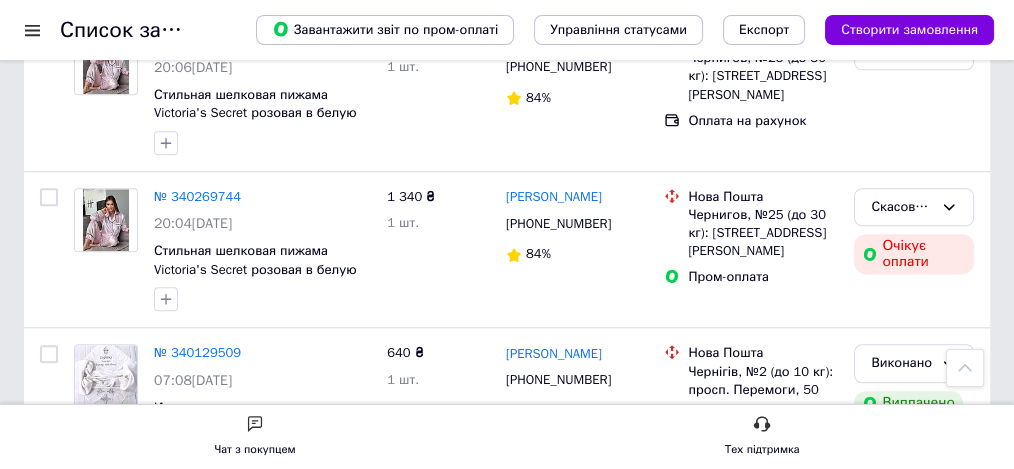 click 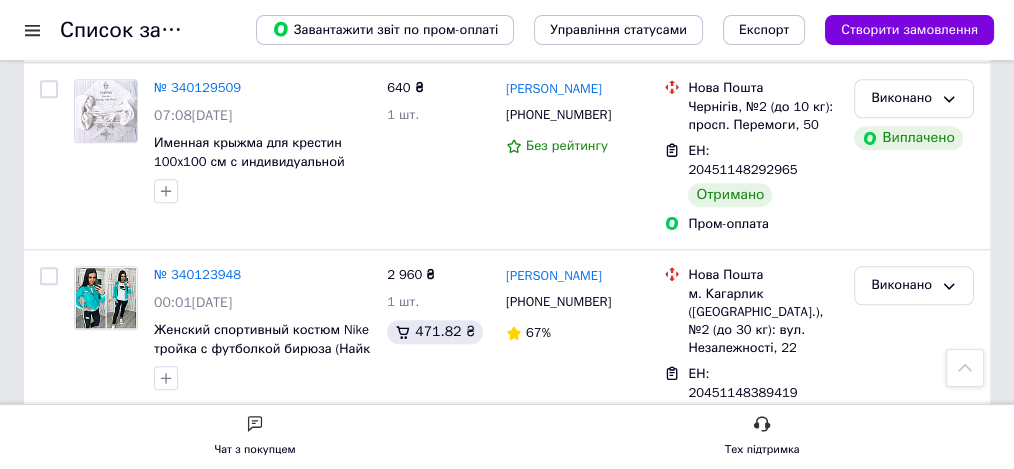 scroll, scrollTop: 1933, scrollLeft: 0, axis: vertical 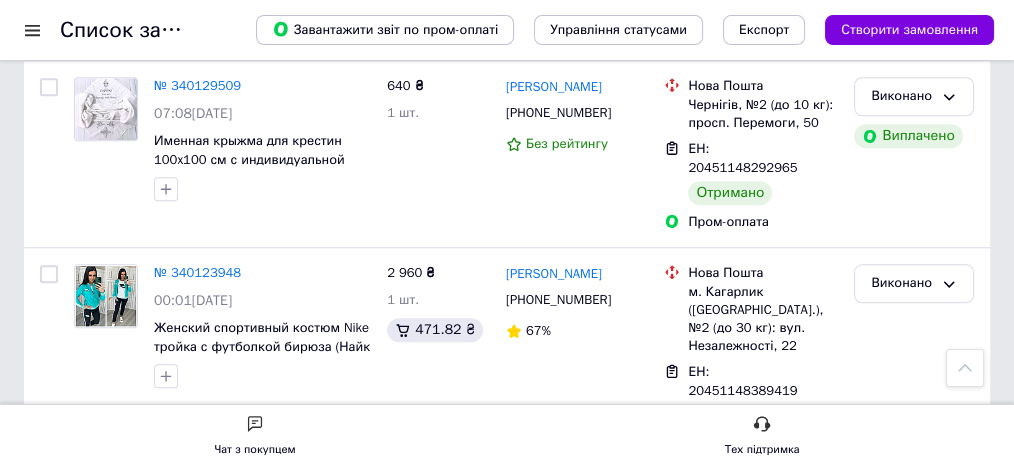 click 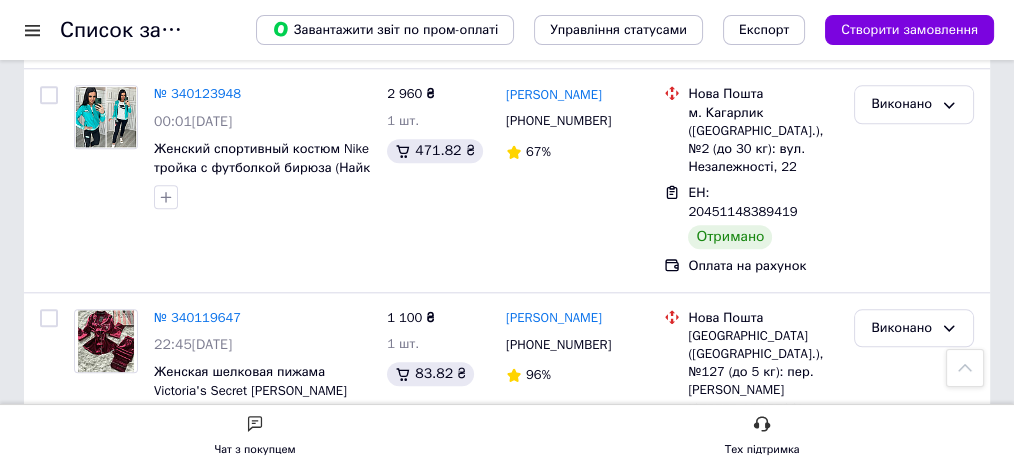 scroll, scrollTop: 2133, scrollLeft: 0, axis: vertical 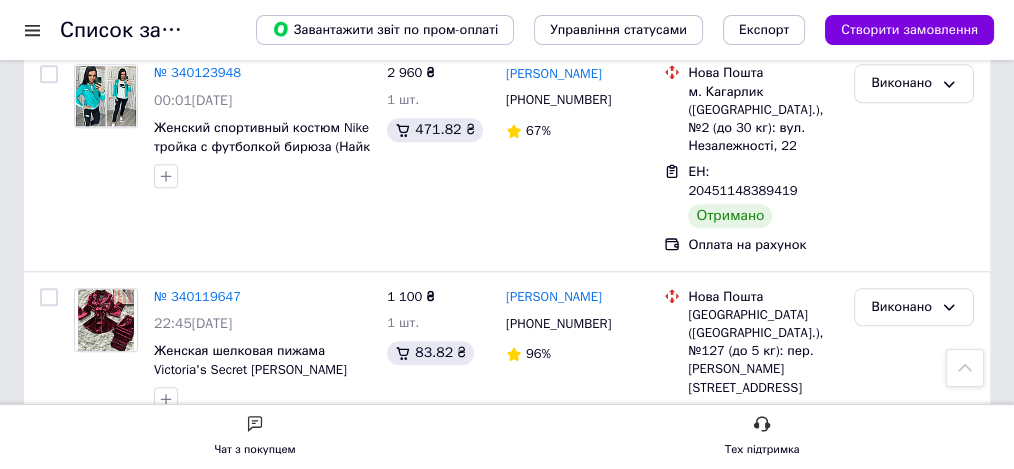 click 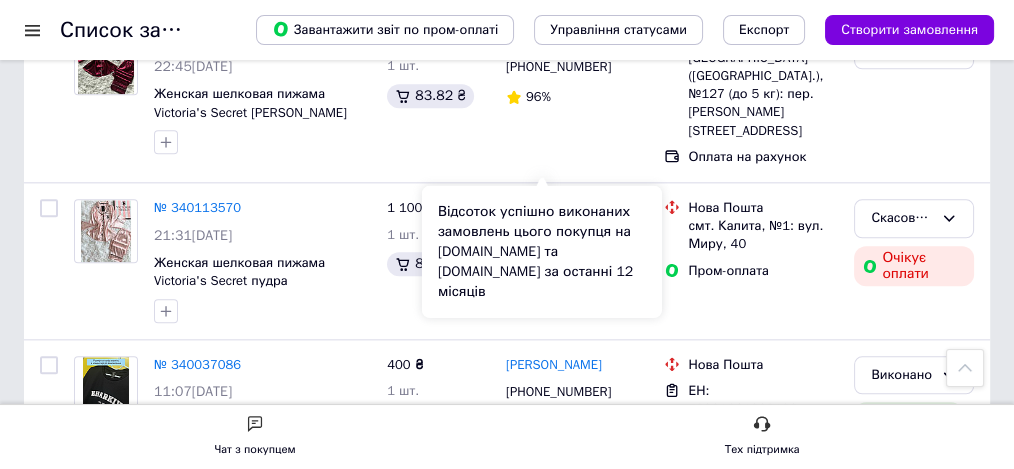 scroll, scrollTop: 2400, scrollLeft: 0, axis: vertical 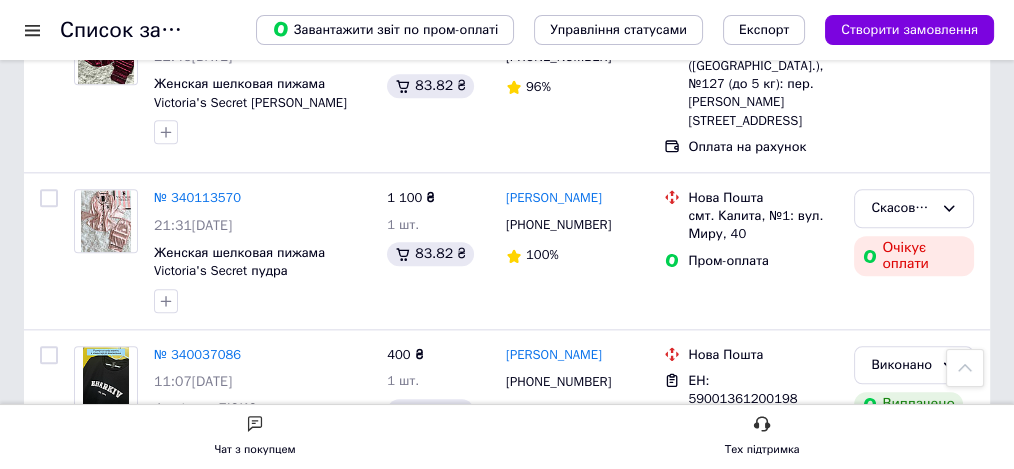 click at bounding box center [623, 539] 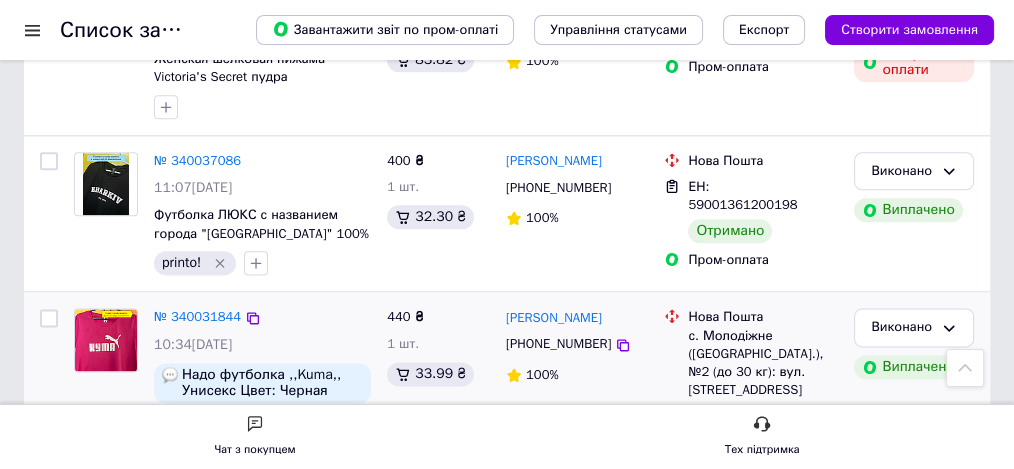 scroll, scrollTop: 2600, scrollLeft: 0, axis: vertical 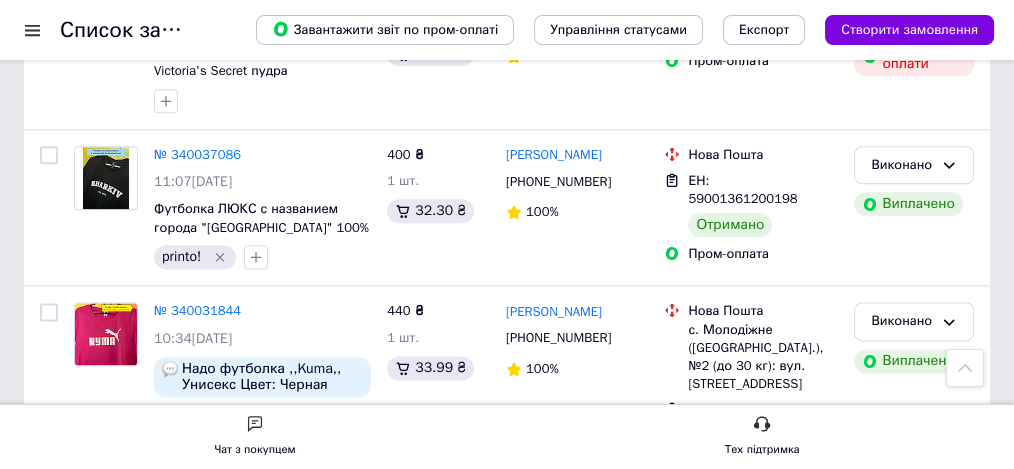 click 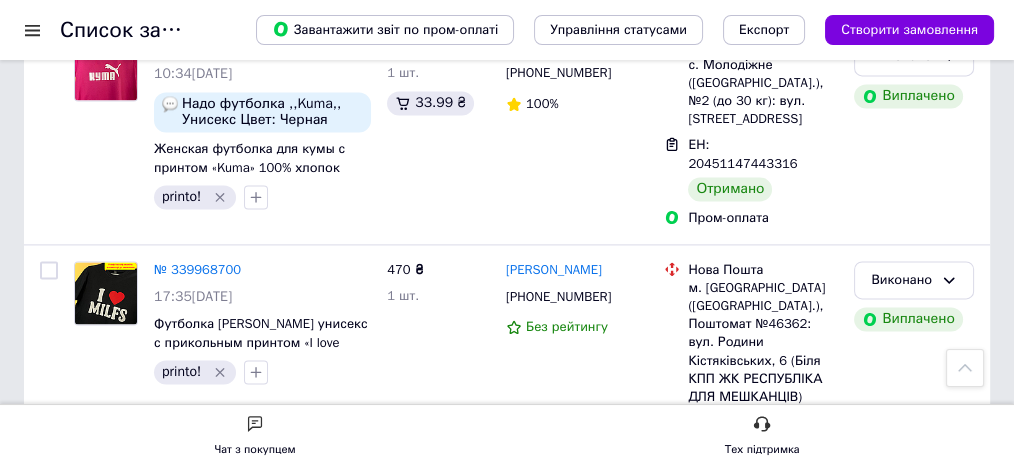 scroll, scrollTop: 2866, scrollLeft: 0, axis: vertical 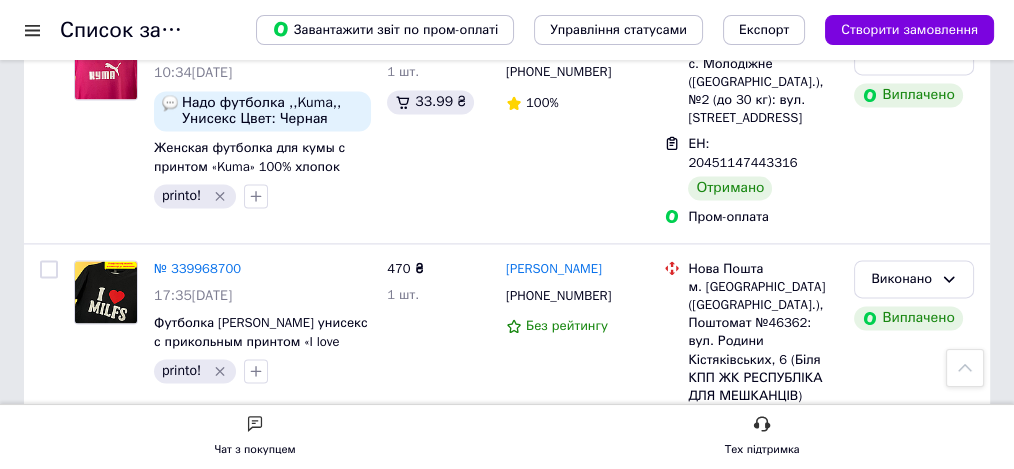 click 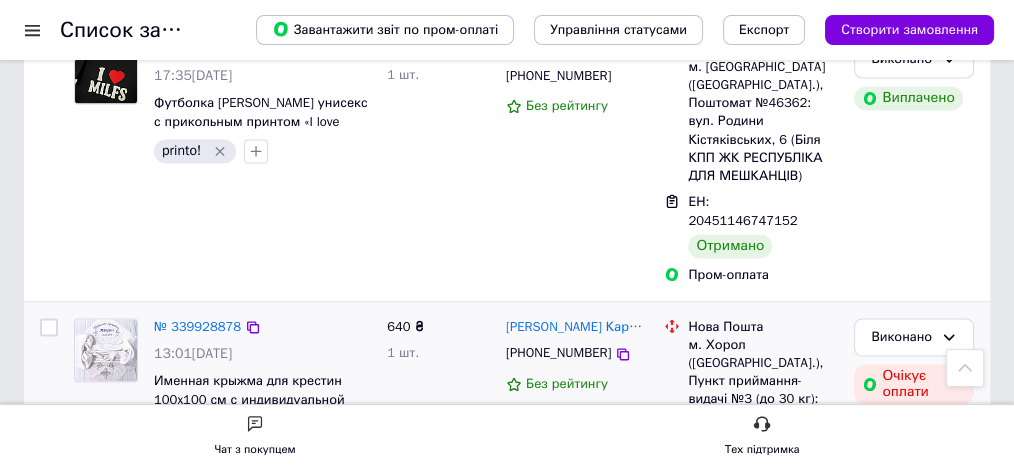 scroll, scrollTop: 3133, scrollLeft: 0, axis: vertical 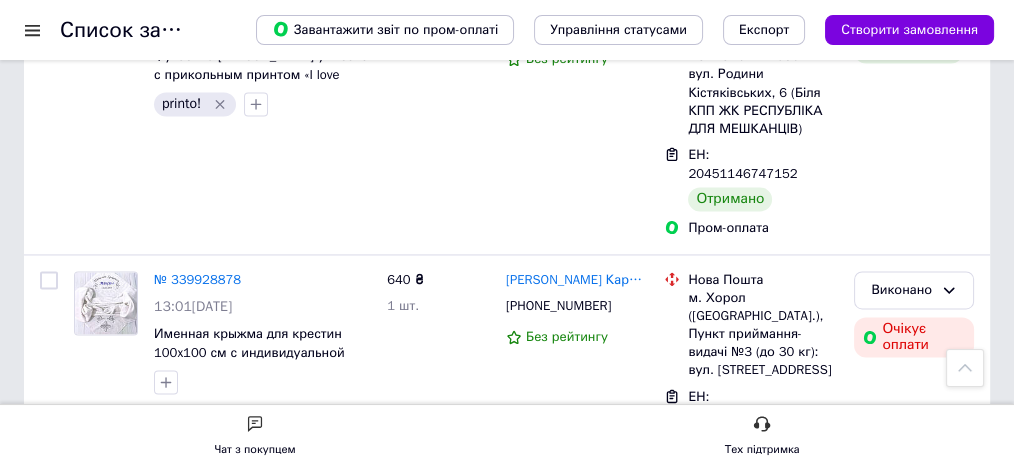 click 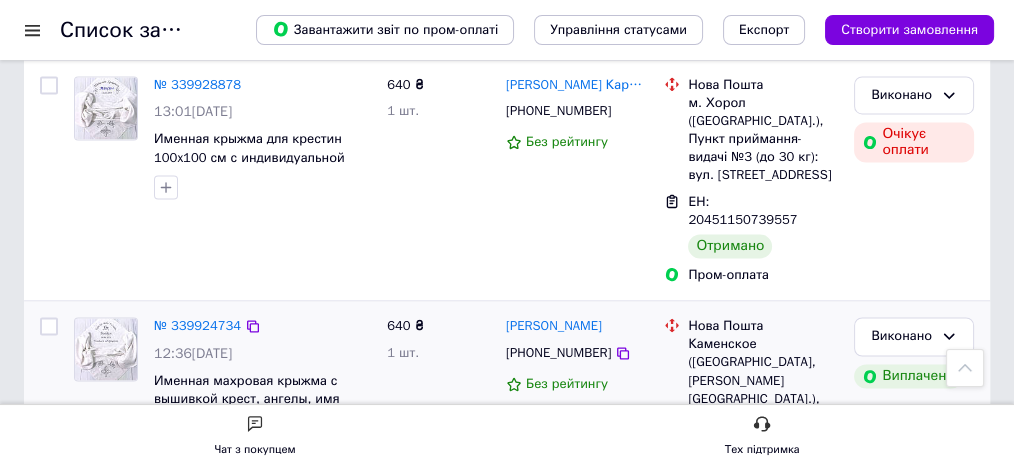 scroll, scrollTop: 3333, scrollLeft: 0, axis: vertical 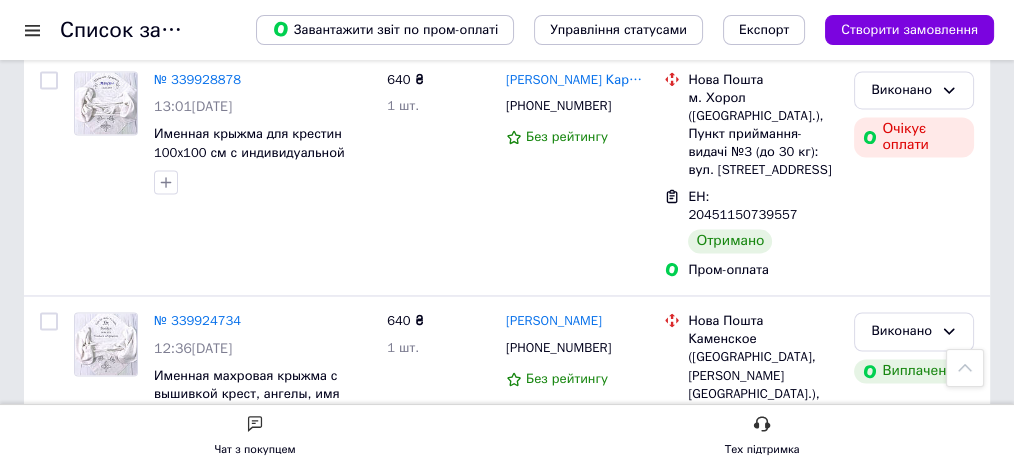 click 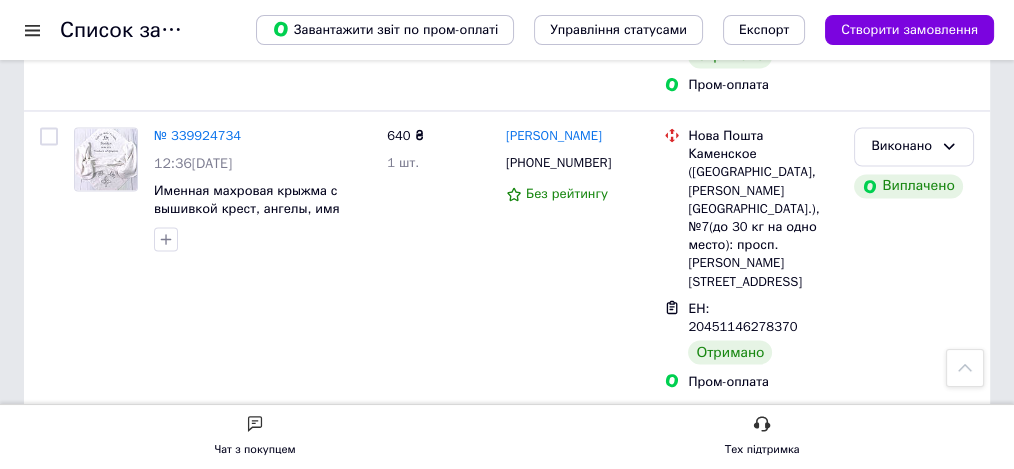 scroll, scrollTop: 3533, scrollLeft: 0, axis: vertical 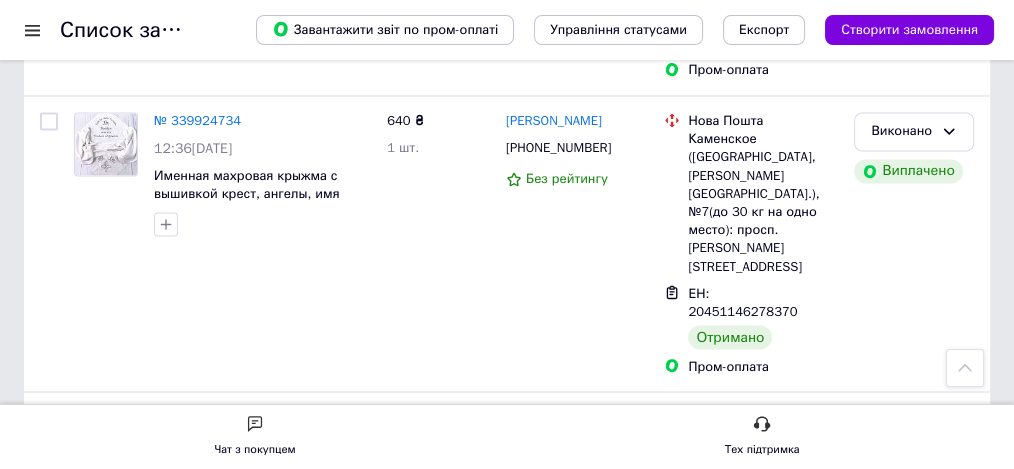 click 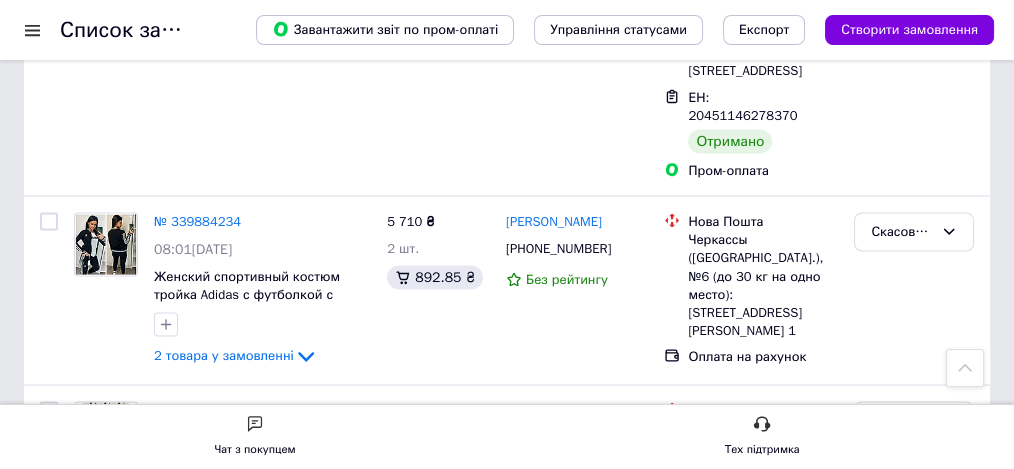 scroll, scrollTop: 3733, scrollLeft: 0, axis: vertical 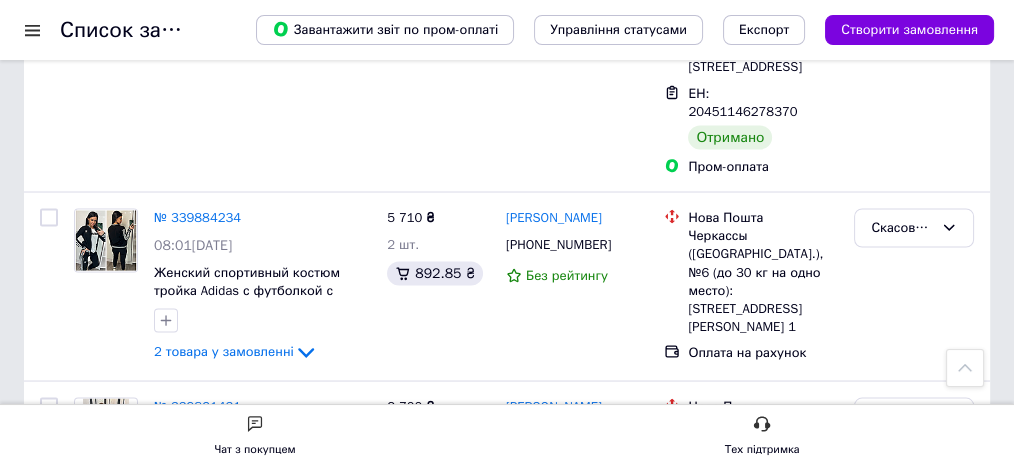click at bounding box center [623, 638] 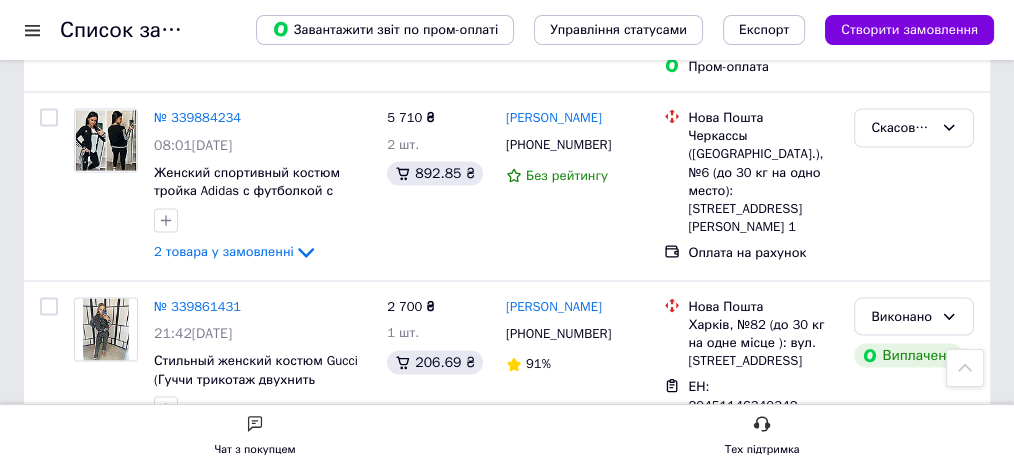 scroll, scrollTop: 3838, scrollLeft: 0, axis: vertical 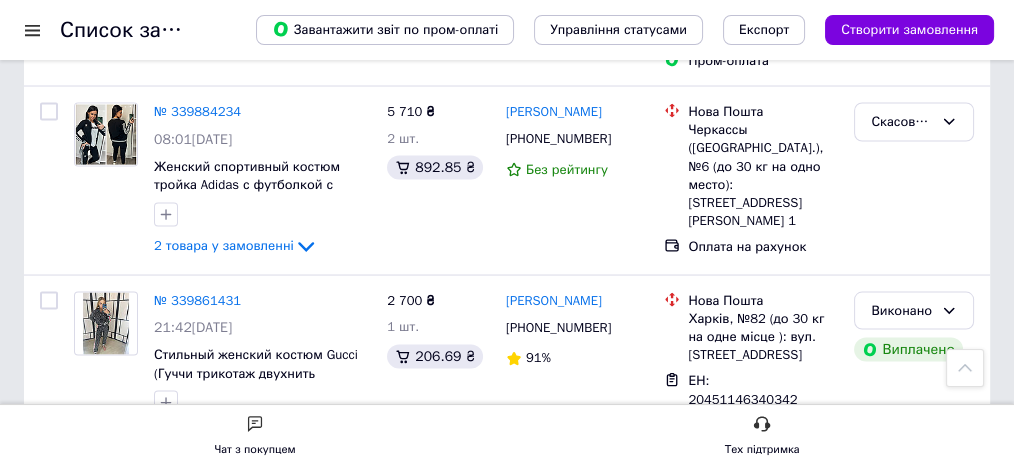click on "3" at bounding box center [254, 730] 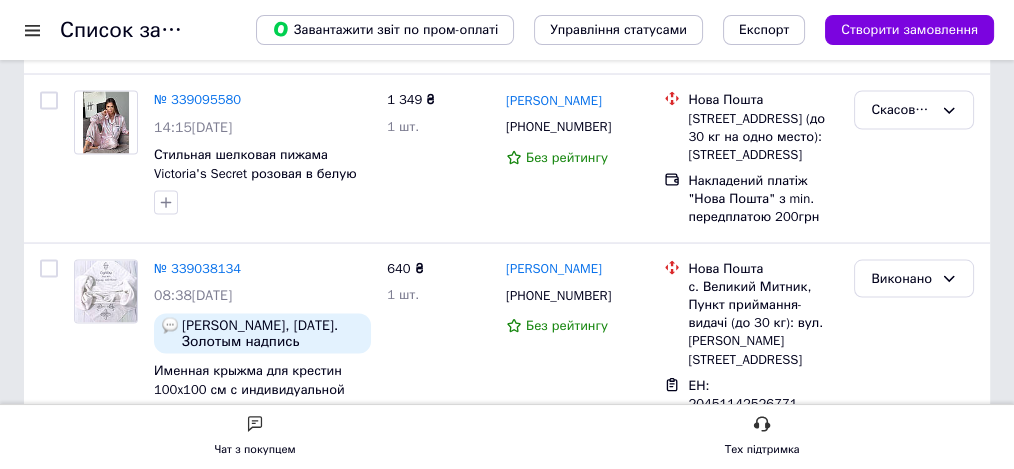 scroll, scrollTop: 0, scrollLeft: 0, axis: both 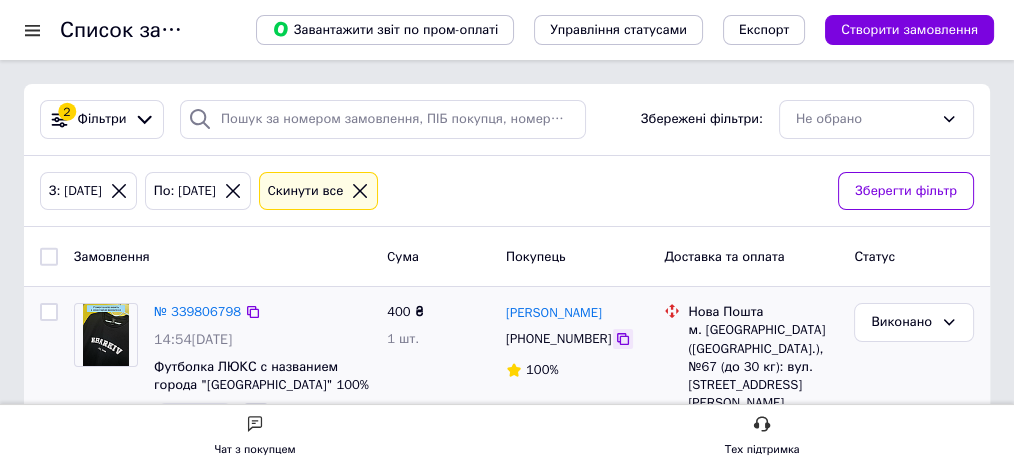 click 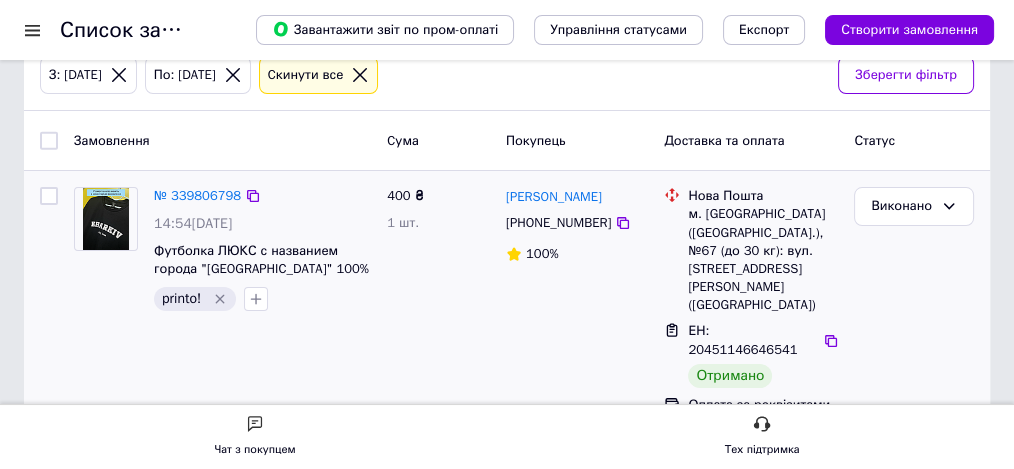 scroll, scrollTop: 266, scrollLeft: 0, axis: vertical 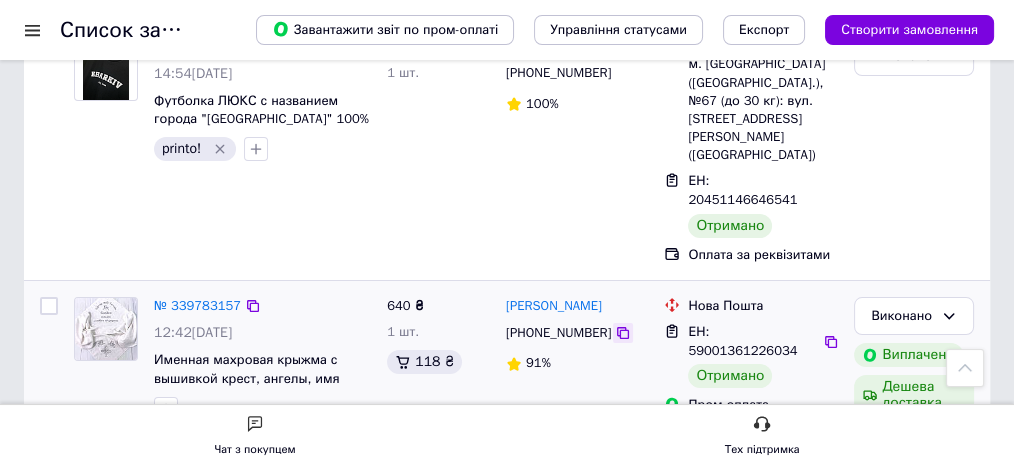 click 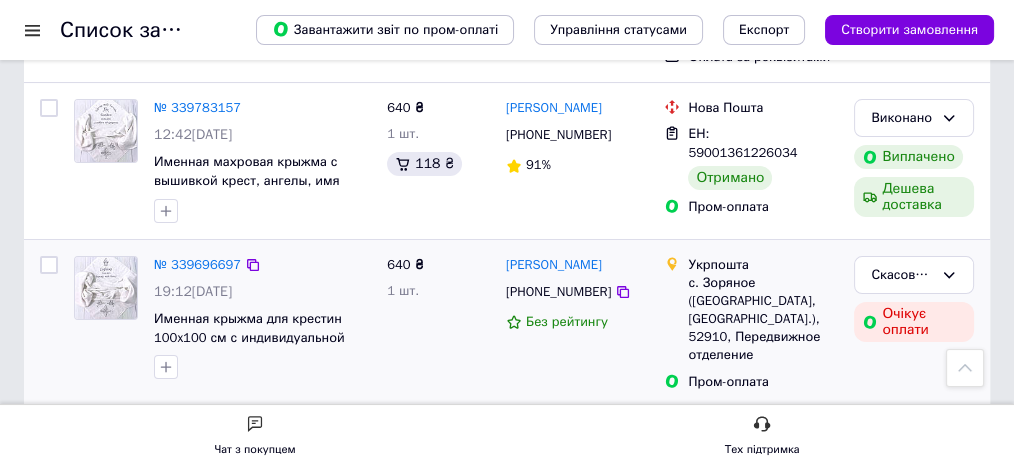 scroll, scrollTop: 466, scrollLeft: 0, axis: vertical 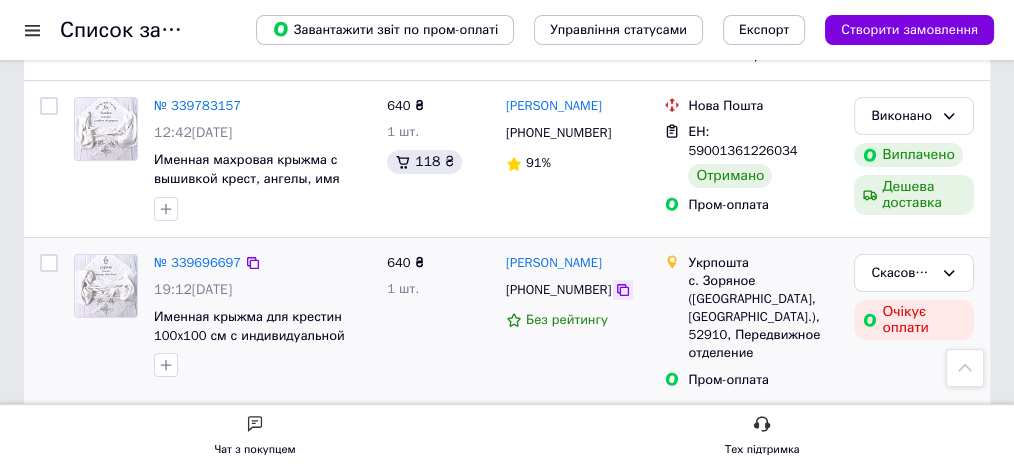click 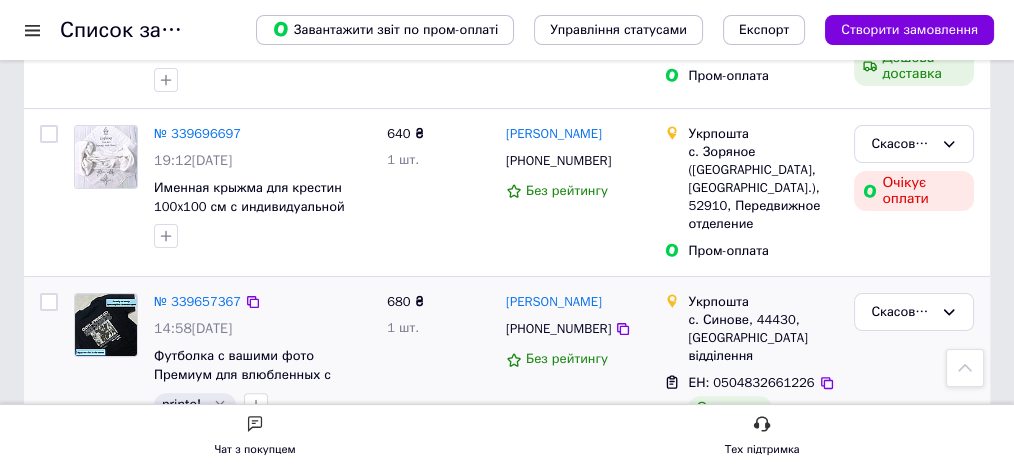 scroll, scrollTop: 600, scrollLeft: 0, axis: vertical 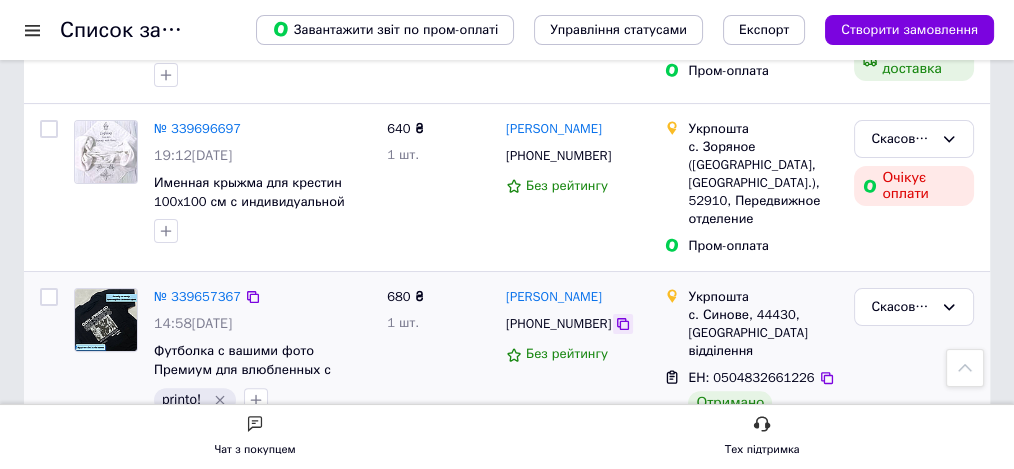 click 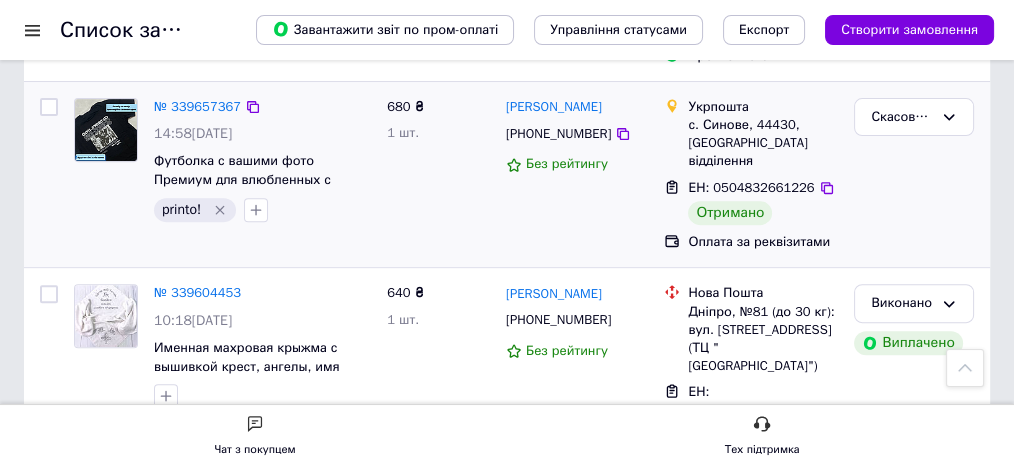 scroll, scrollTop: 800, scrollLeft: 0, axis: vertical 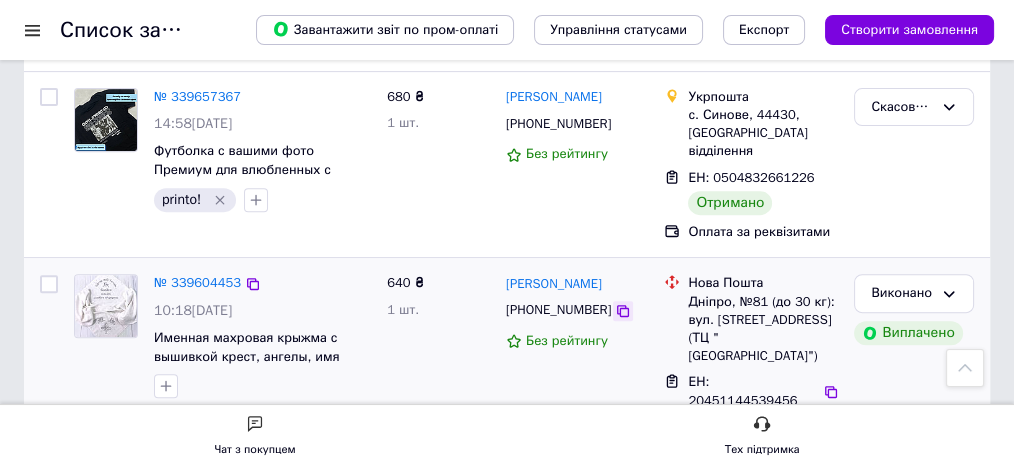 click 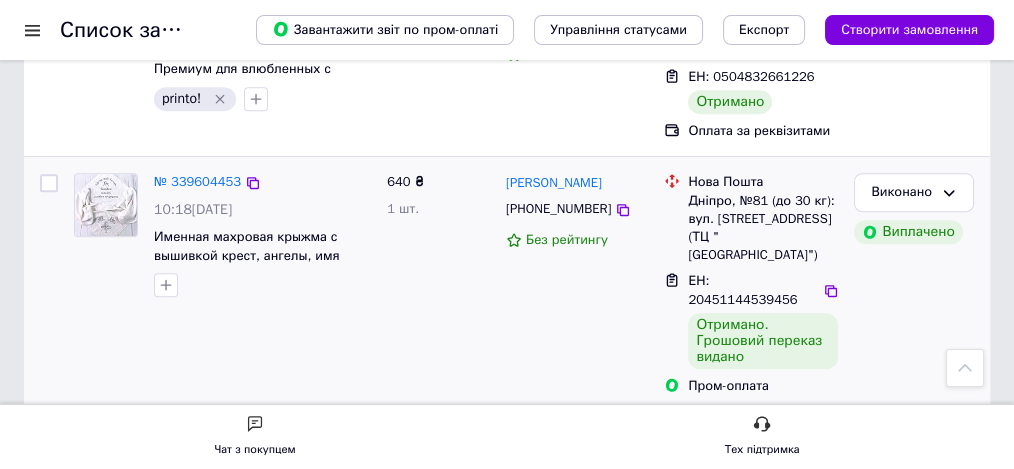 scroll, scrollTop: 1000, scrollLeft: 0, axis: vertical 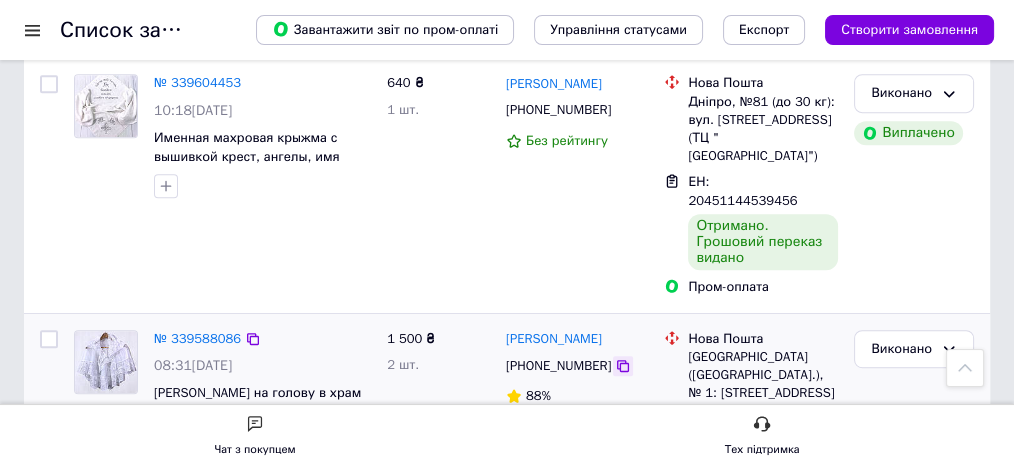 click 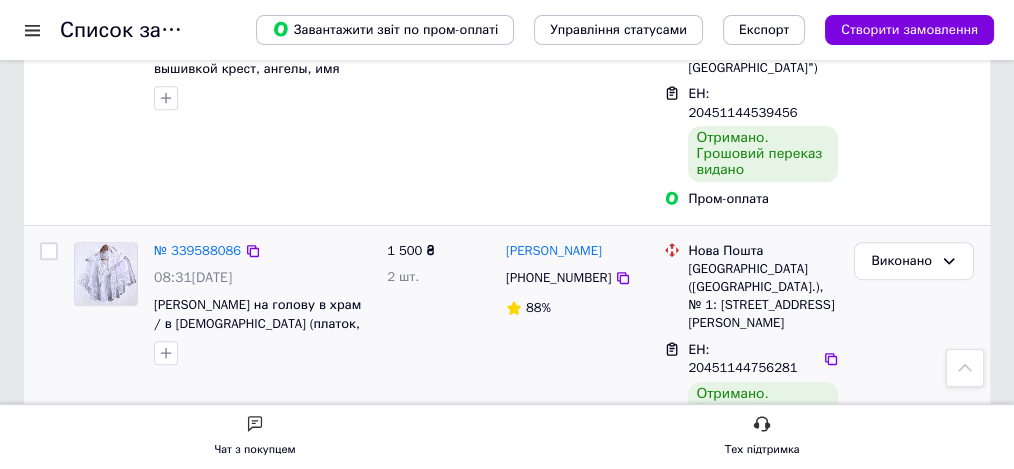 scroll, scrollTop: 1200, scrollLeft: 0, axis: vertical 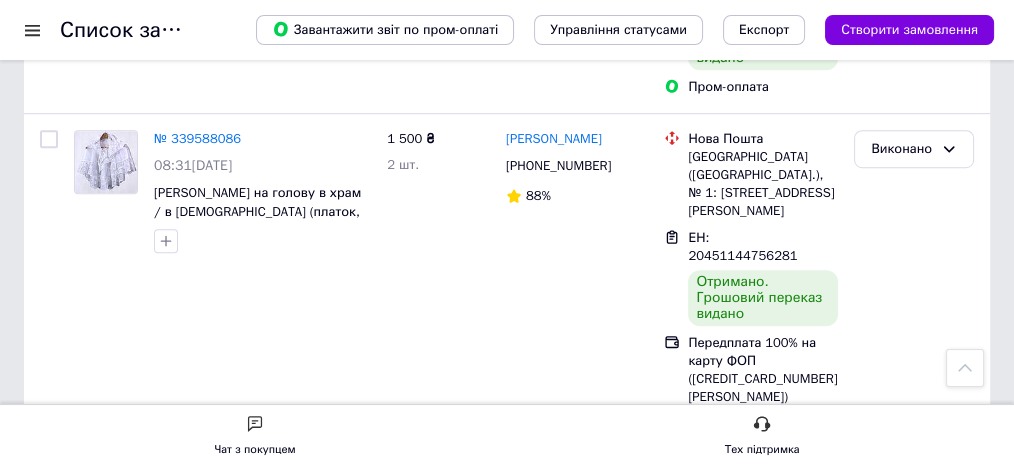 click 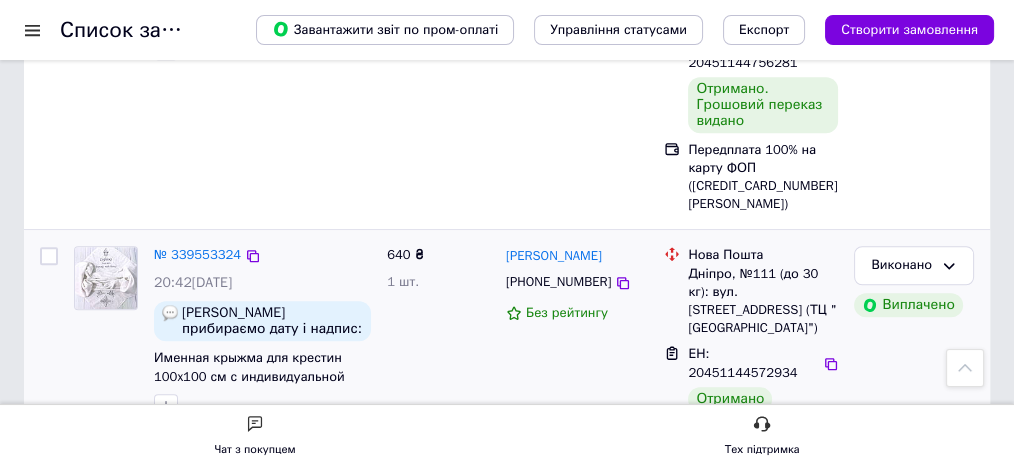 scroll, scrollTop: 1400, scrollLeft: 0, axis: vertical 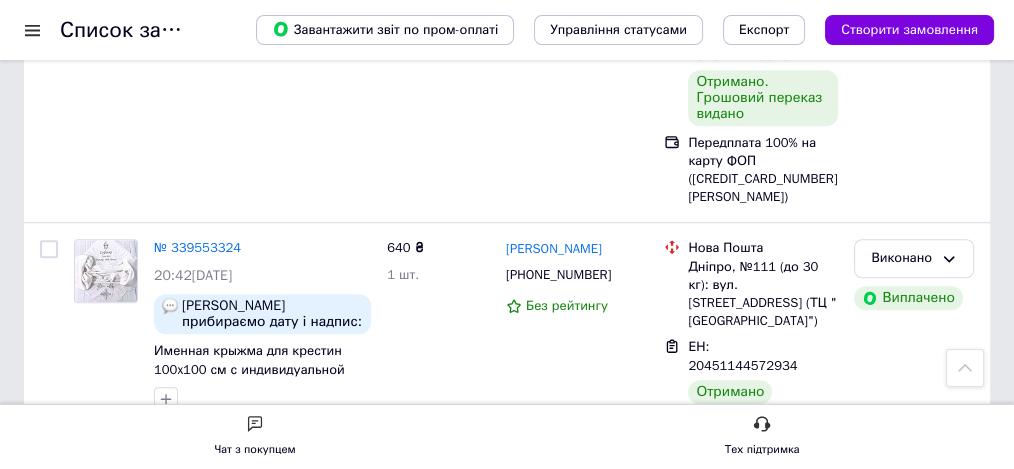 click 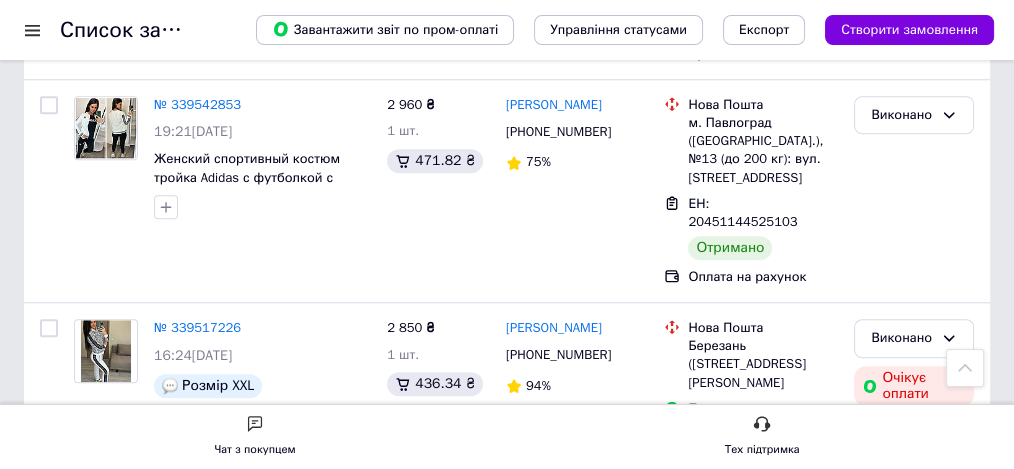 scroll, scrollTop: 1773, scrollLeft: 0, axis: vertical 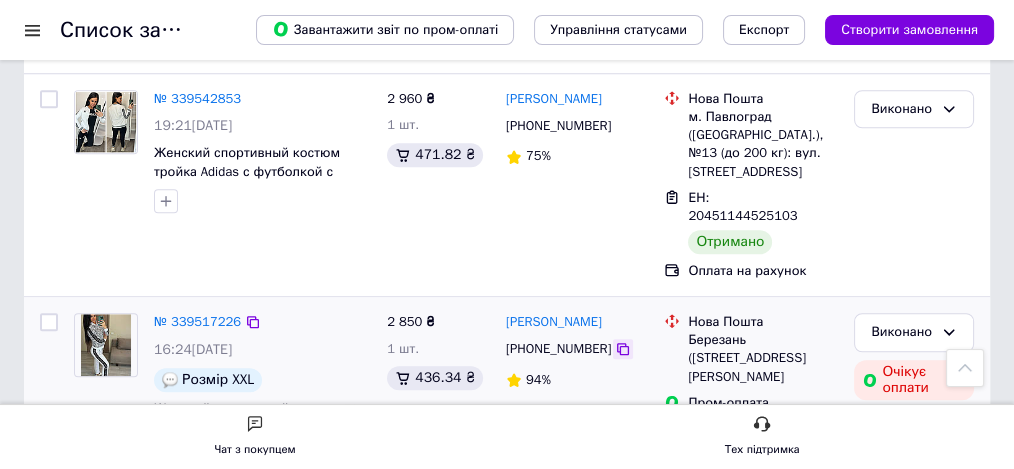 click 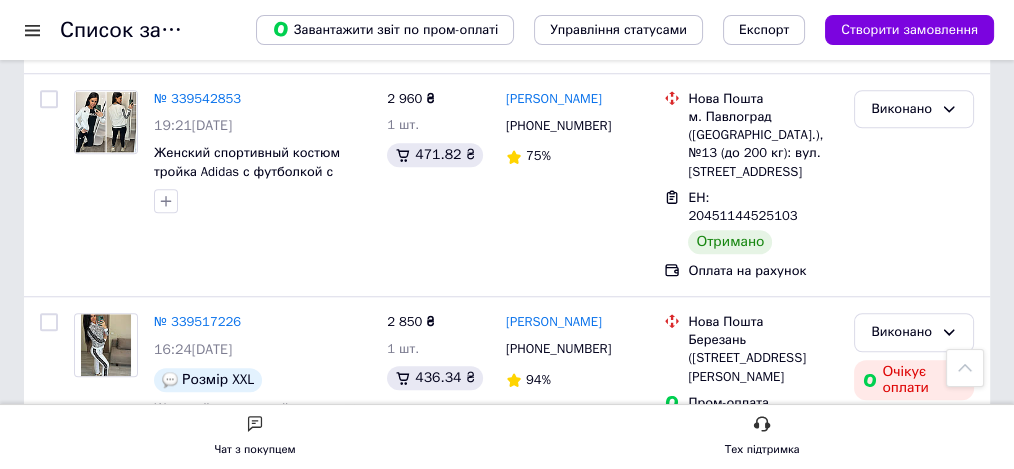 click 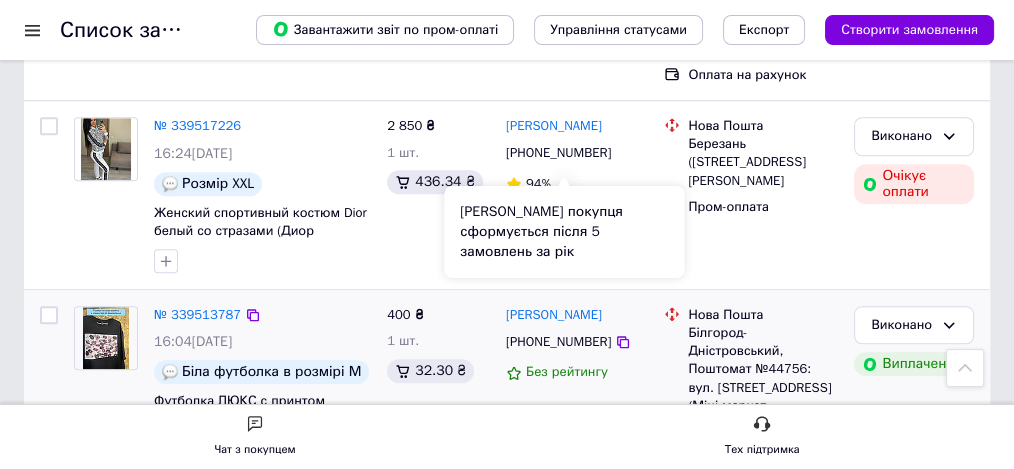 scroll, scrollTop: 2040, scrollLeft: 0, axis: vertical 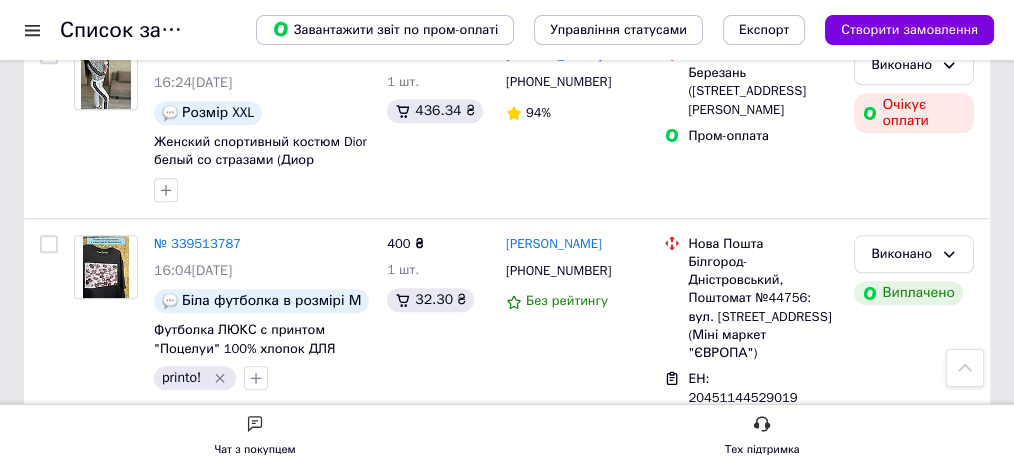 click 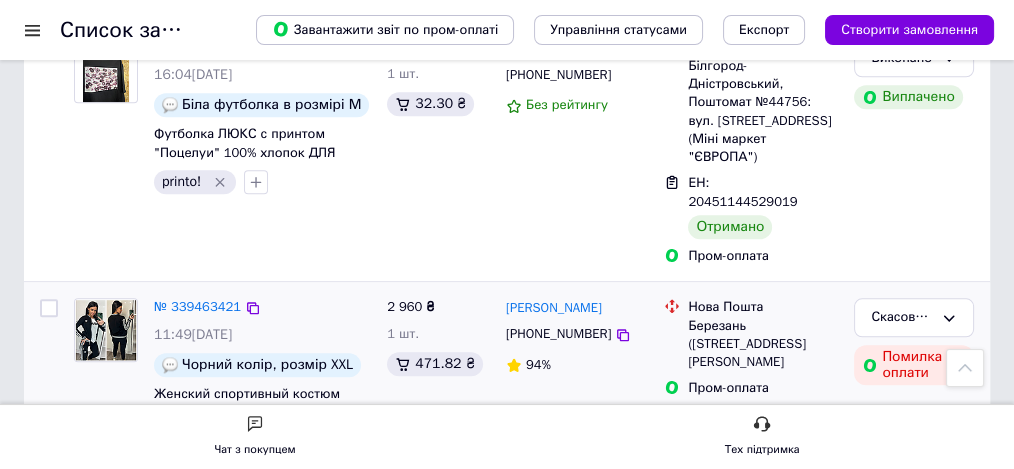 scroll, scrollTop: 2240, scrollLeft: 0, axis: vertical 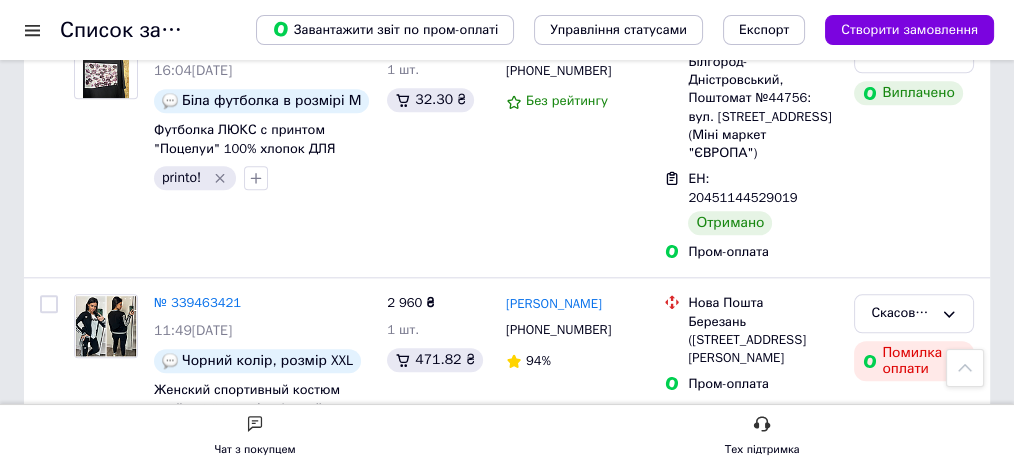 click 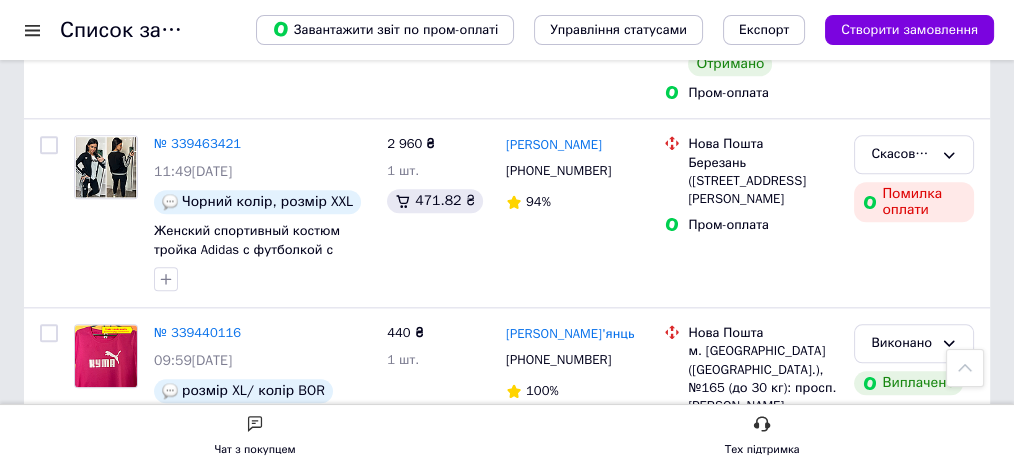 scroll, scrollTop: 2440, scrollLeft: 0, axis: vertical 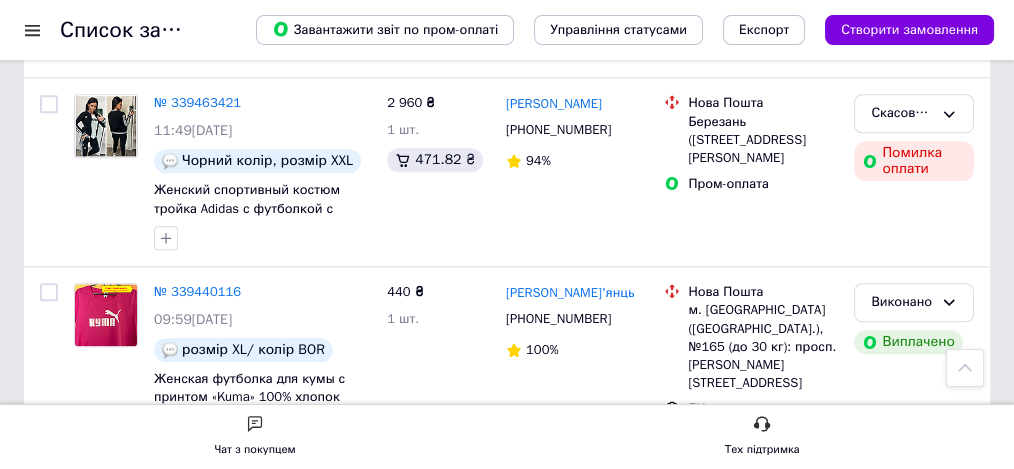 click 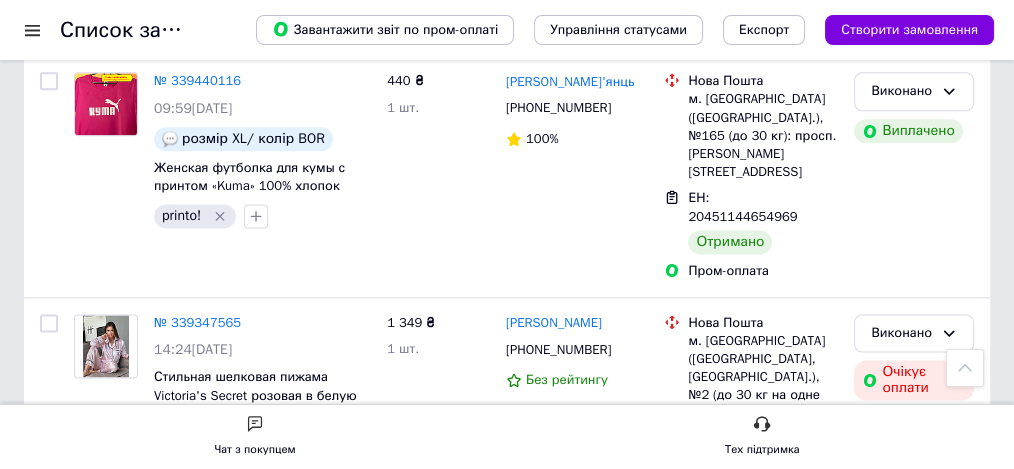 scroll, scrollTop: 2706, scrollLeft: 0, axis: vertical 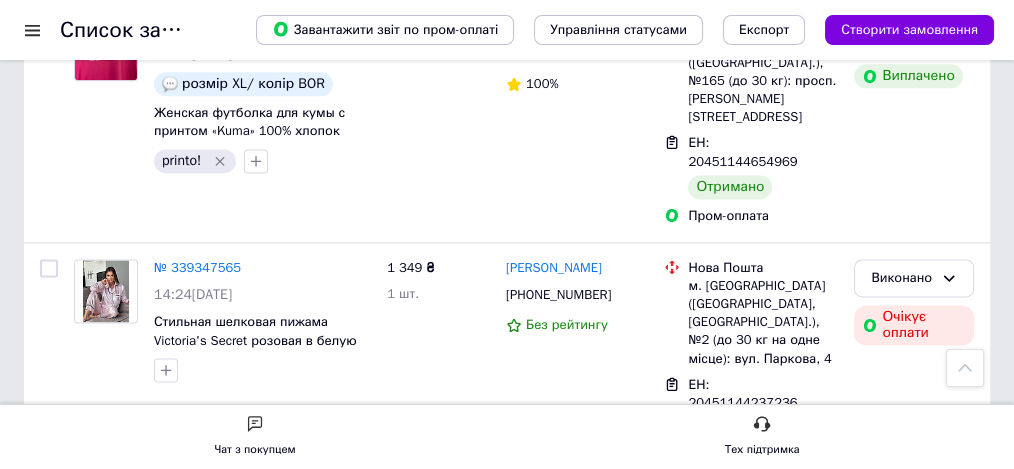 click 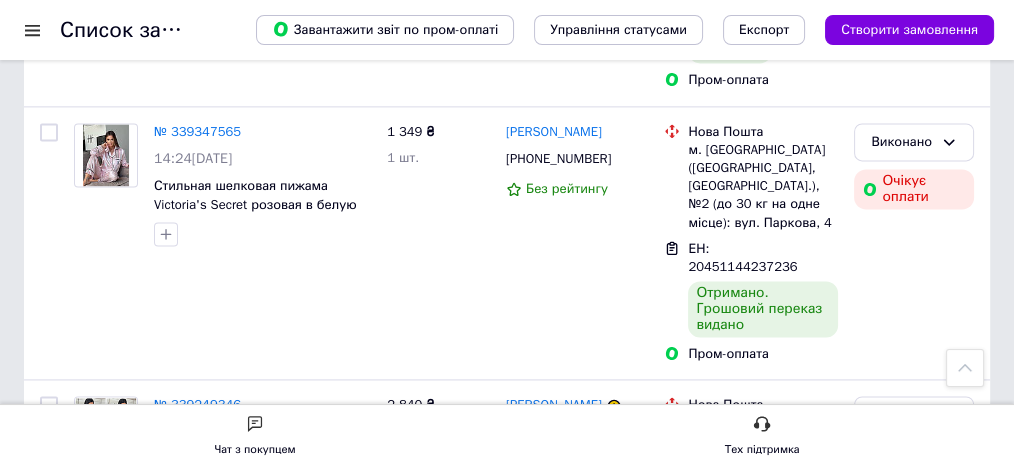 scroll, scrollTop: 2906, scrollLeft: 0, axis: vertical 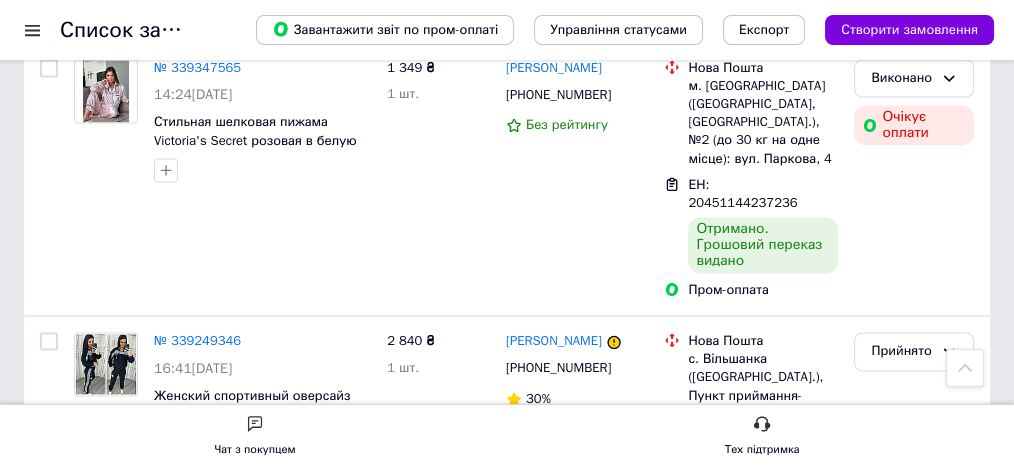 click 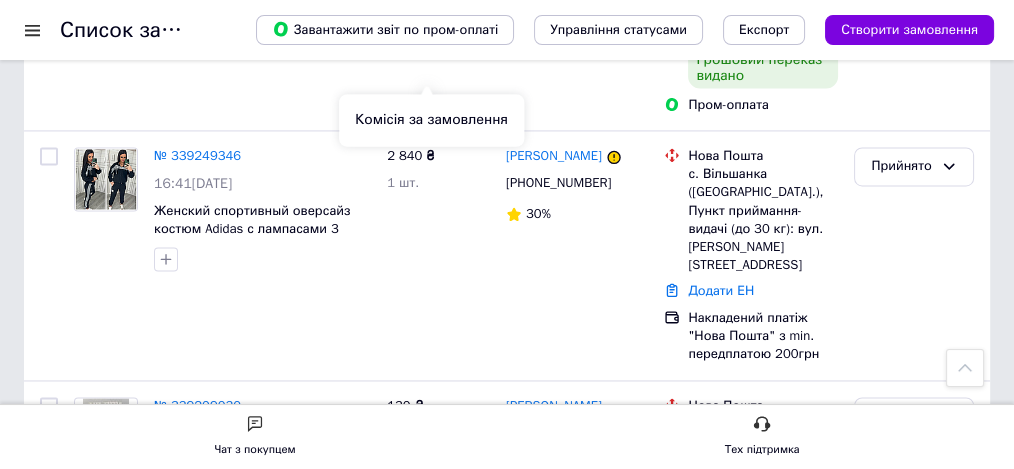 scroll, scrollTop: 3106, scrollLeft: 0, axis: vertical 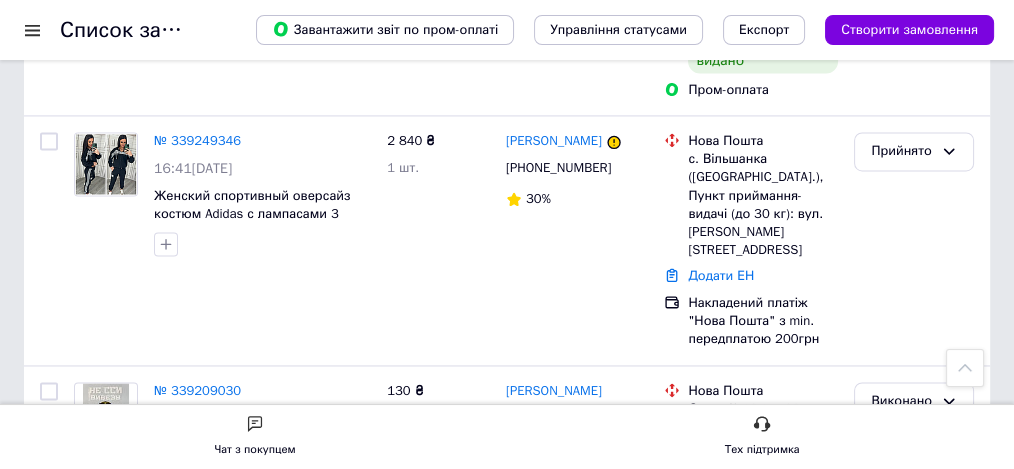 click 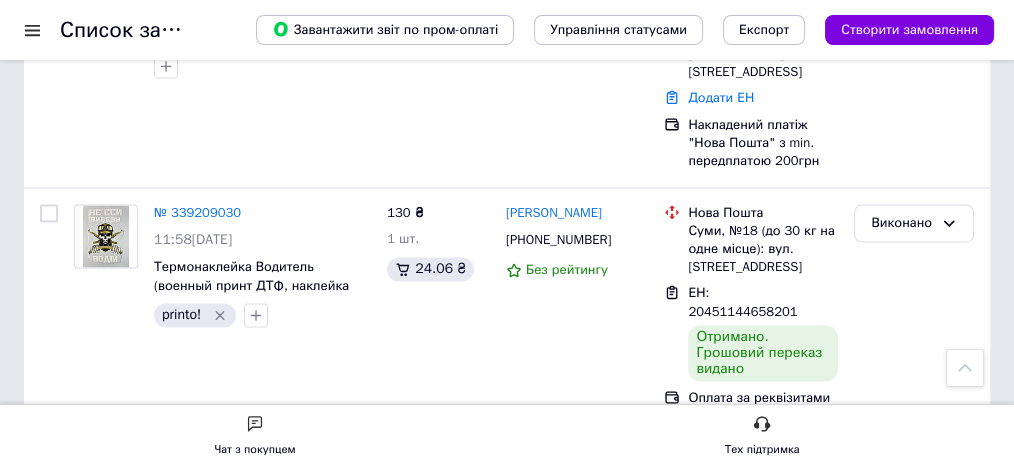 scroll, scrollTop: 3306, scrollLeft: 0, axis: vertical 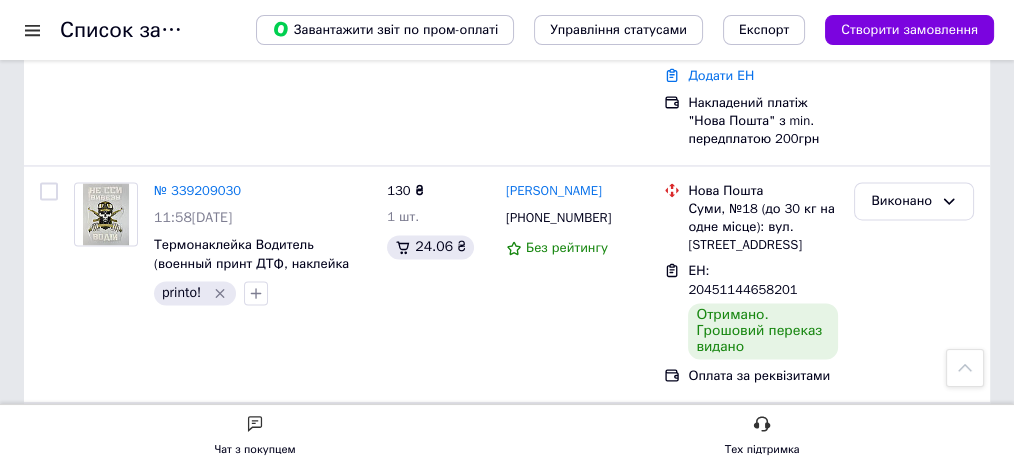 click 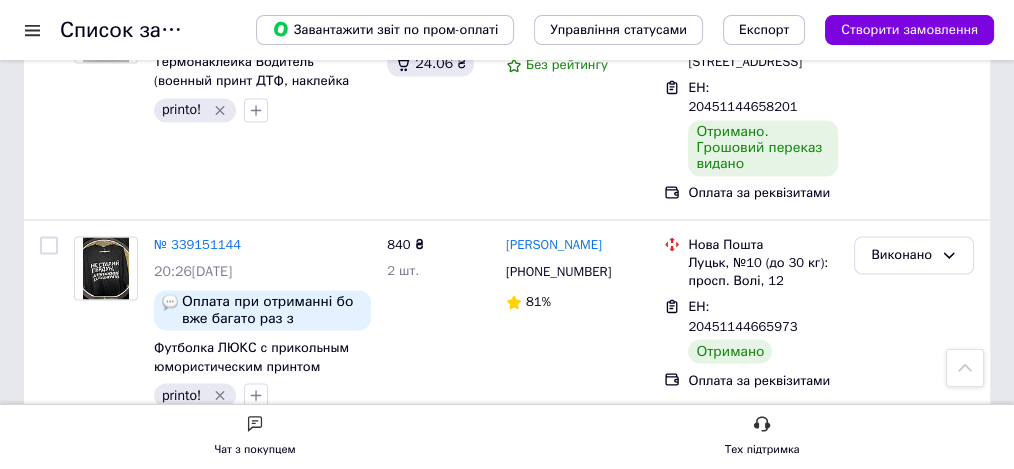 scroll, scrollTop: 3506, scrollLeft: 0, axis: vertical 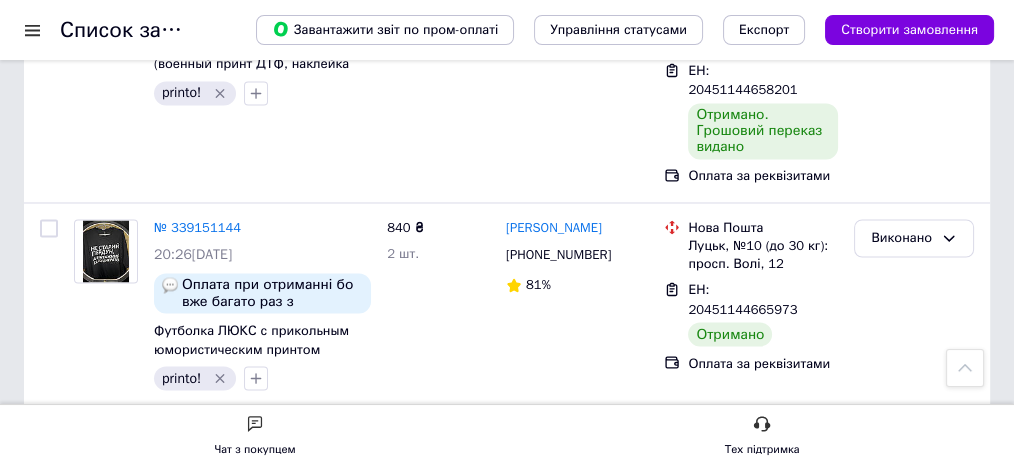 click 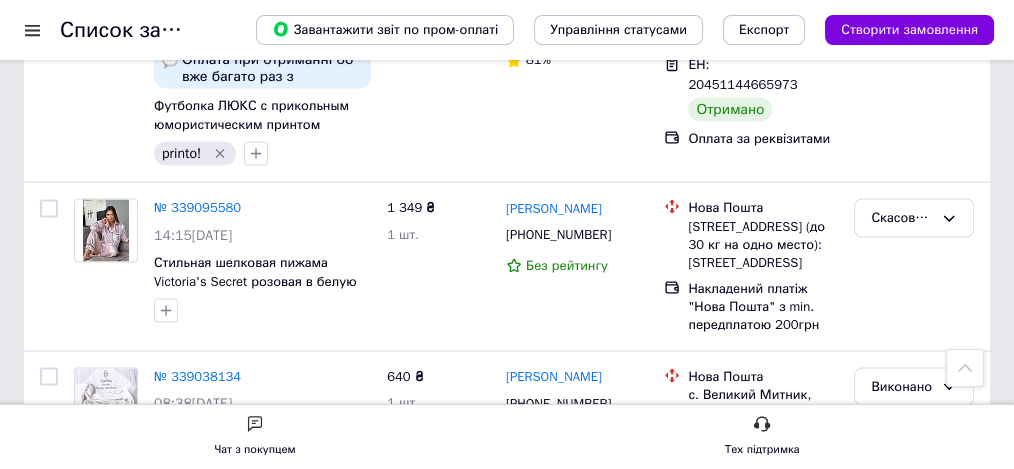 scroll, scrollTop: 3773, scrollLeft: 0, axis: vertical 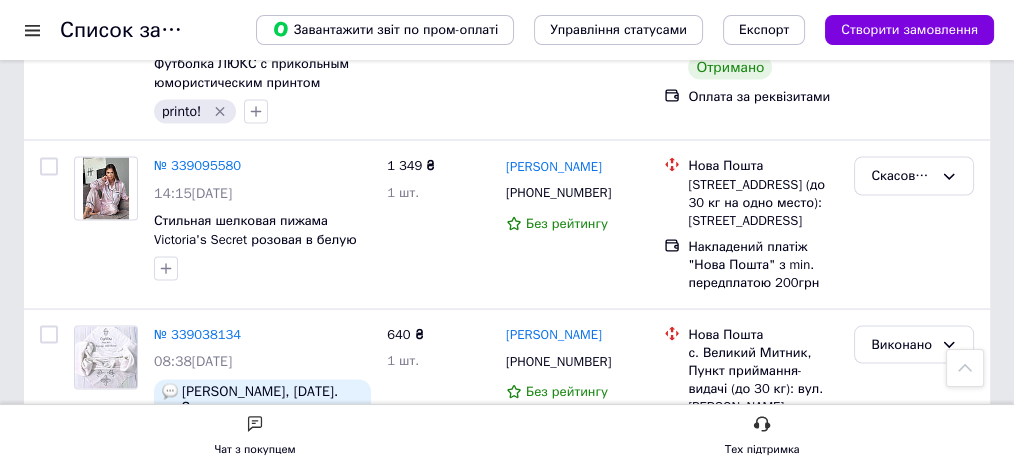 click 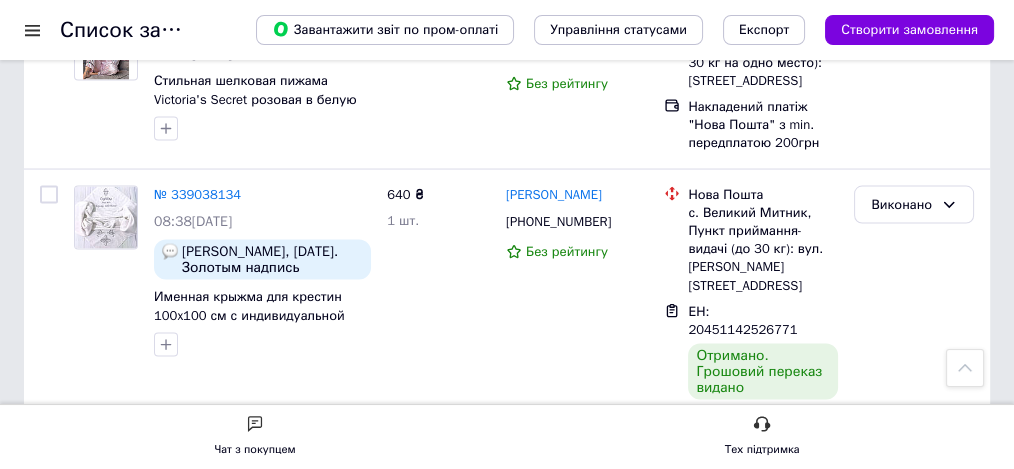 scroll, scrollTop: 3973, scrollLeft: 0, axis: vertical 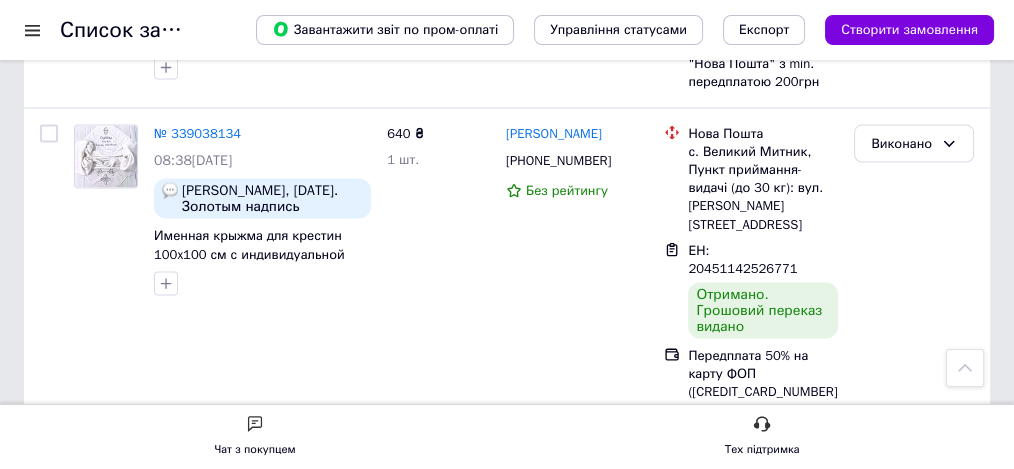 click 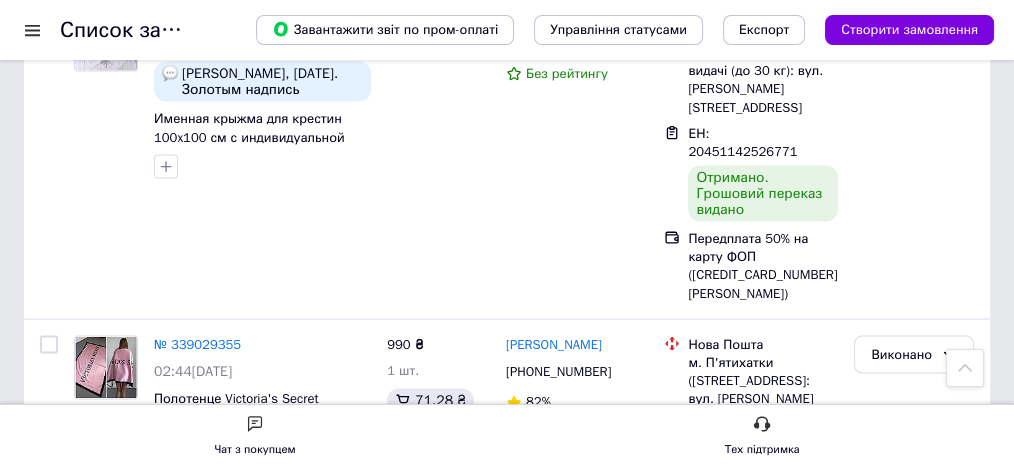 scroll, scrollTop: 4097, scrollLeft: 0, axis: vertical 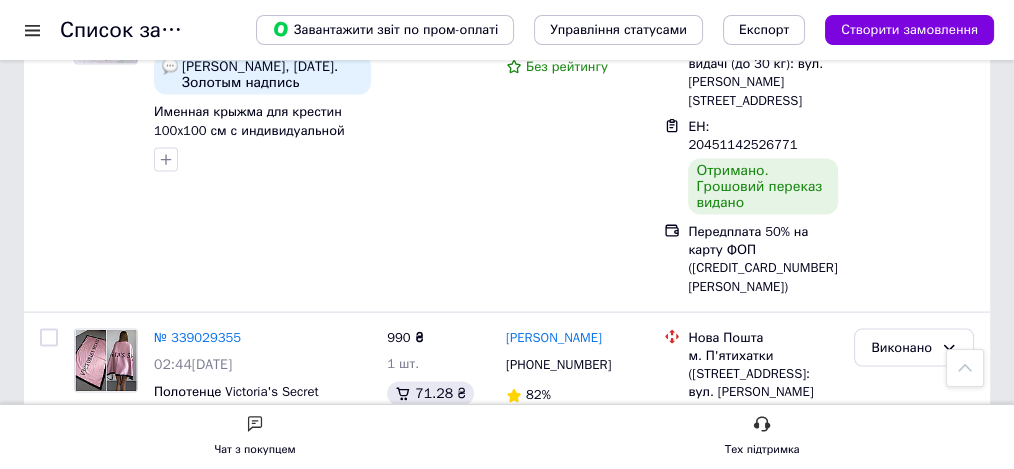 click on "4" at bounding box center (299, 780) 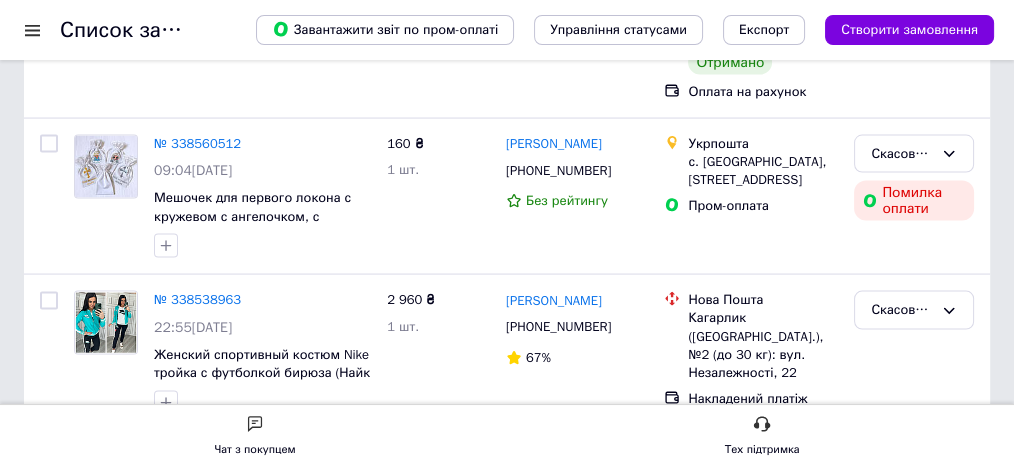 scroll, scrollTop: 0, scrollLeft: 0, axis: both 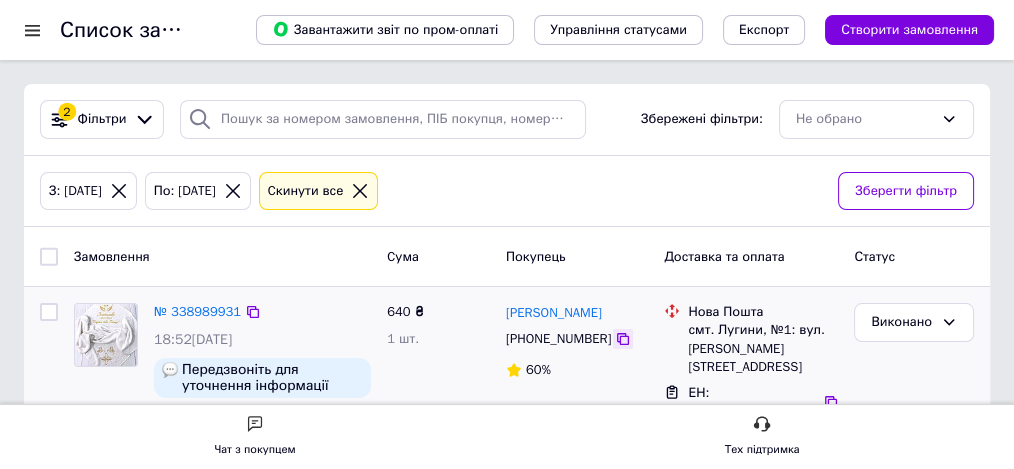 click 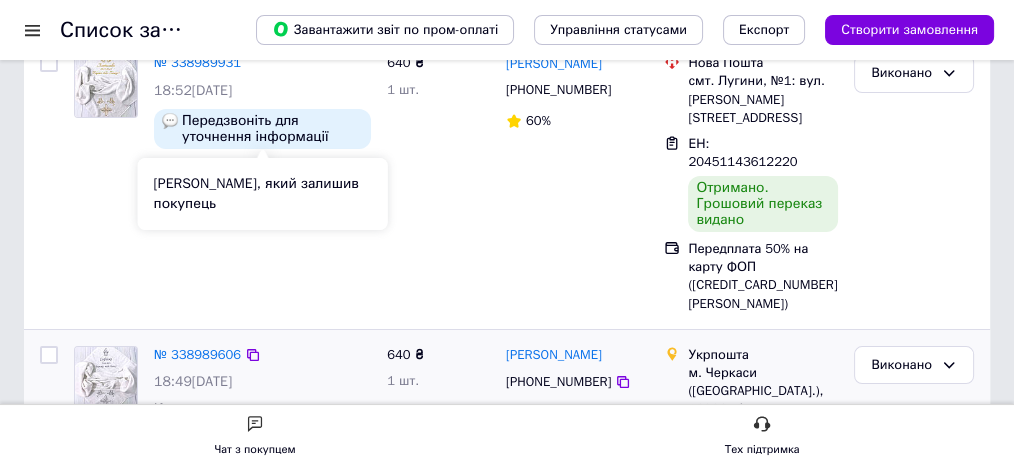 scroll, scrollTop: 266, scrollLeft: 0, axis: vertical 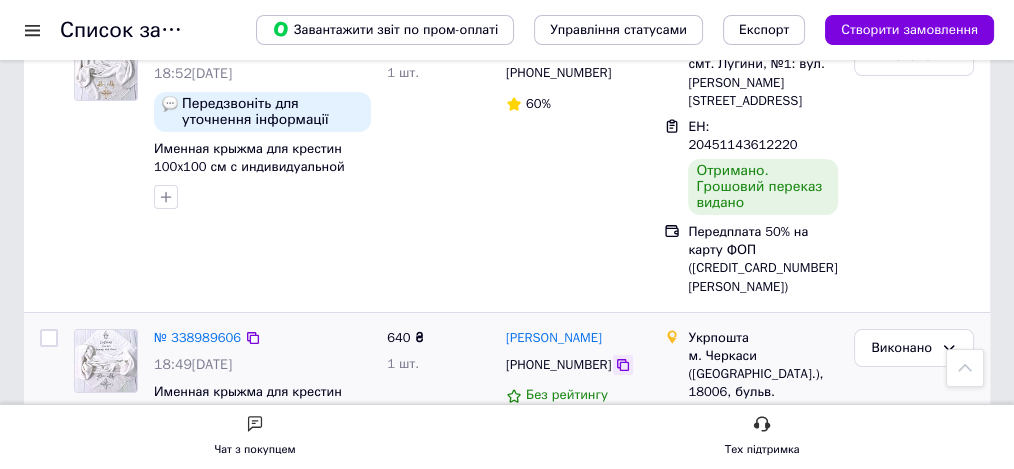 click 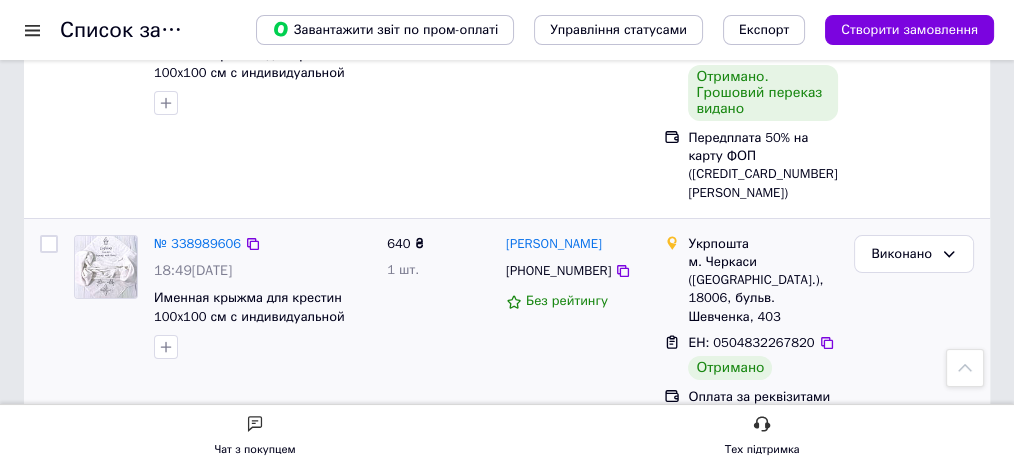 scroll, scrollTop: 466, scrollLeft: 0, axis: vertical 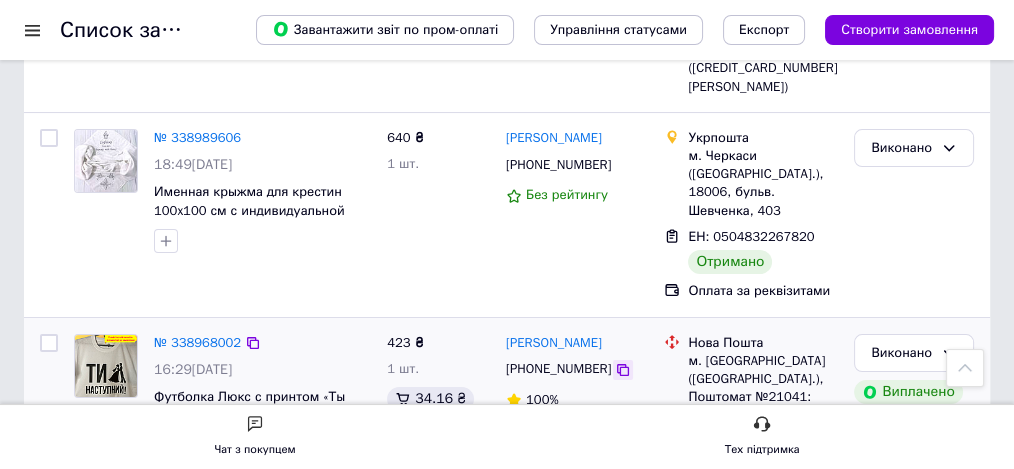 click 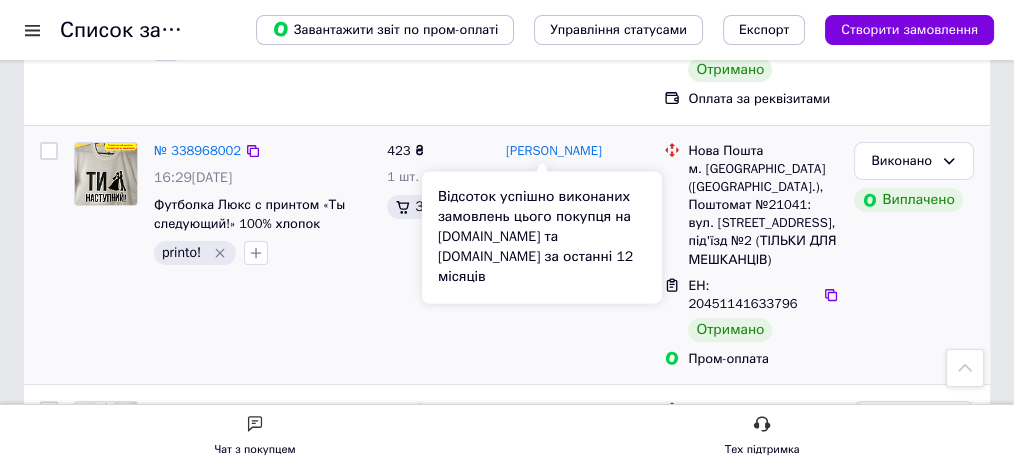 scroll, scrollTop: 666, scrollLeft: 0, axis: vertical 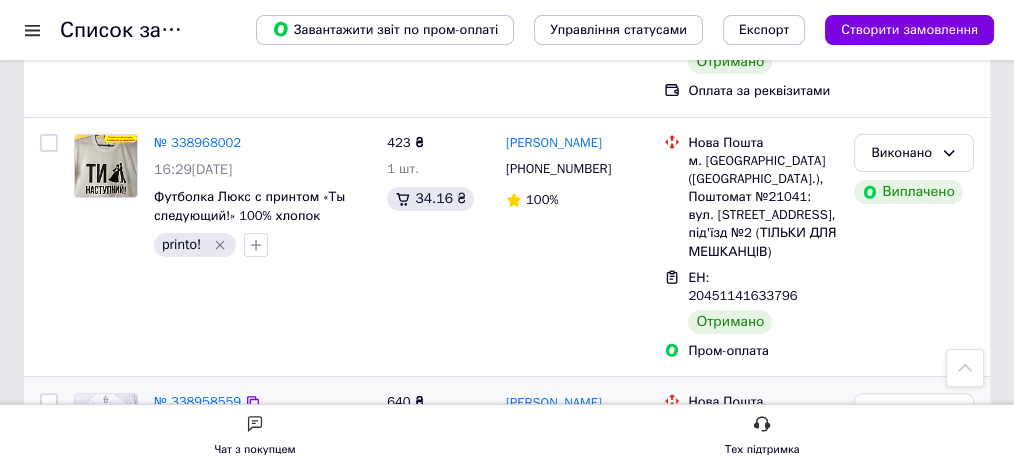 click 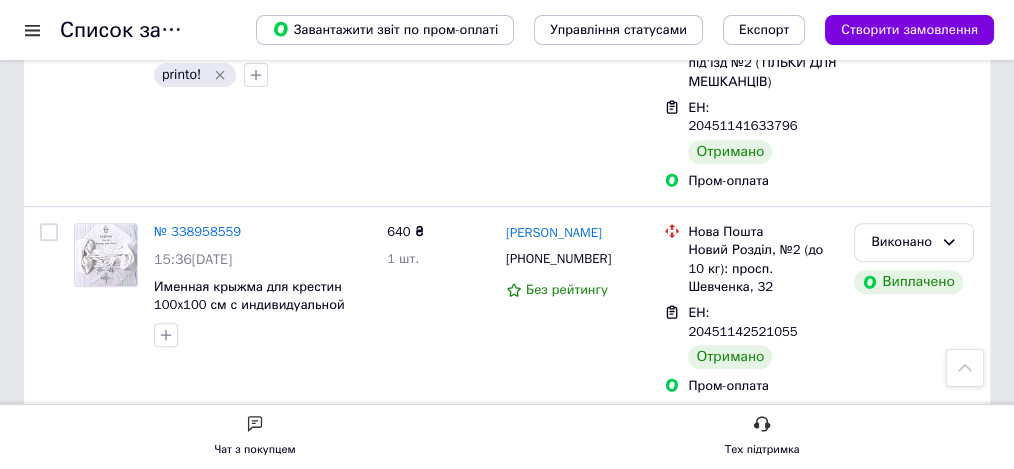 scroll, scrollTop: 933, scrollLeft: 0, axis: vertical 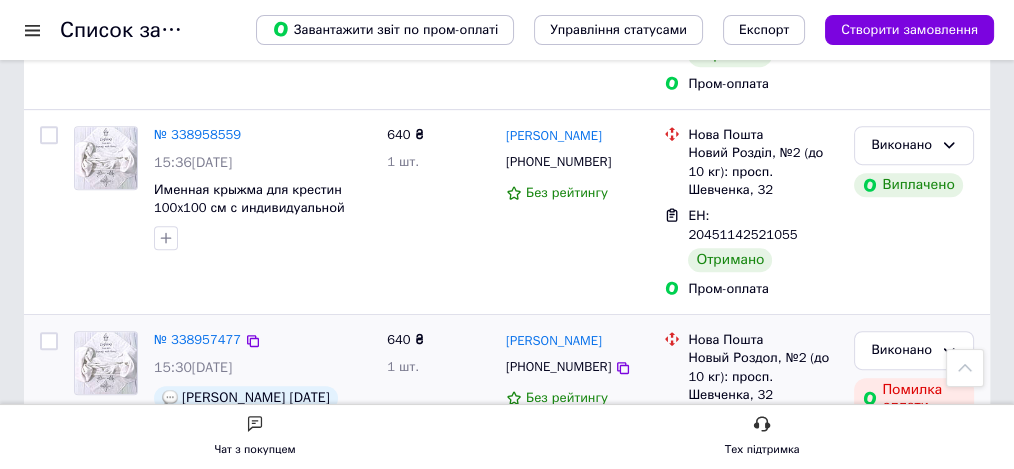 drag, startPoint x: 580, startPoint y: 276, endPoint x: 567, endPoint y: 283, distance: 14.764823 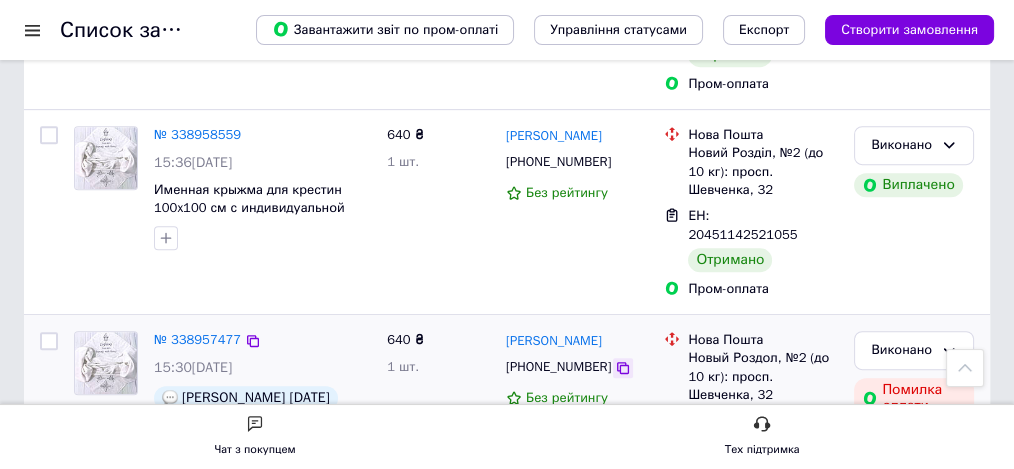 click 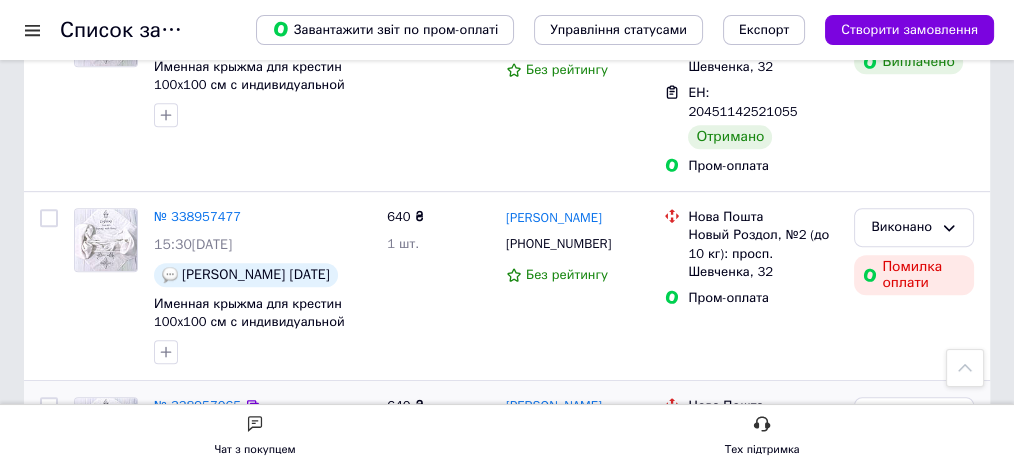 scroll, scrollTop: 1066, scrollLeft: 0, axis: vertical 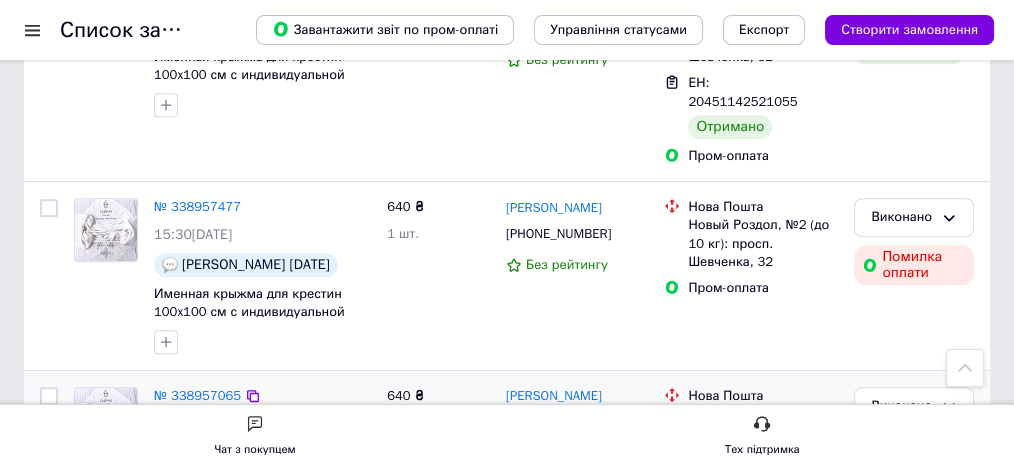 click 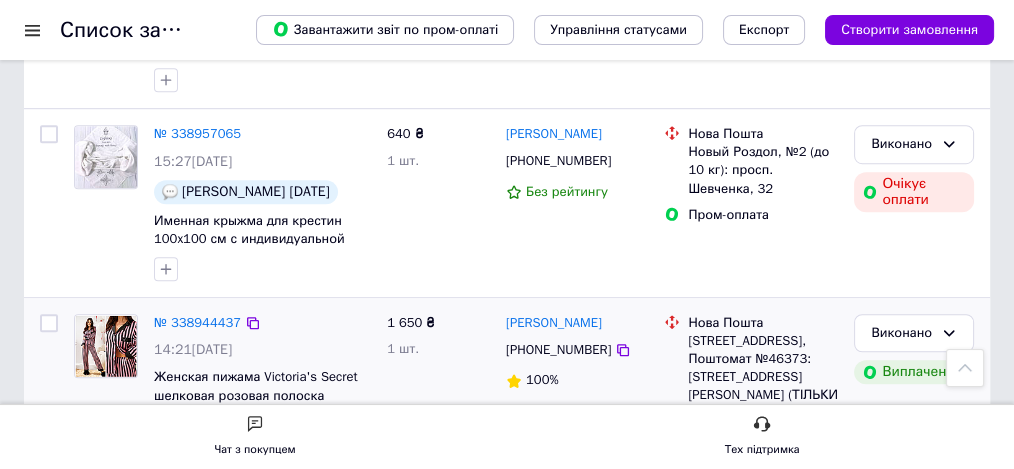 scroll, scrollTop: 1333, scrollLeft: 0, axis: vertical 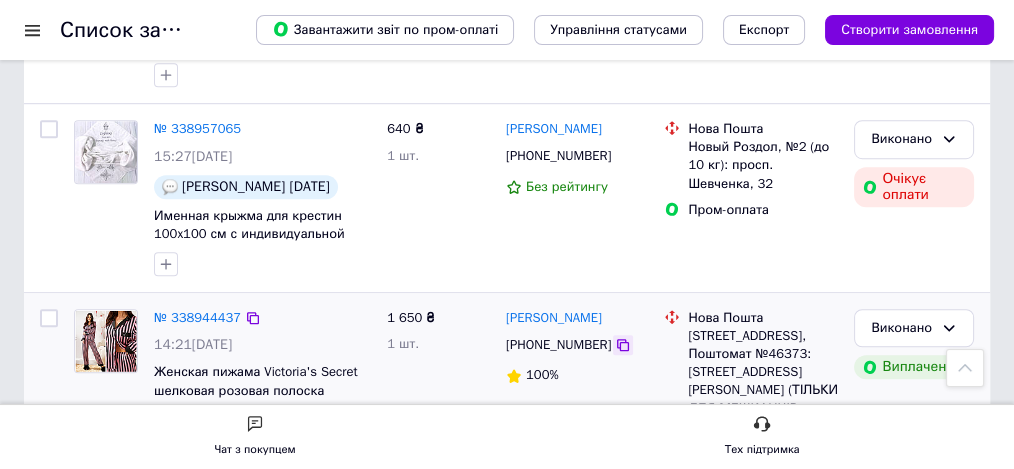 click 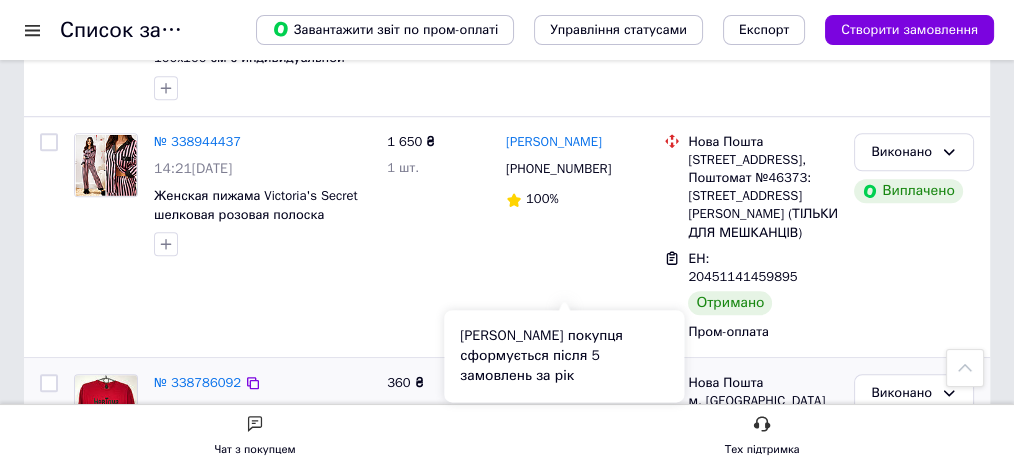 scroll, scrollTop: 1533, scrollLeft: 0, axis: vertical 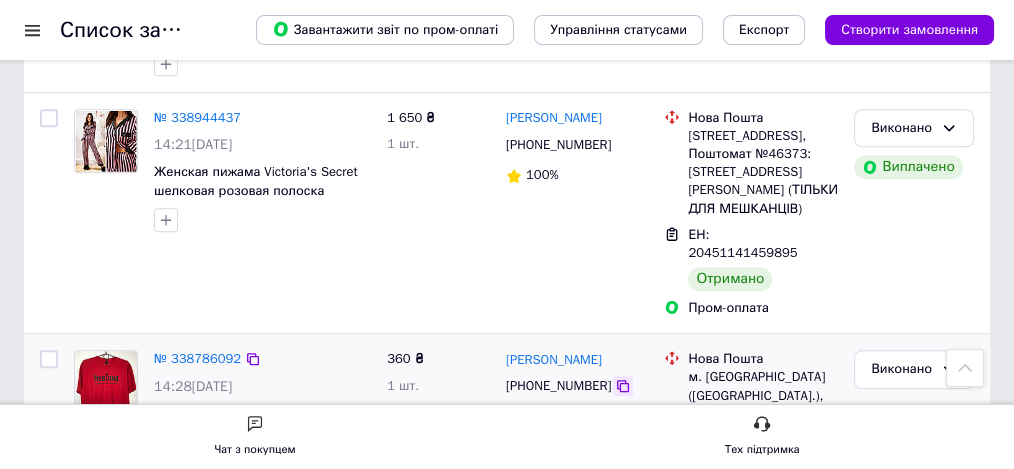 click 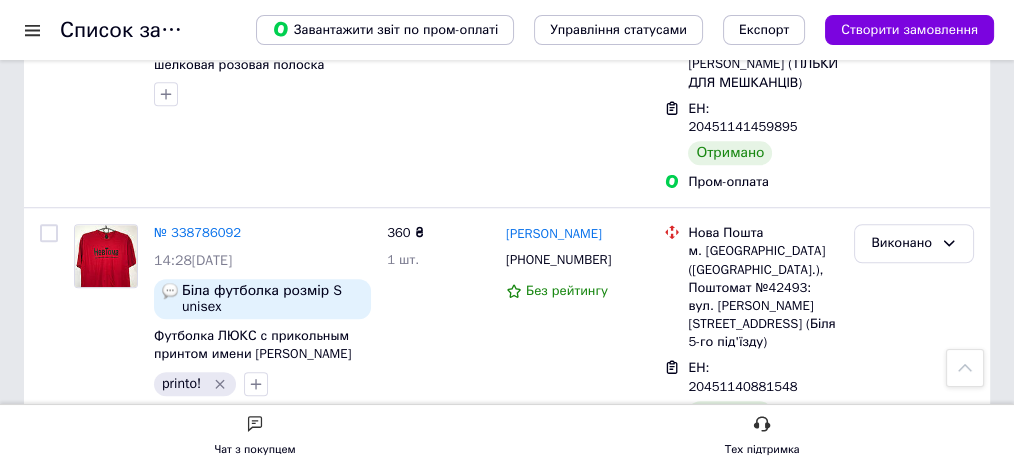scroll, scrollTop: 1800, scrollLeft: 0, axis: vertical 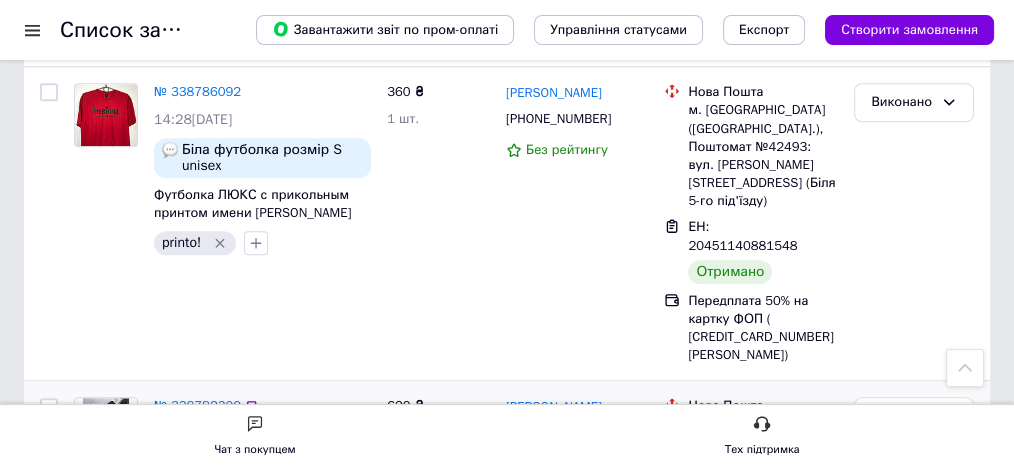 click 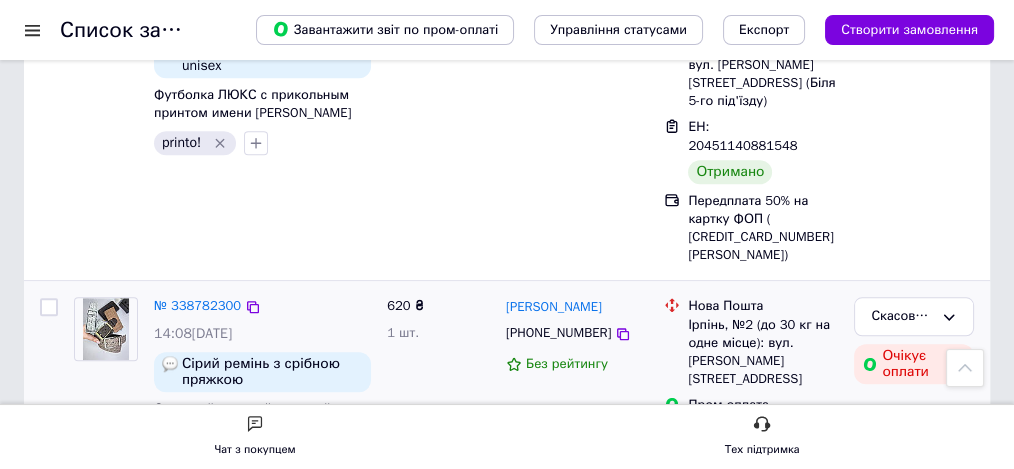 scroll, scrollTop: 1933, scrollLeft: 0, axis: vertical 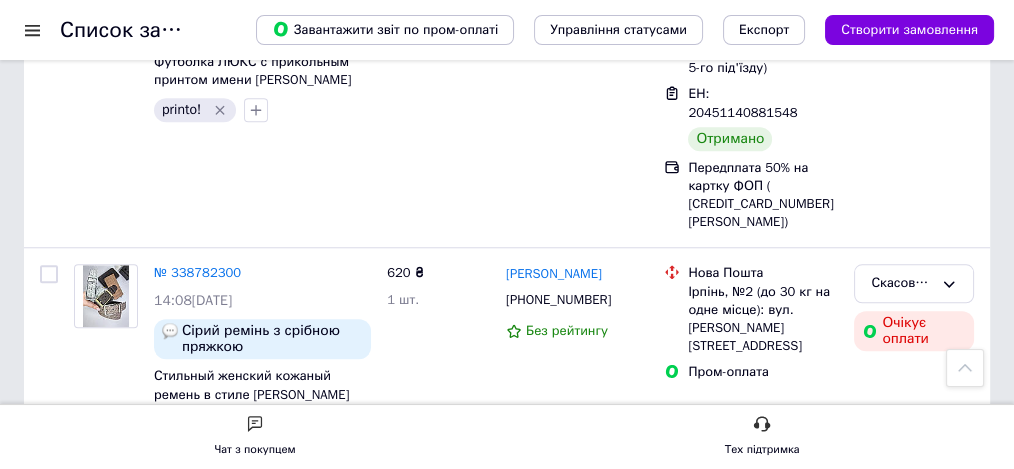 click 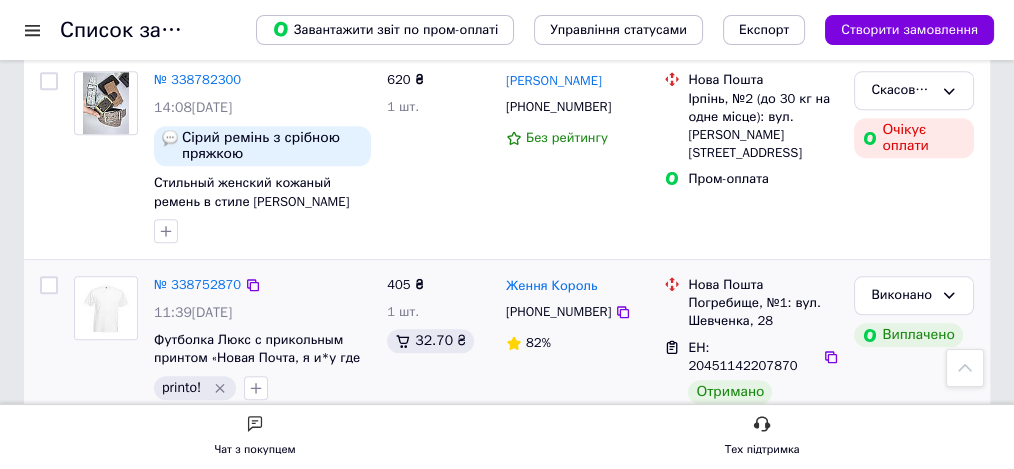 scroll, scrollTop: 2133, scrollLeft: 0, axis: vertical 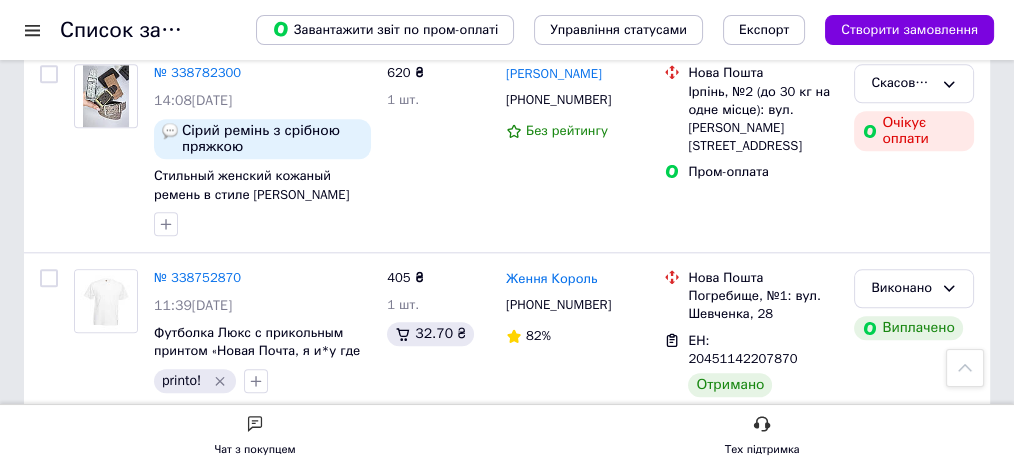 click 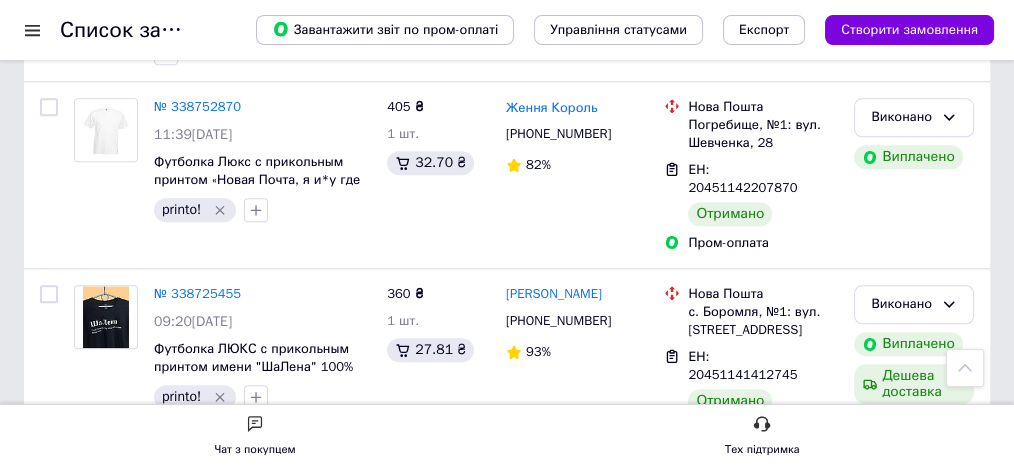 scroll, scrollTop: 2333, scrollLeft: 0, axis: vertical 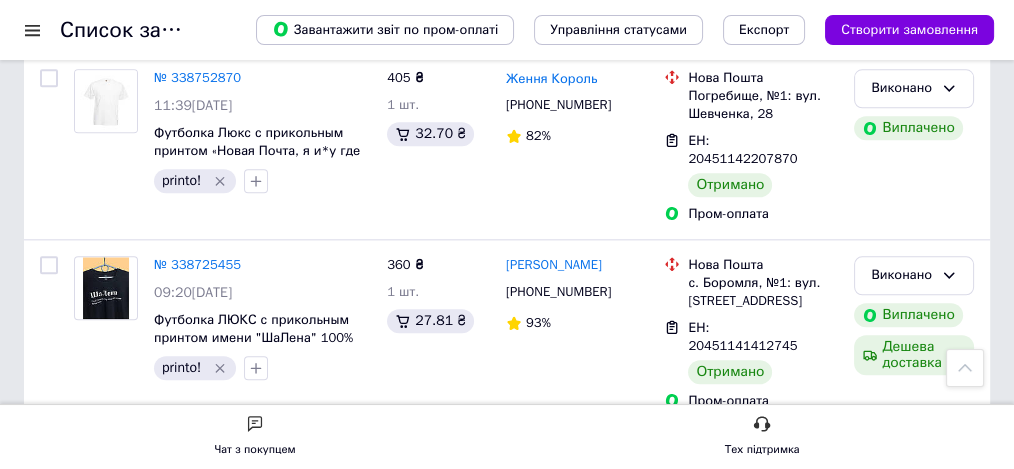 click 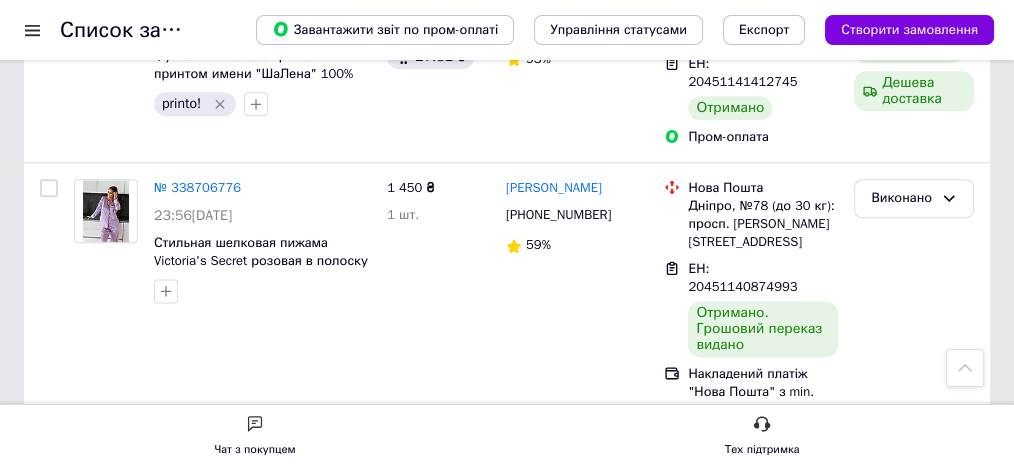 scroll, scrollTop: 2600, scrollLeft: 0, axis: vertical 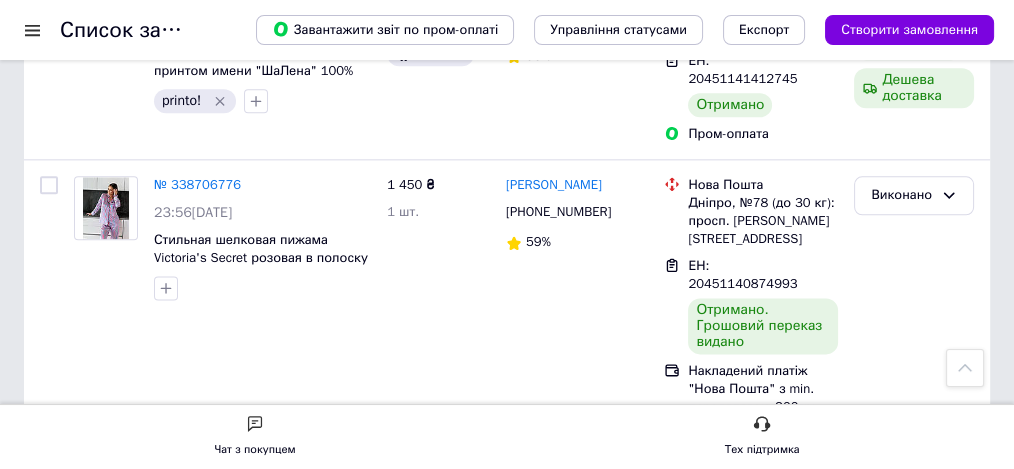 click 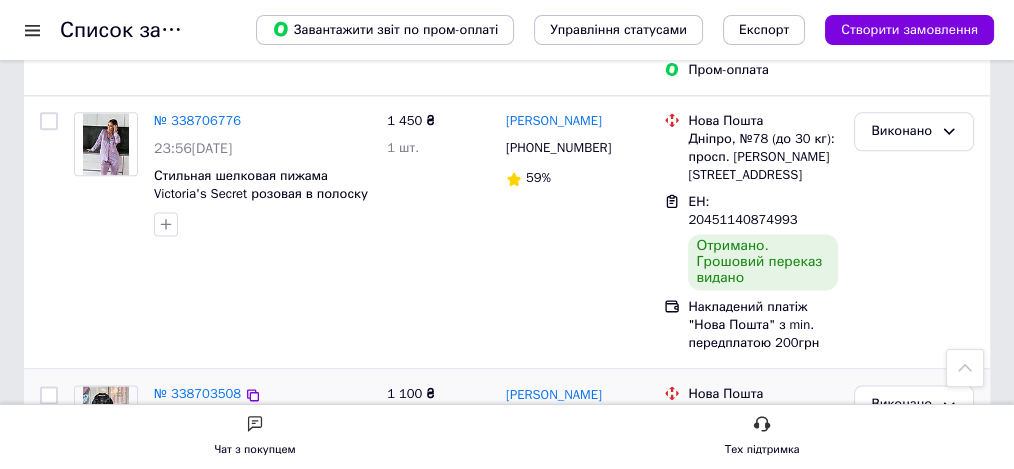 scroll, scrollTop: 2733, scrollLeft: 0, axis: vertical 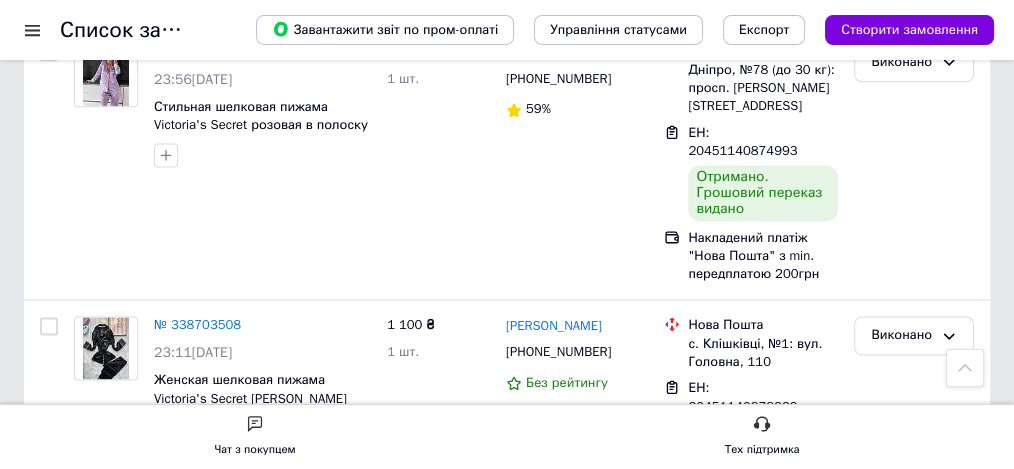 click 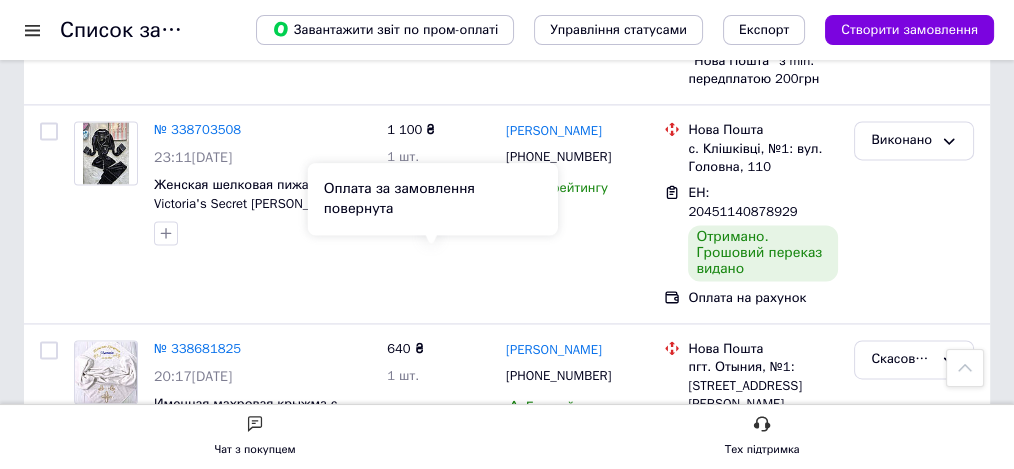 scroll, scrollTop: 2933, scrollLeft: 0, axis: vertical 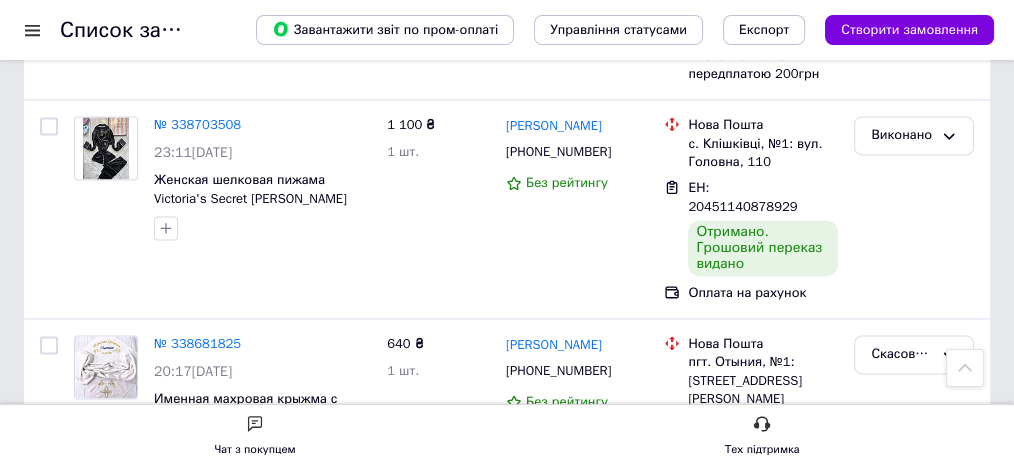 click 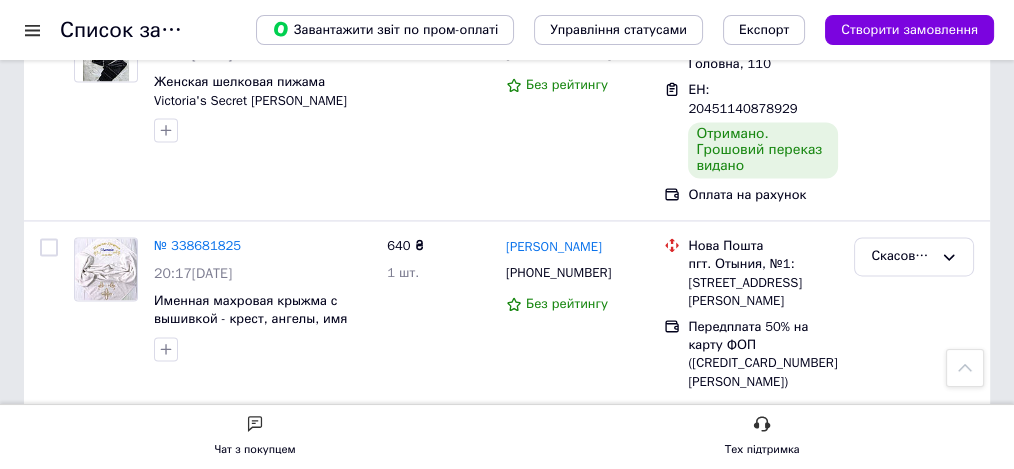 scroll, scrollTop: 3066, scrollLeft: 0, axis: vertical 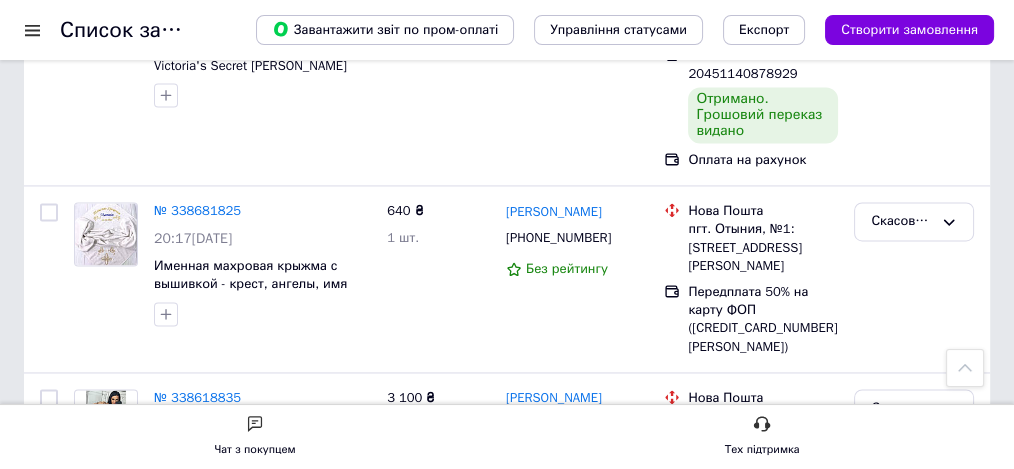 click 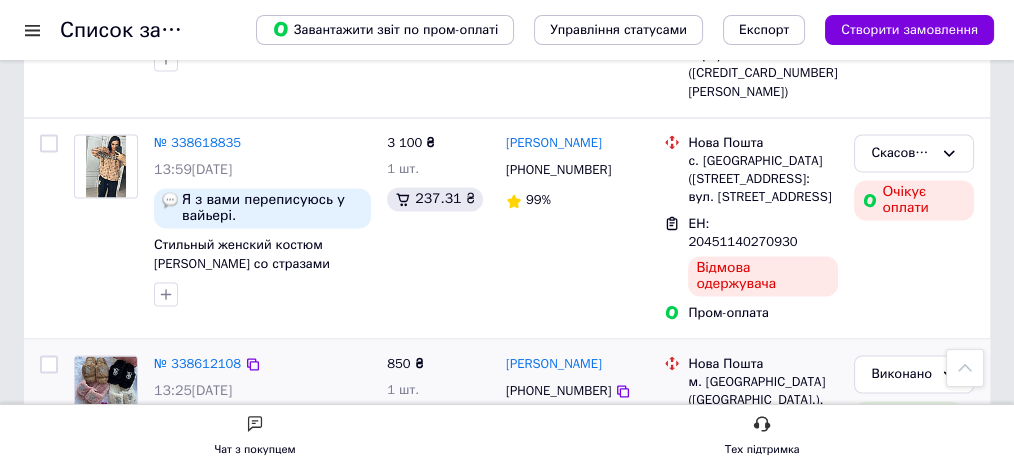 scroll, scrollTop: 3333, scrollLeft: 0, axis: vertical 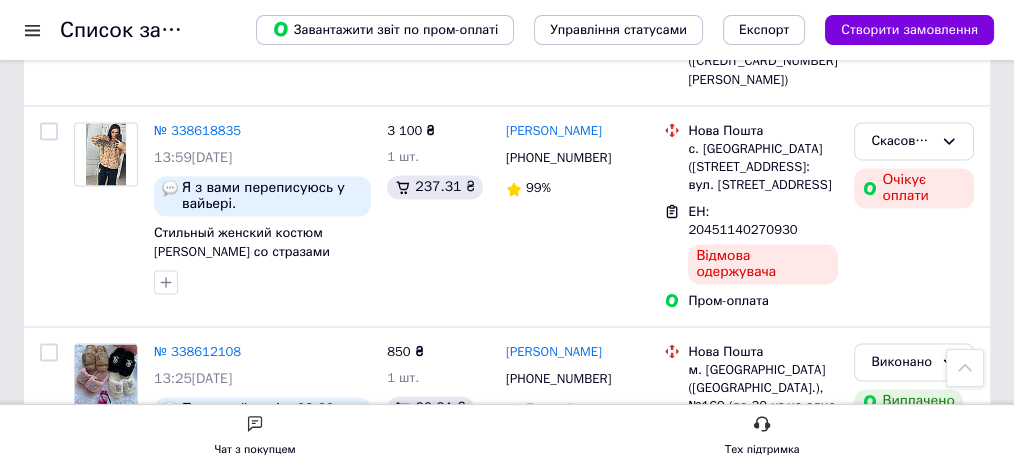 click 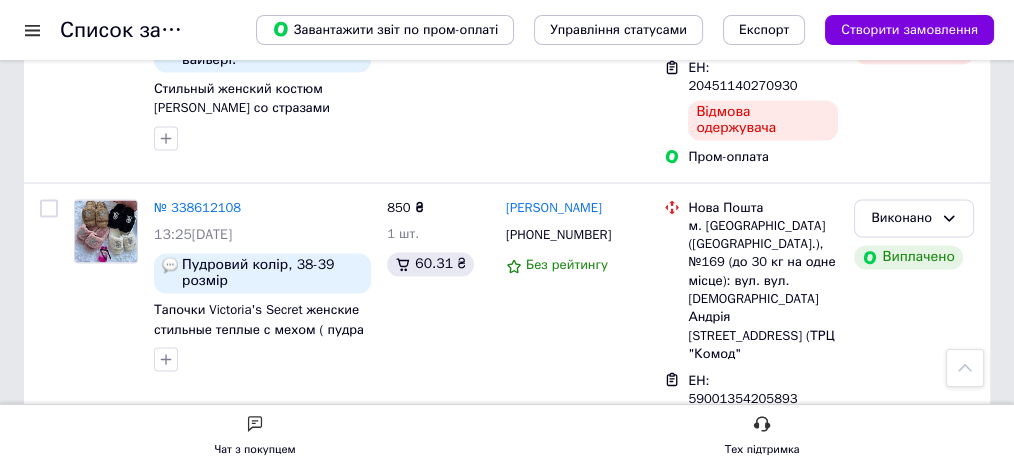 scroll, scrollTop: 3533, scrollLeft: 0, axis: vertical 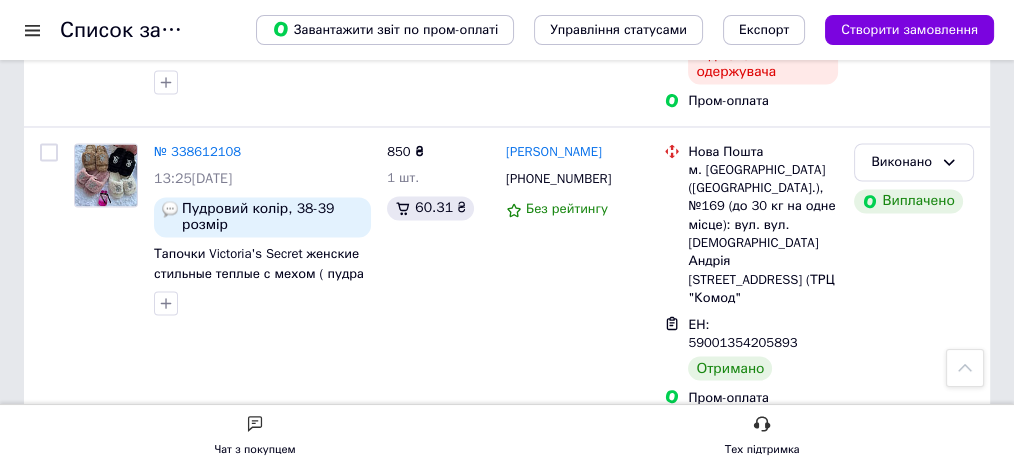 click 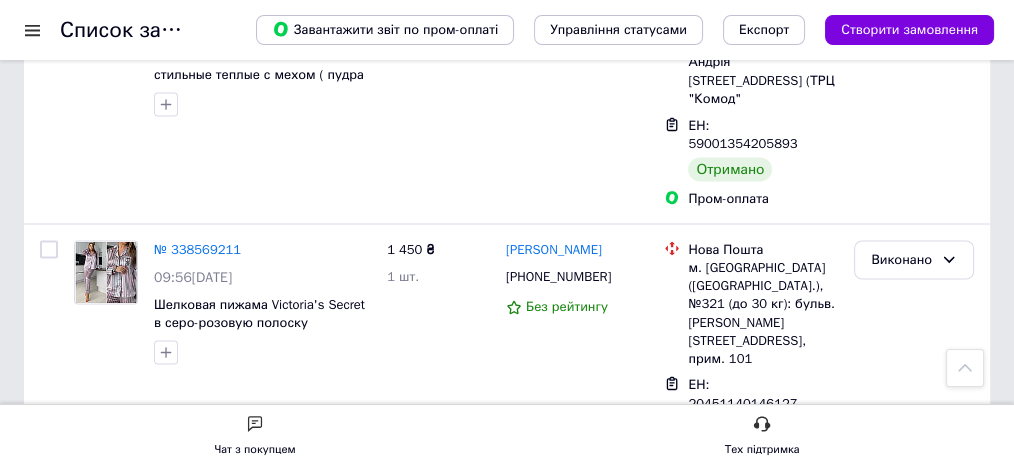 scroll, scrollTop: 3733, scrollLeft: 0, axis: vertical 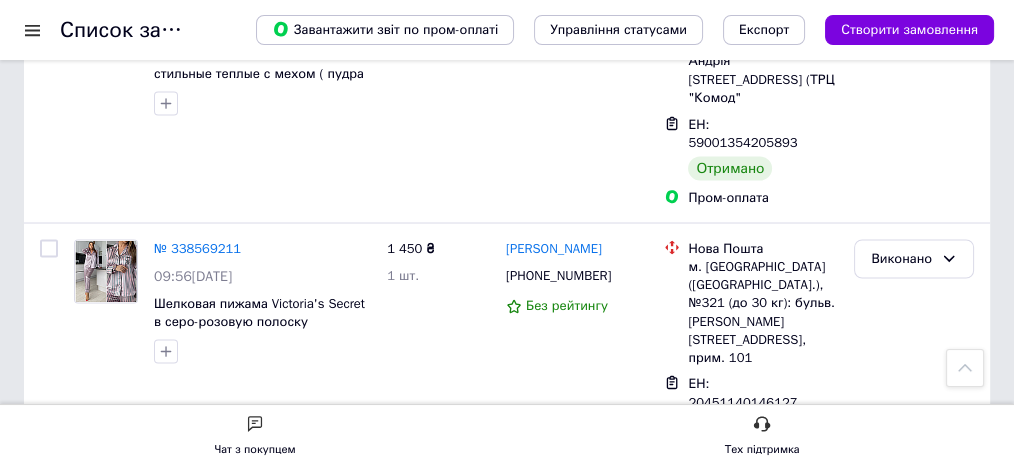 click 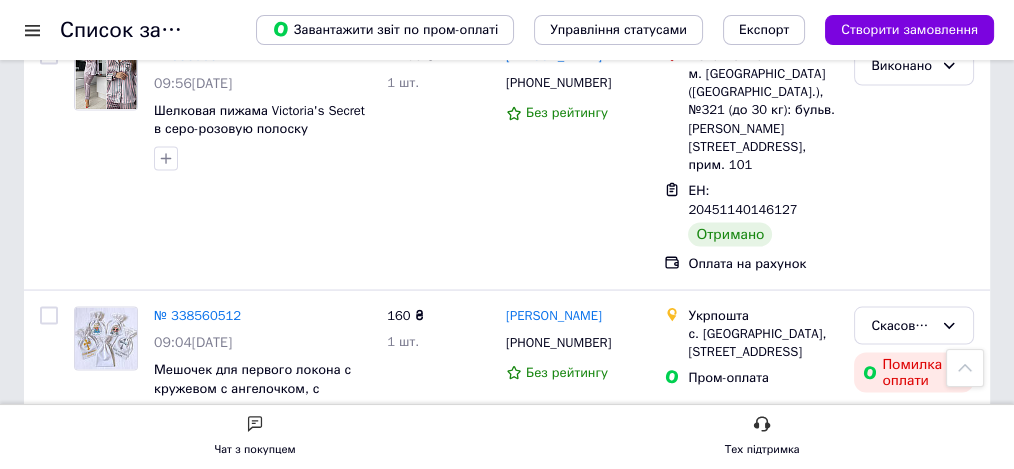 scroll, scrollTop: 3933, scrollLeft: 0, axis: vertical 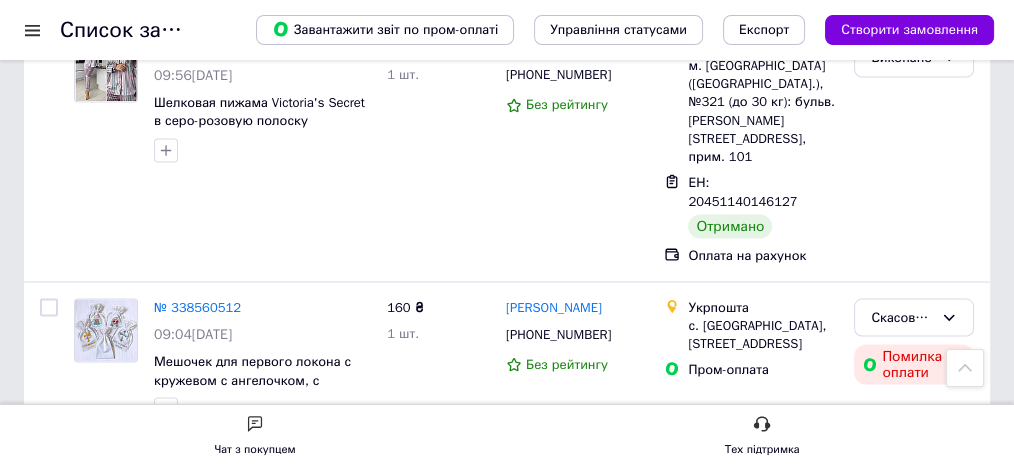 click on "5" at bounding box center (344, 874) 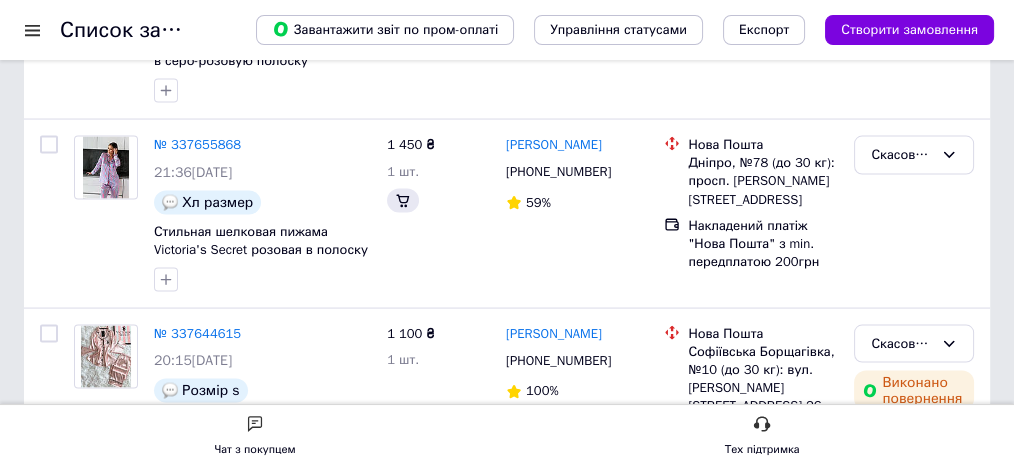 scroll, scrollTop: 0, scrollLeft: 0, axis: both 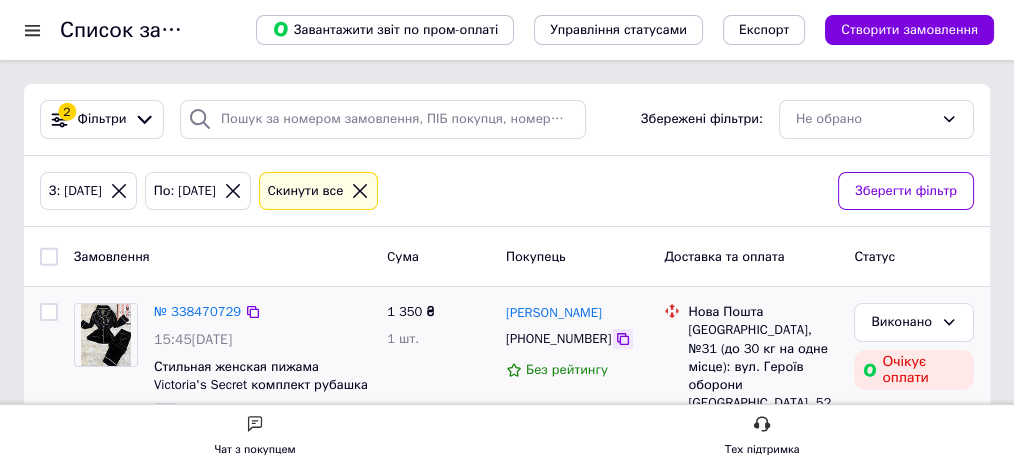 click 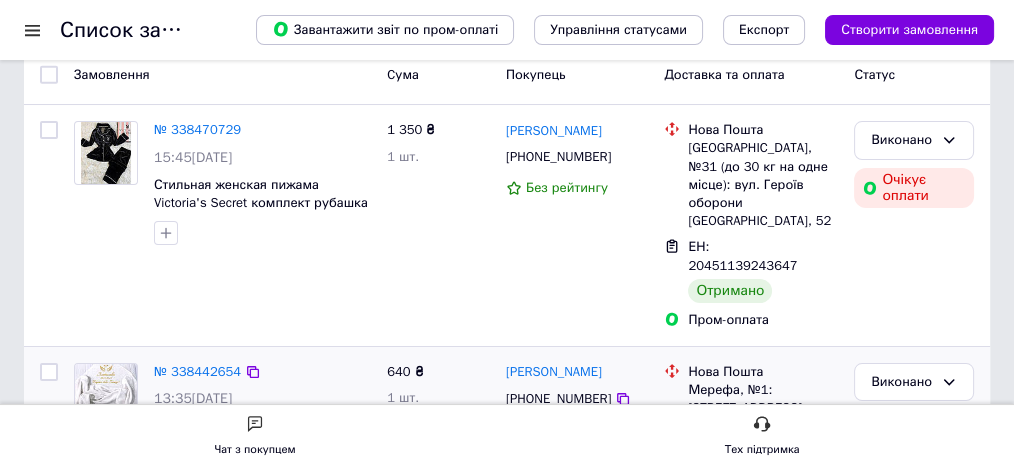 scroll, scrollTop: 200, scrollLeft: 0, axis: vertical 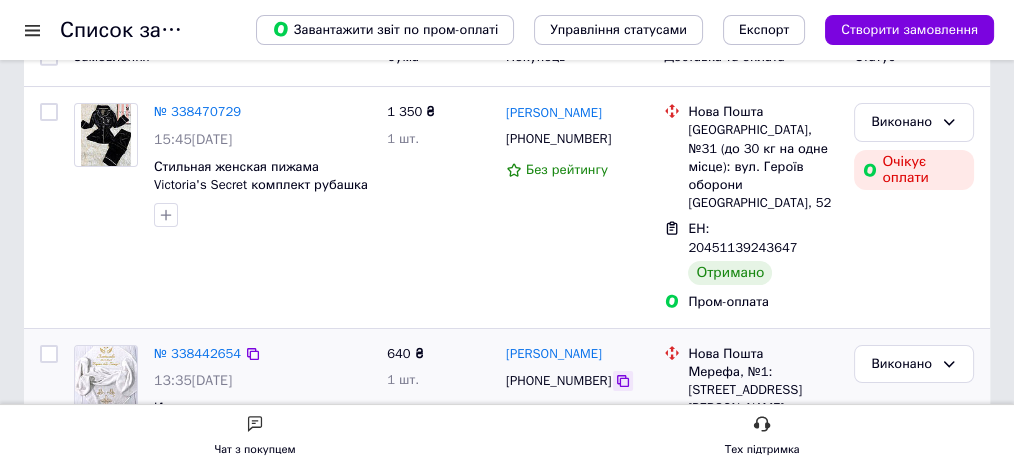 click 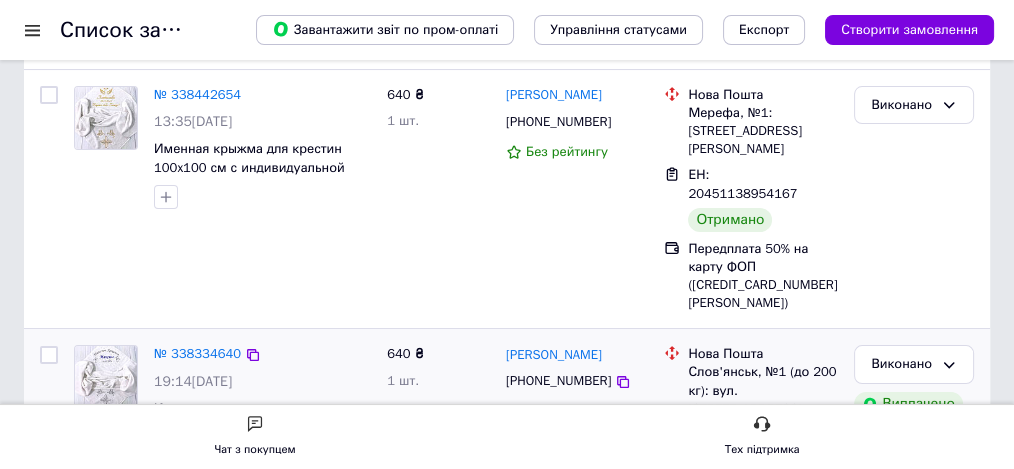 scroll, scrollTop: 466, scrollLeft: 0, axis: vertical 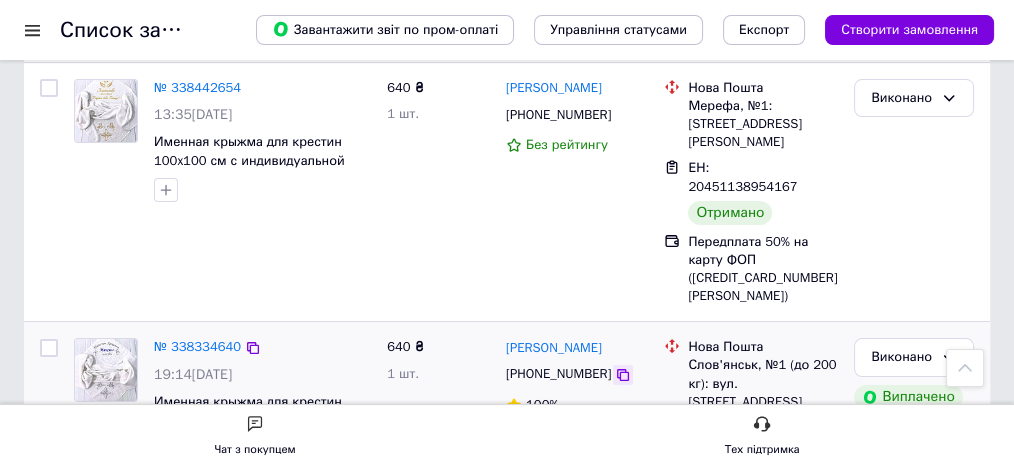 click 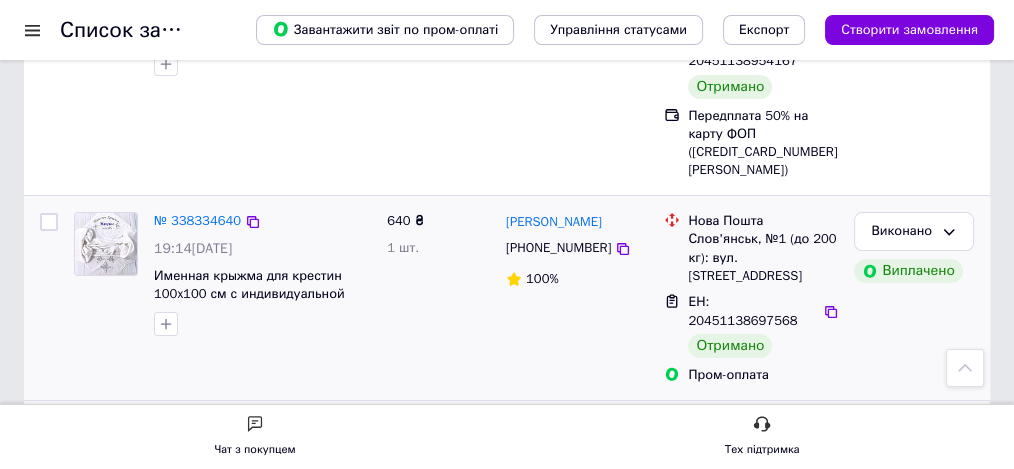 scroll, scrollTop: 600, scrollLeft: 0, axis: vertical 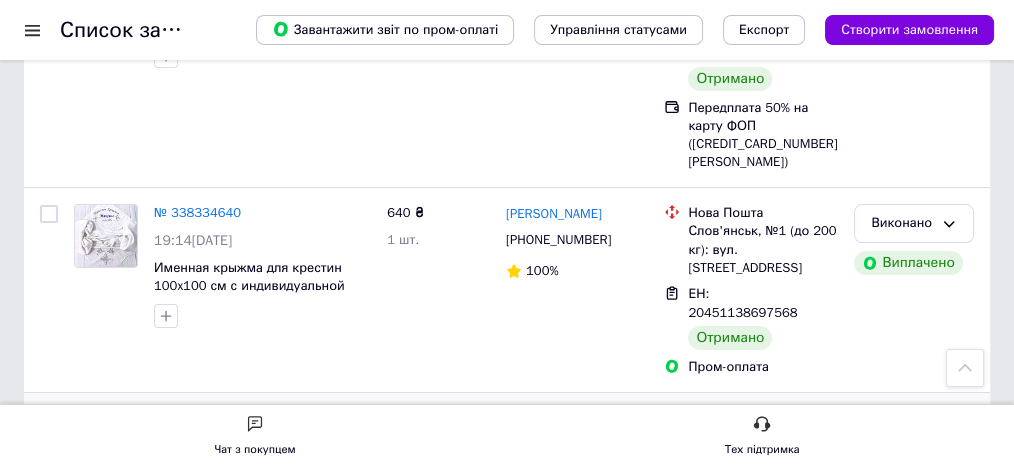 click 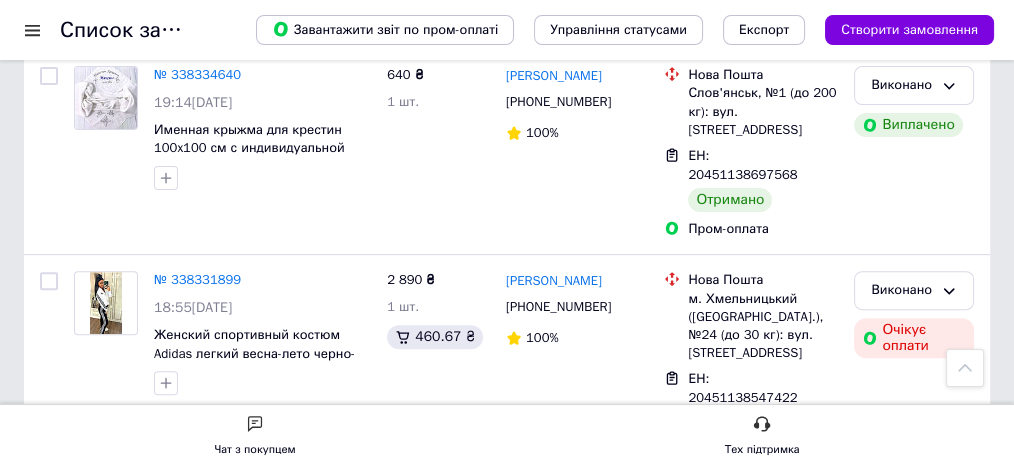 scroll, scrollTop: 800, scrollLeft: 0, axis: vertical 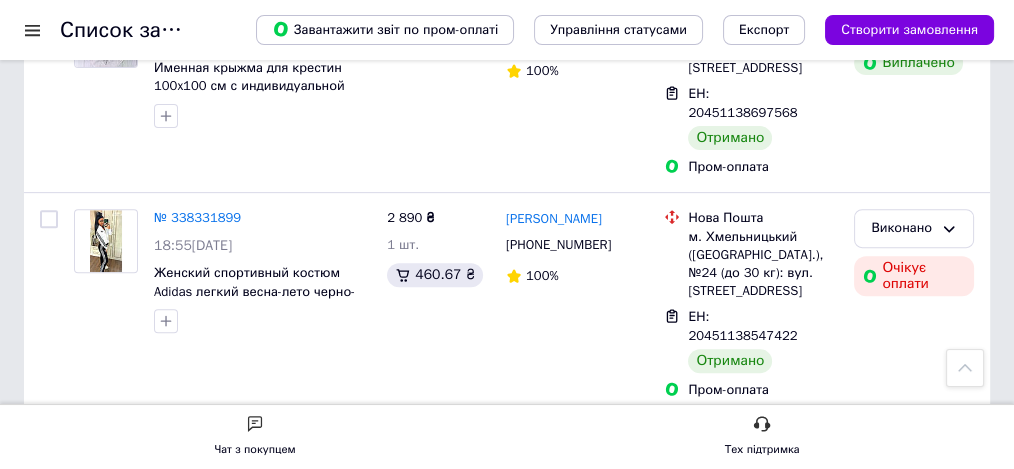 click 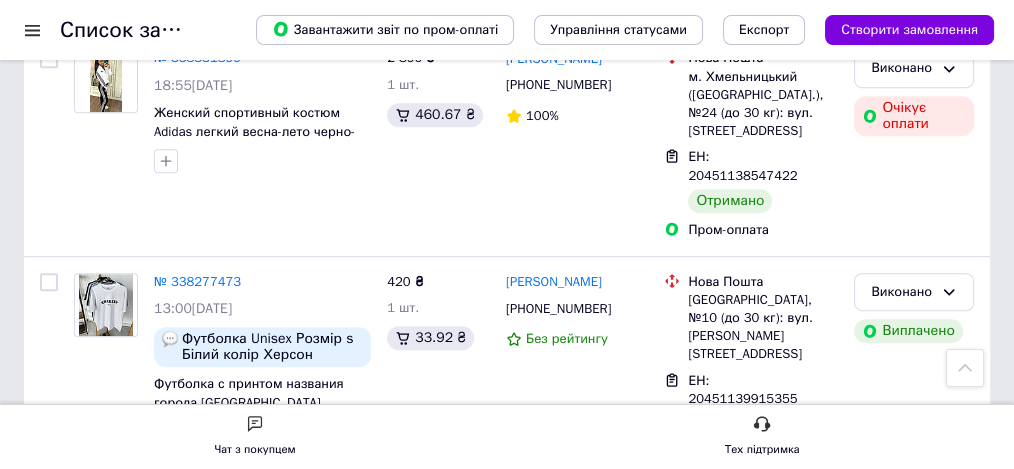 scroll, scrollTop: 1000, scrollLeft: 0, axis: vertical 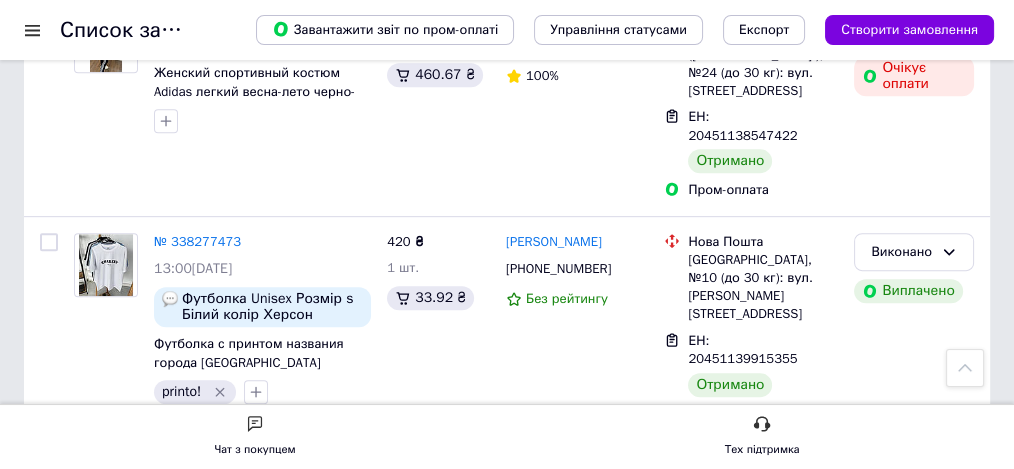 click 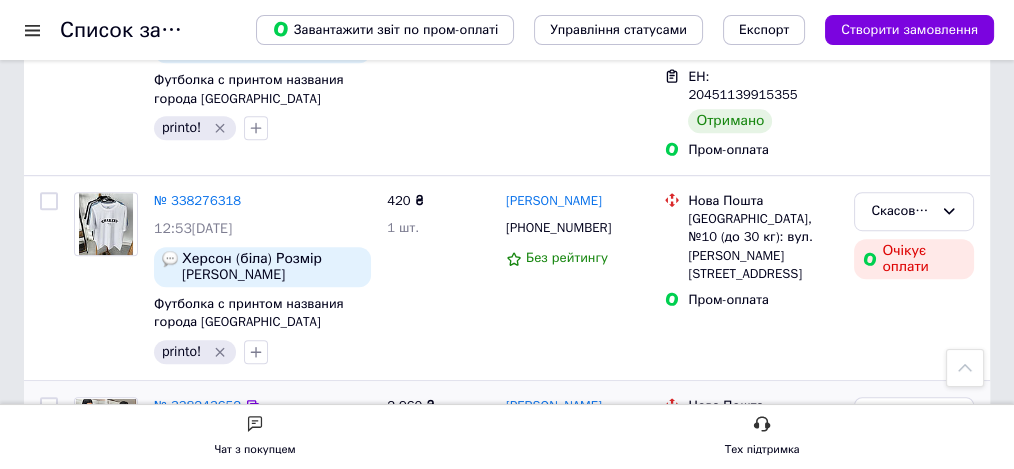 scroll, scrollTop: 1266, scrollLeft: 0, axis: vertical 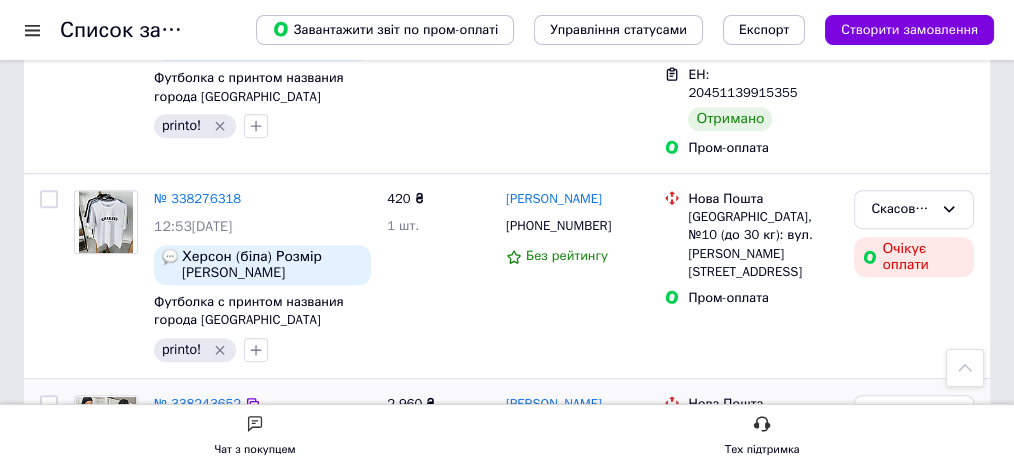 click 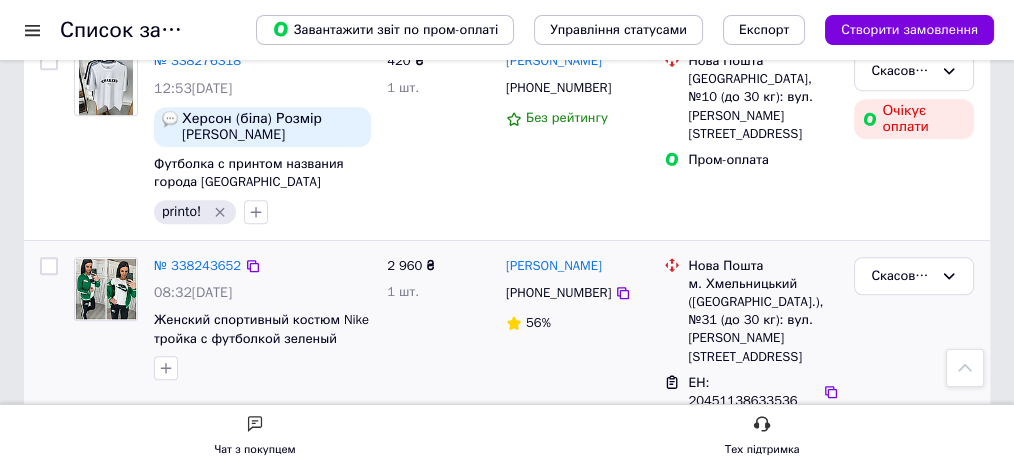 scroll, scrollTop: 1466, scrollLeft: 0, axis: vertical 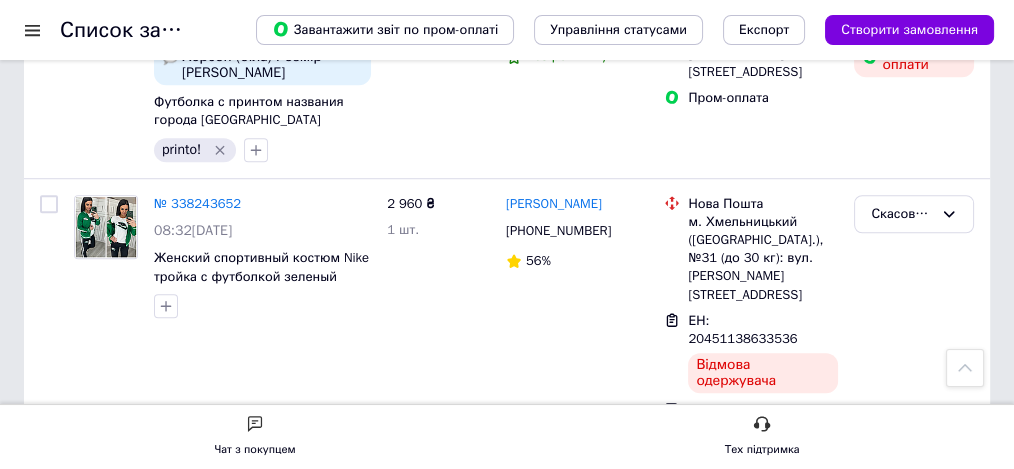 drag, startPoint x: 612, startPoint y: 286, endPoint x: 606, endPoint y: 297, distance: 12.529964 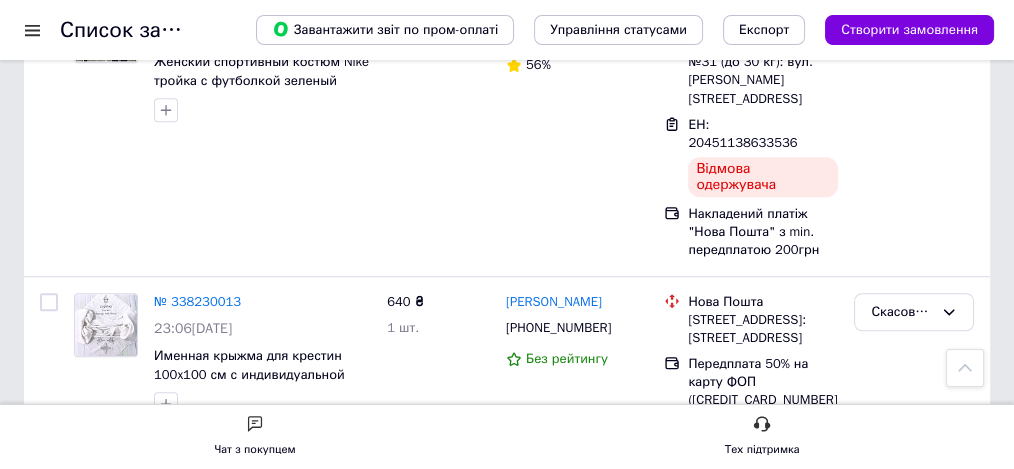 scroll, scrollTop: 1666, scrollLeft: 0, axis: vertical 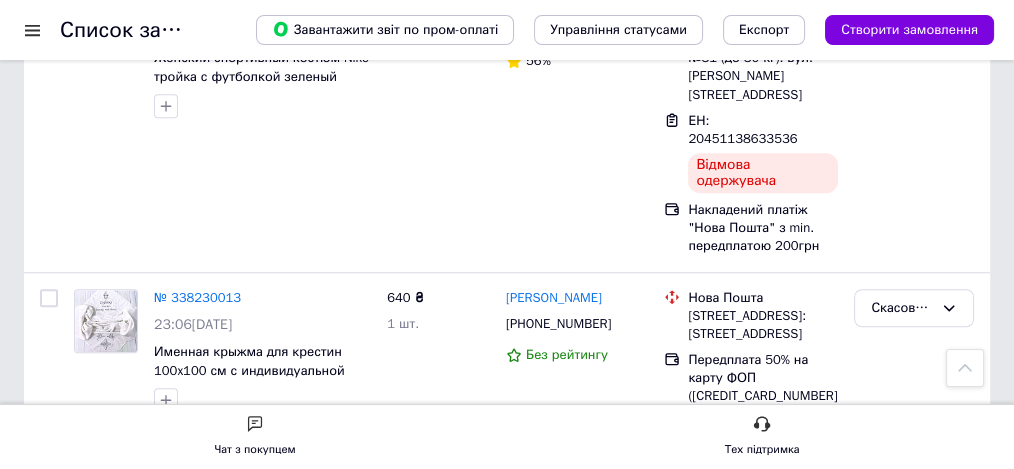 click 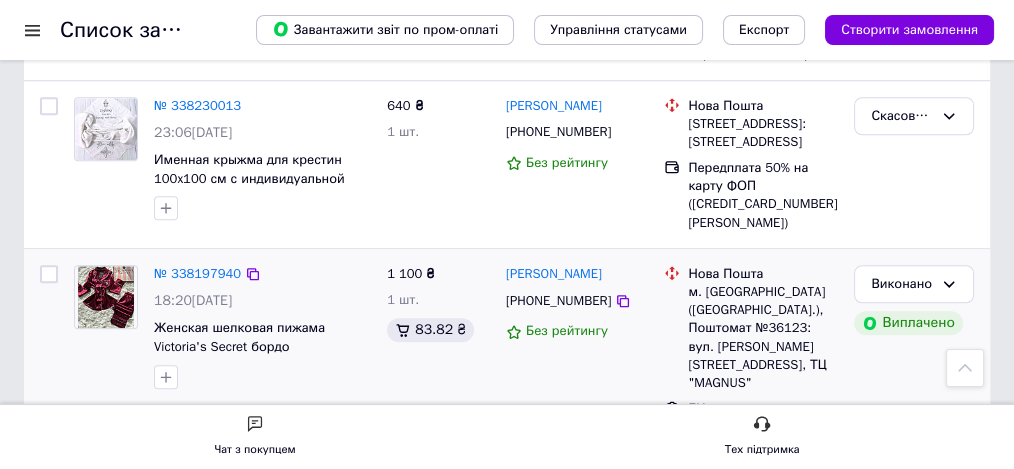 scroll, scrollTop: 1866, scrollLeft: 0, axis: vertical 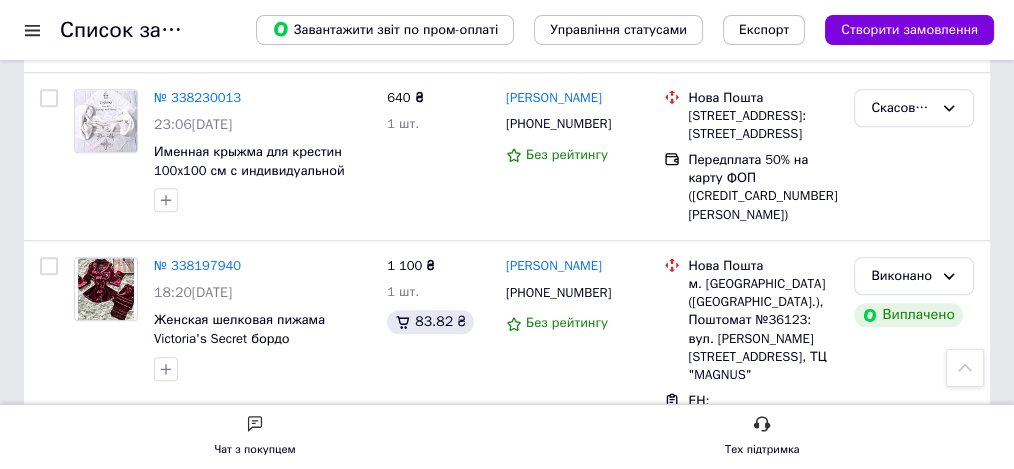 click 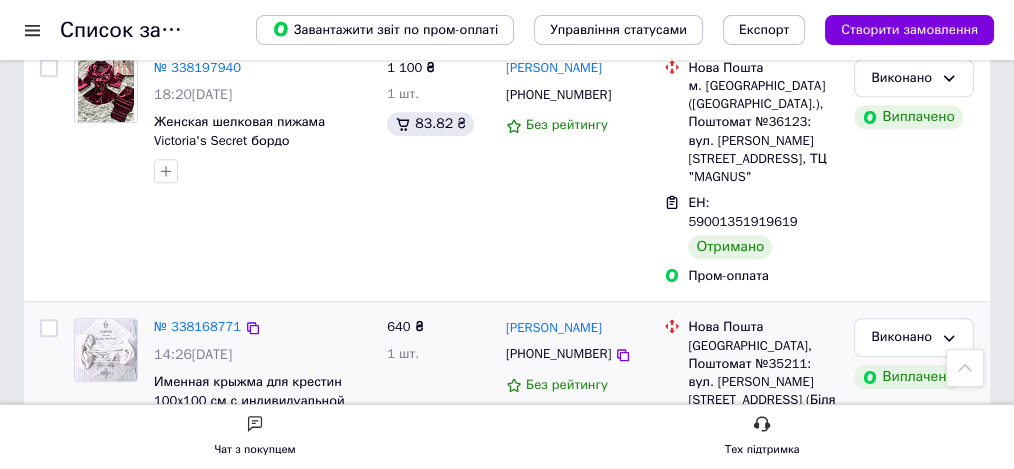 scroll, scrollTop: 2066, scrollLeft: 0, axis: vertical 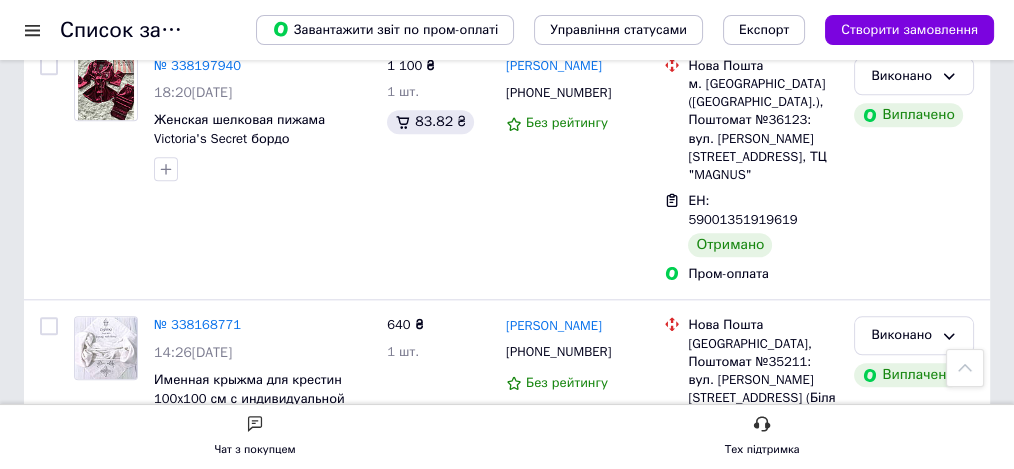 click 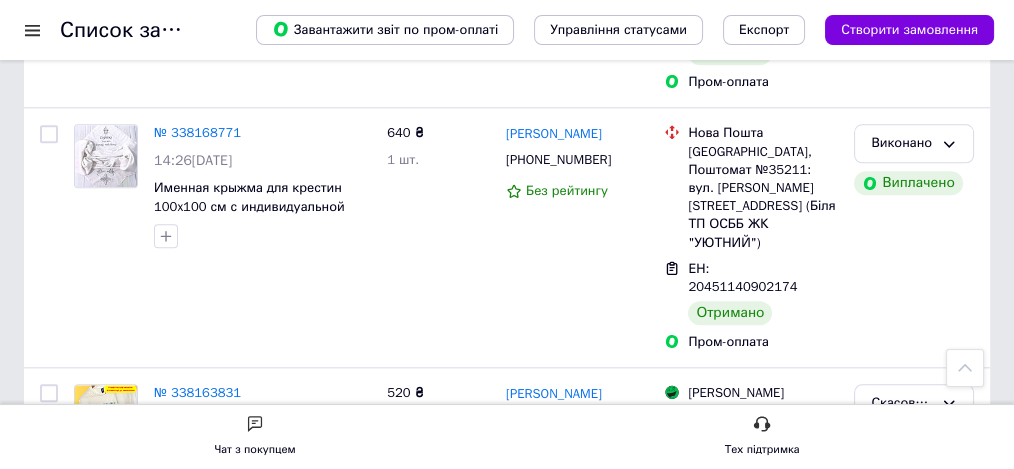 scroll, scrollTop: 2266, scrollLeft: 0, axis: vertical 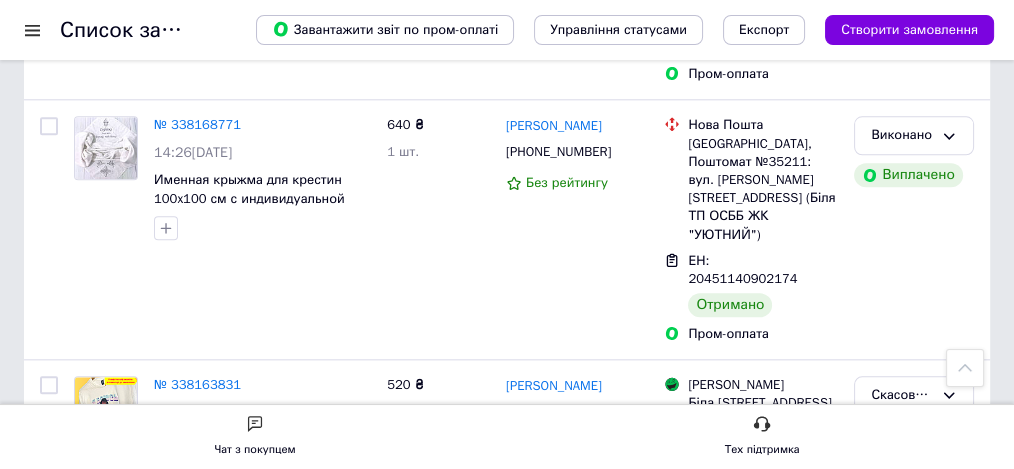 click 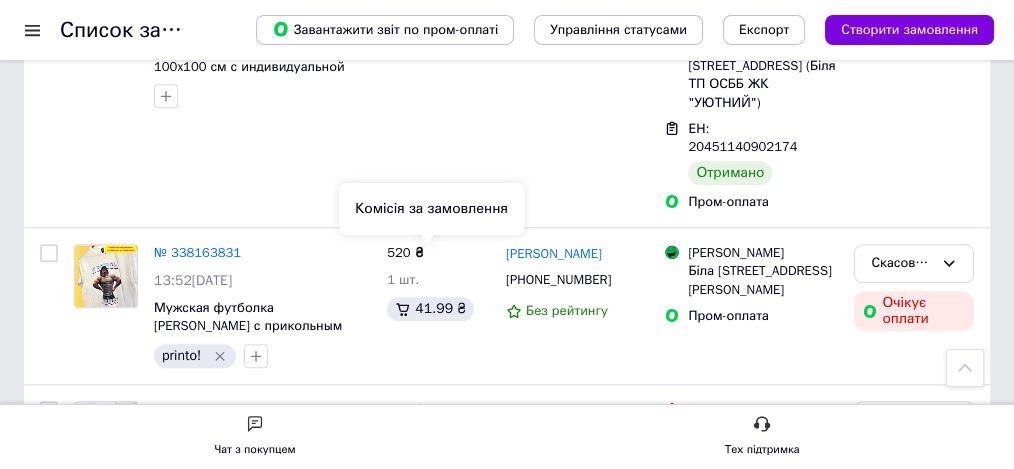 scroll, scrollTop: 2400, scrollLeft: 0, axis: vertical 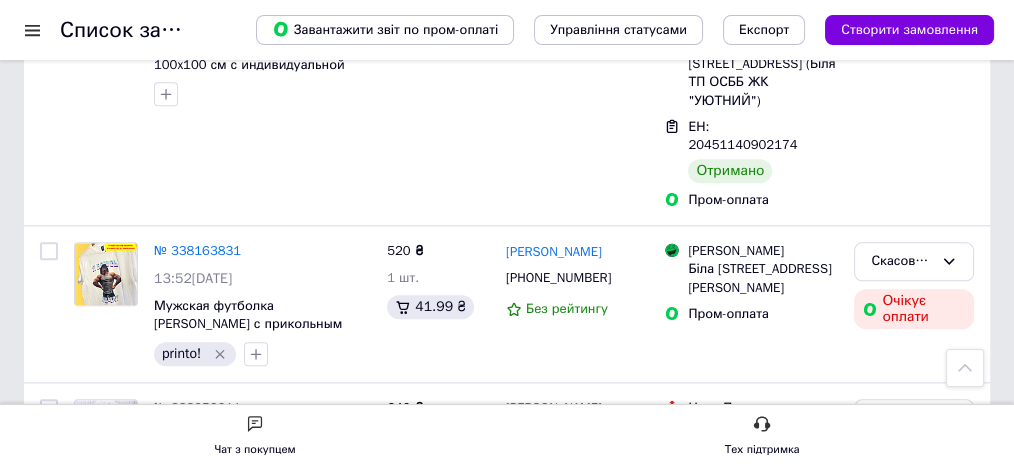 click 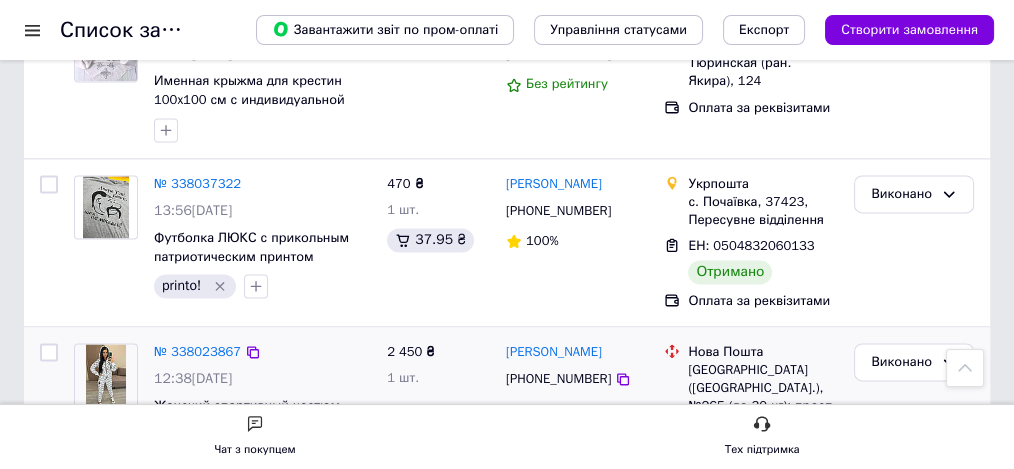 scroll, scrollTop: 2866, scrollLeft: 0, axis: vertical 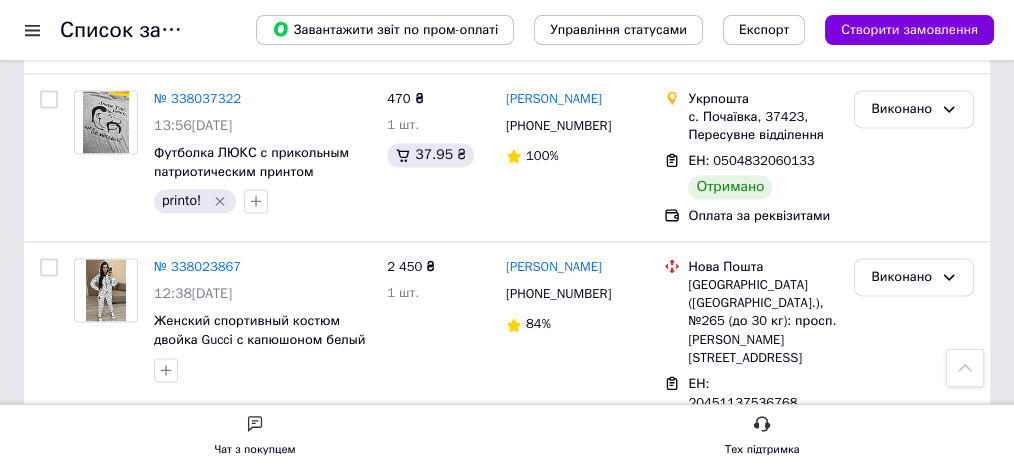 click 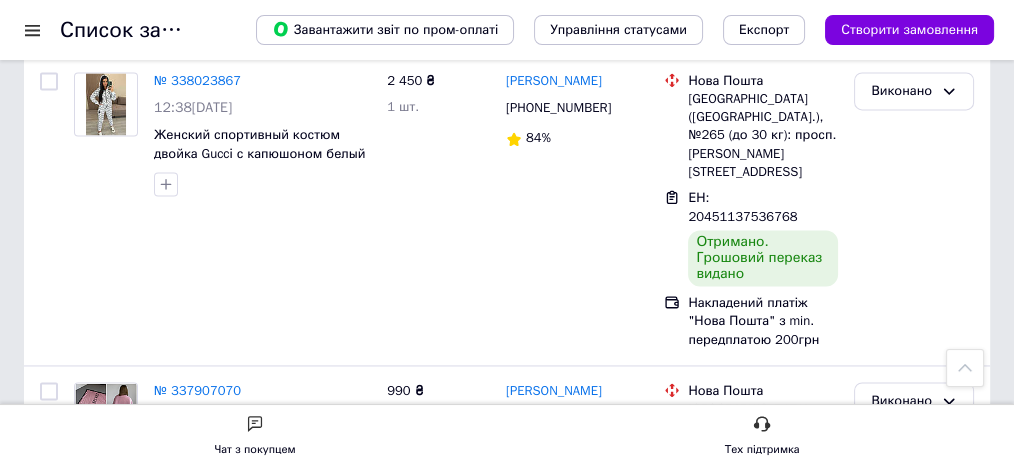 scroll, scrollTop: 3066, scrollLeft: 0, axis: vertical 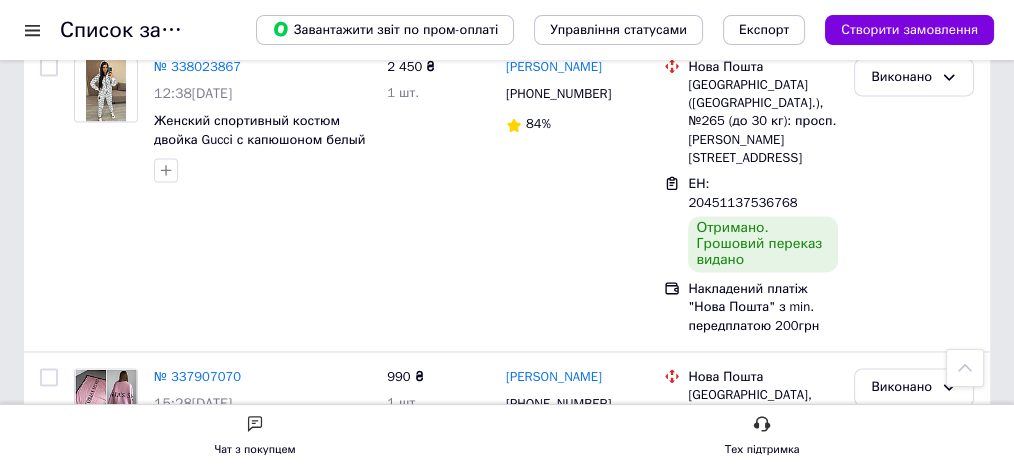 click 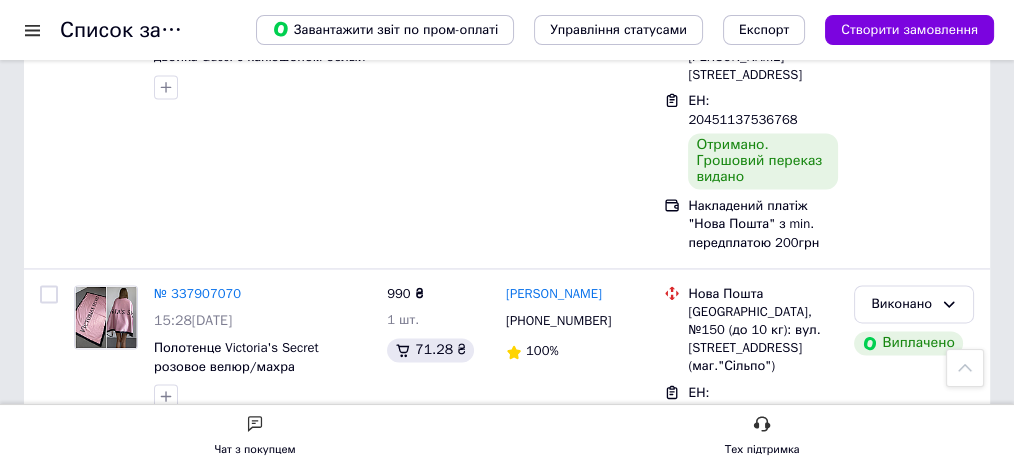 scroll, scrollTop: 3200, scrollLeft: 0, axis: vertical 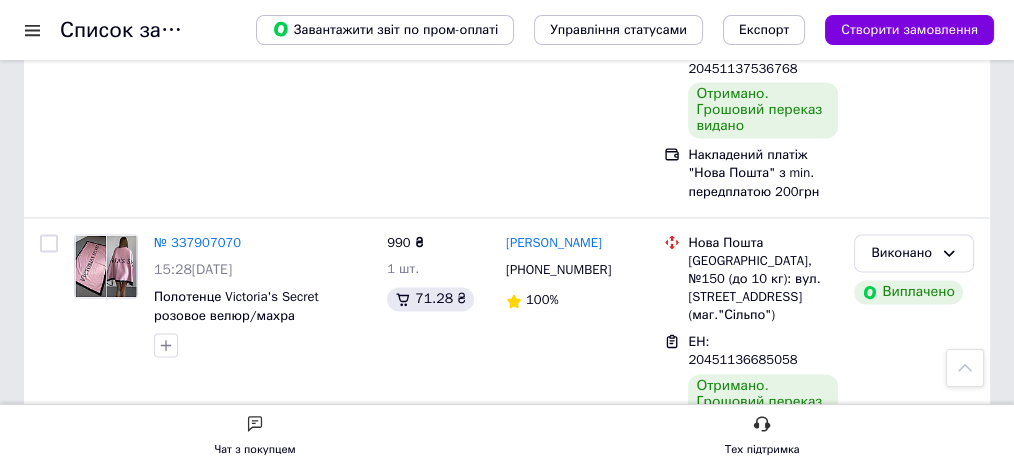 click 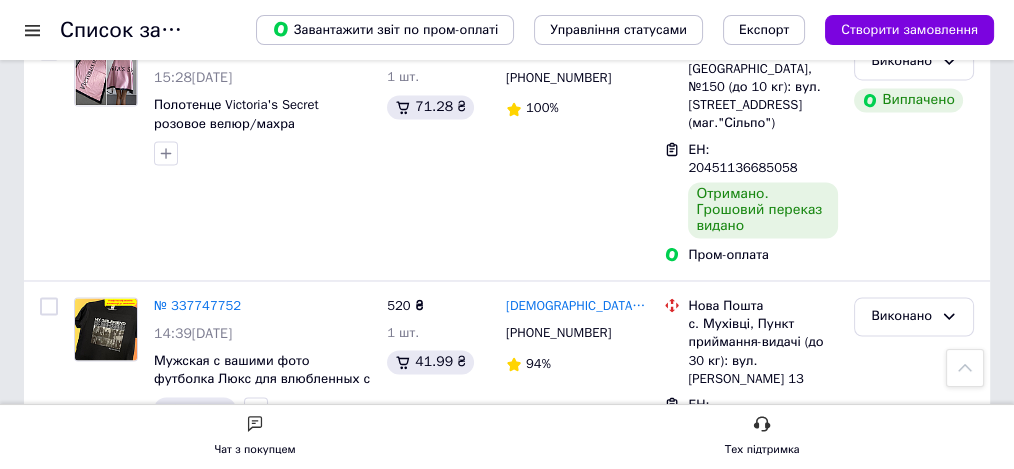 scroll, scrollTop: 3400, scrollLeft: 0, axis: vertical 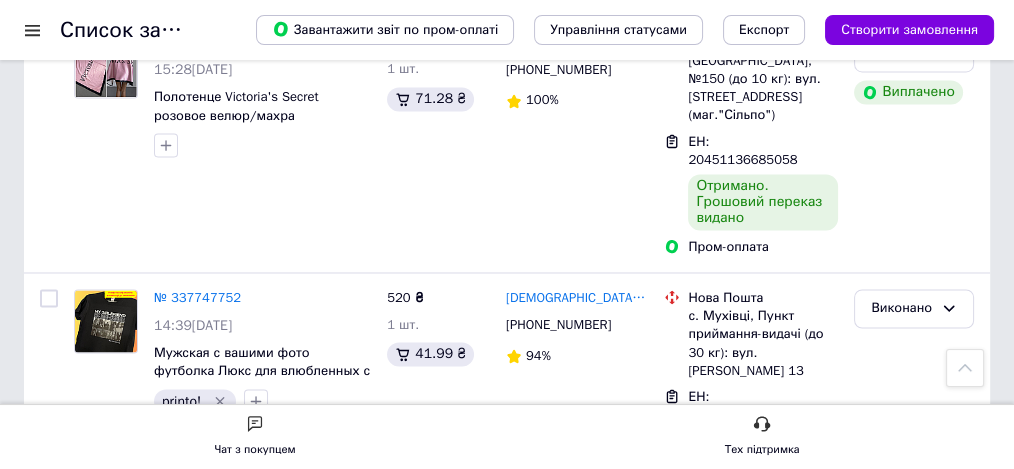 click 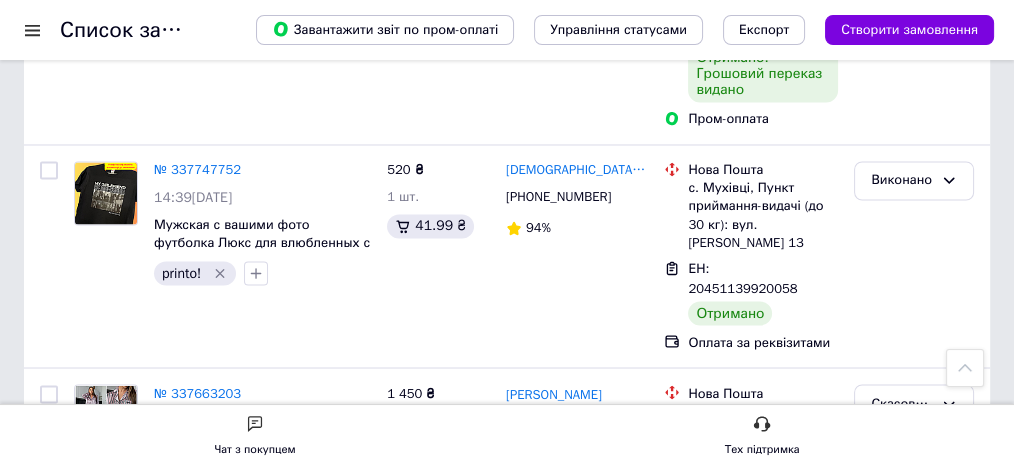 scroll, scrollTop: 3533, scrollLeft: 0, axis: vertical 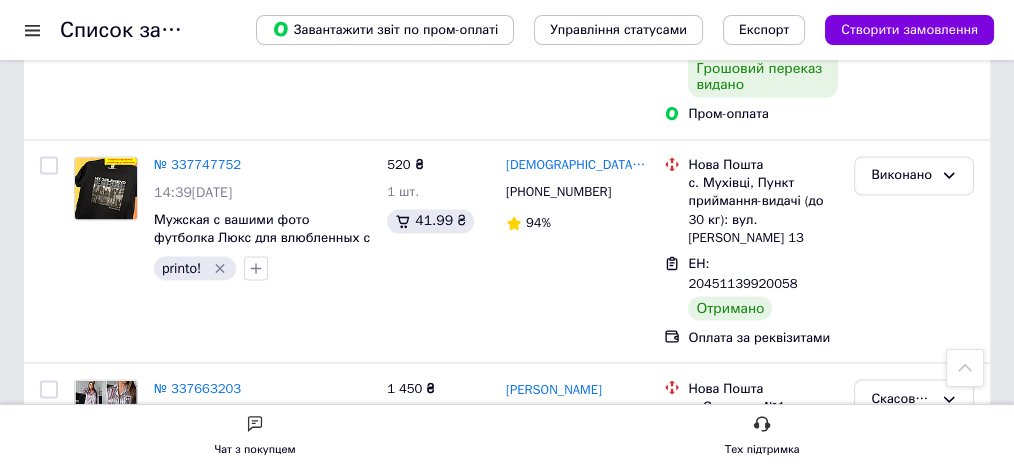 click 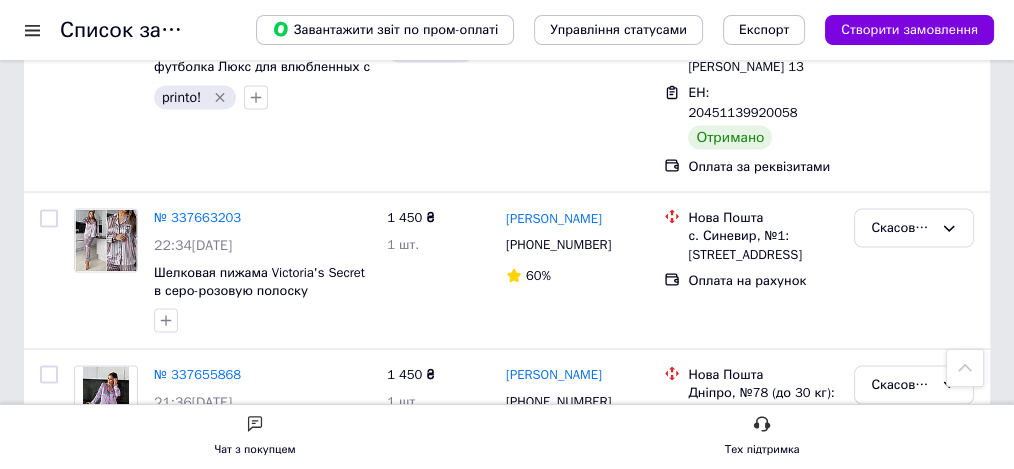 scroll, scrollTop: 3733, scrollLeft: 0, axis: vertical 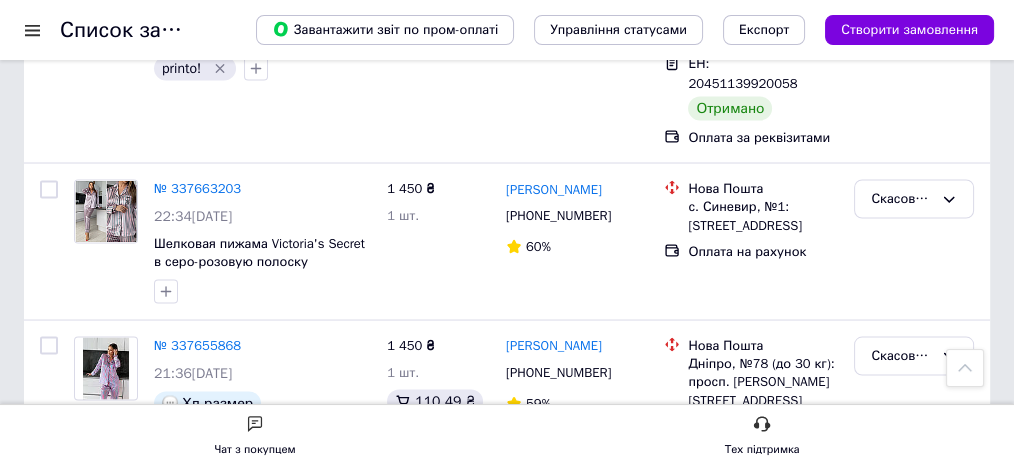 click 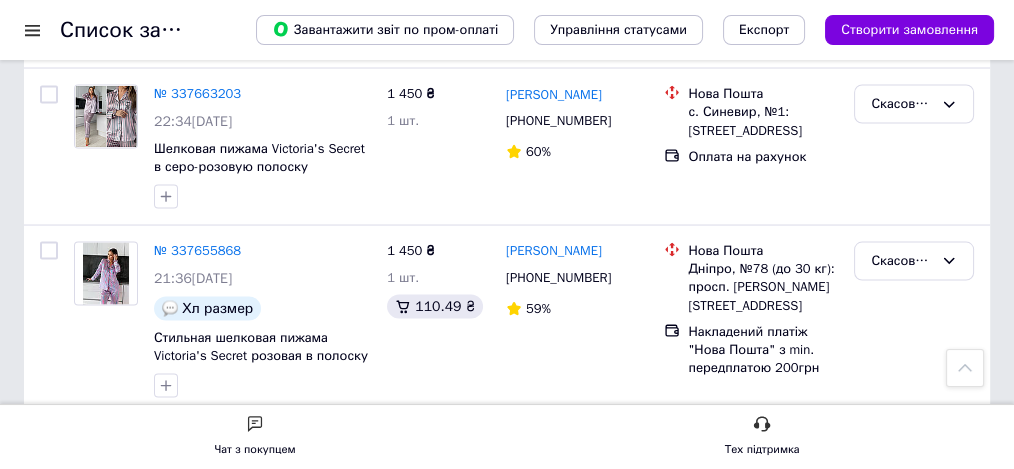 scroll, scrollTop: 3933, scrollLeft: 0, axis: vertical 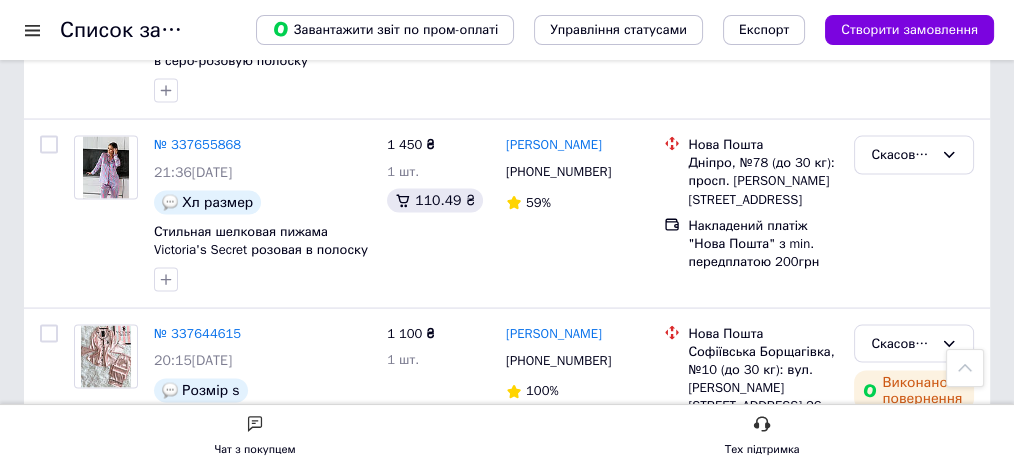 click on "6" at bounding box center (389, 851) 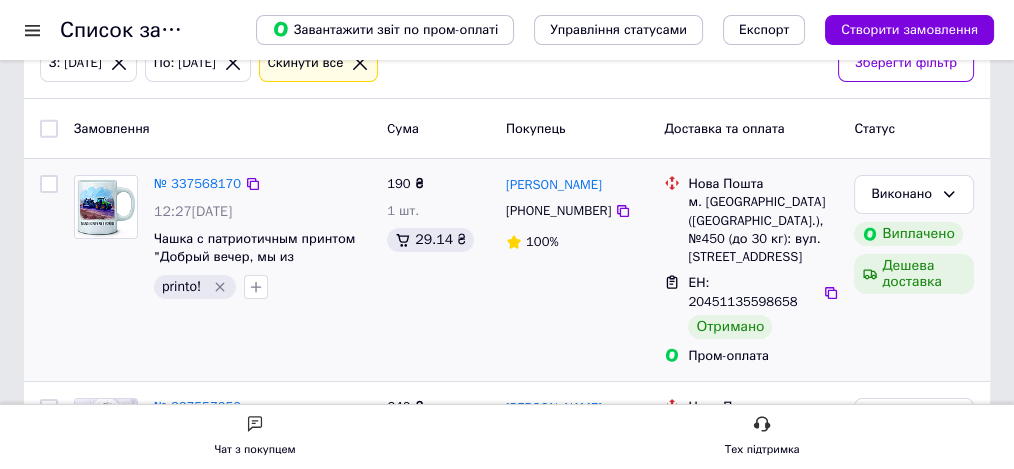 scroll, scrollTop: 133, scrollLeft: 0, axis: vertical 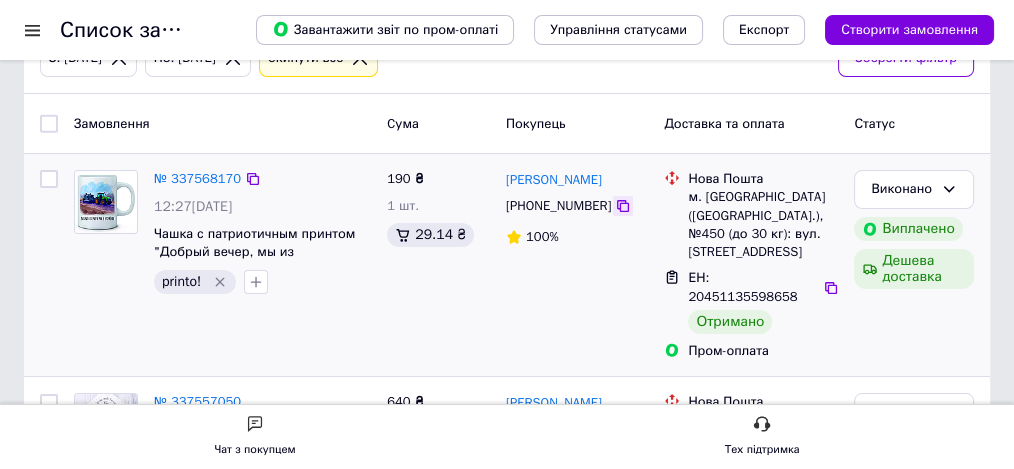 click 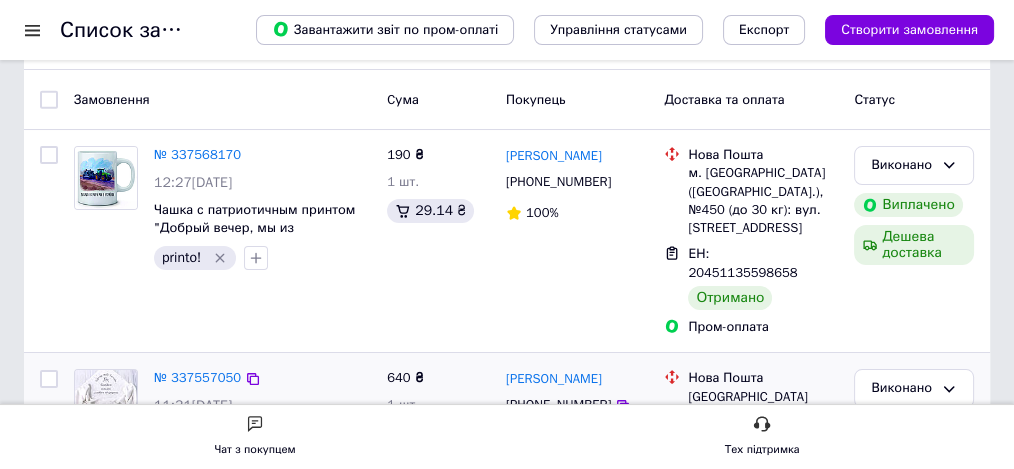 scroll, scrollTop: 200, scrollLeft: 0, axis: vertical 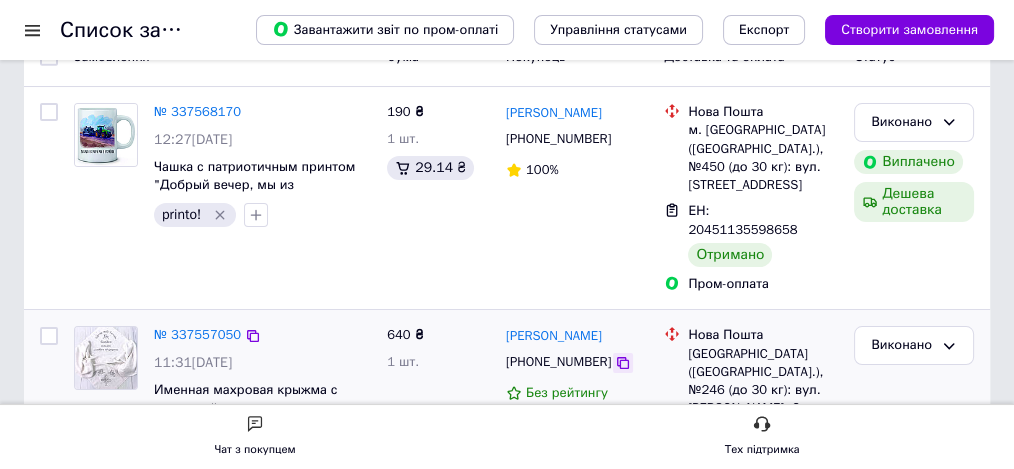 click 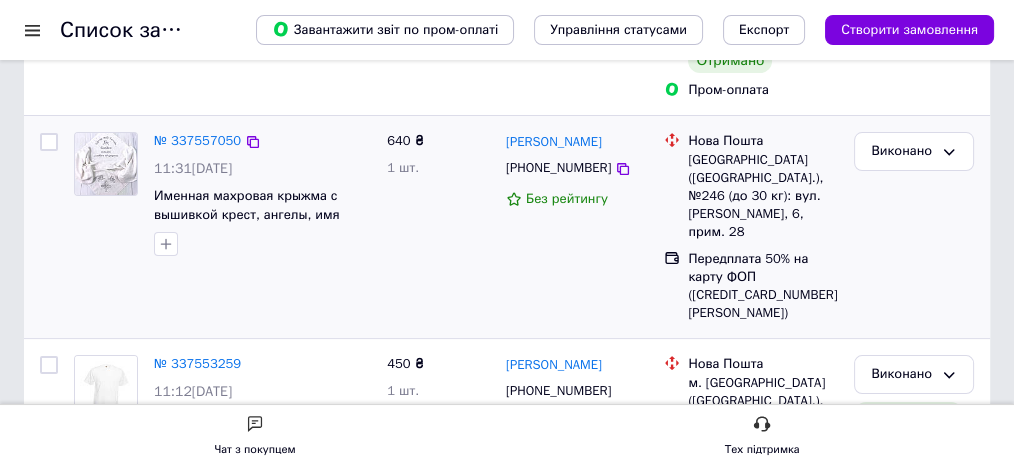 scroll, scrollTop: 400, scrollLeft: 0, axis: vertical 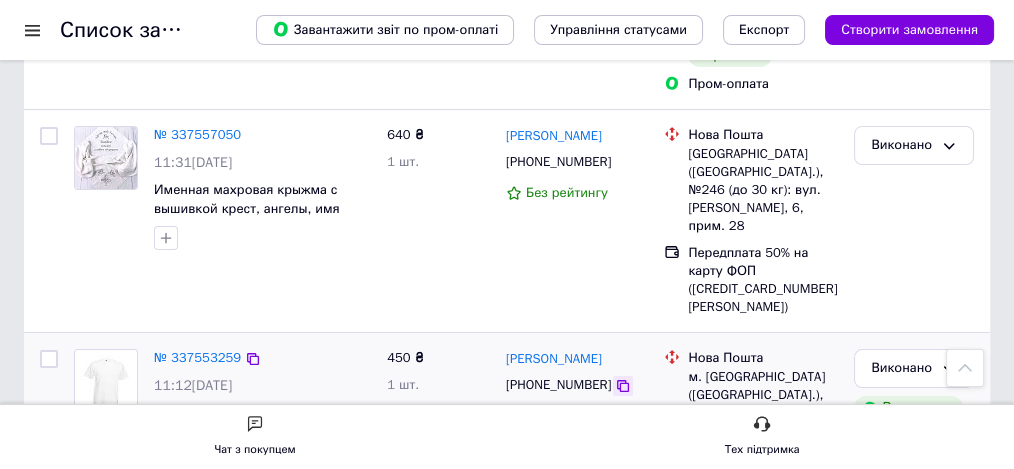 click 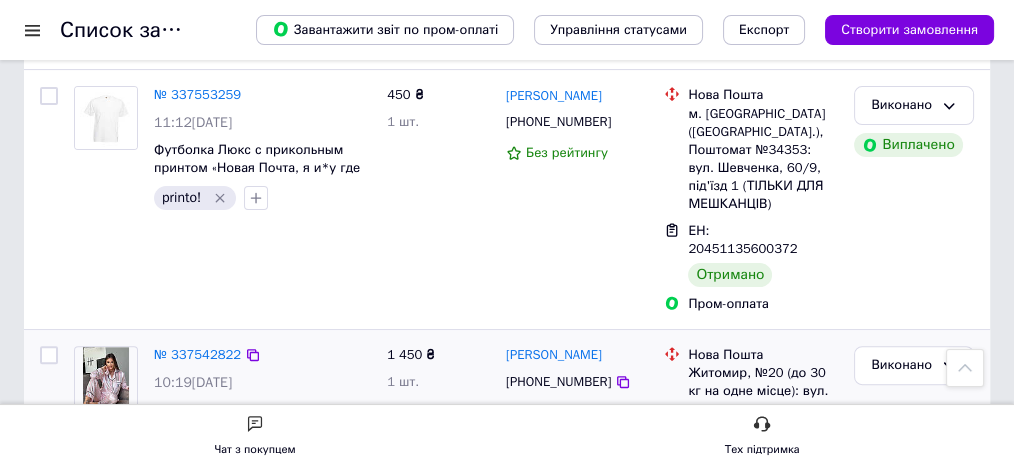scroll, scrollTop: 666, scrollLeft: 0, axis: vertical 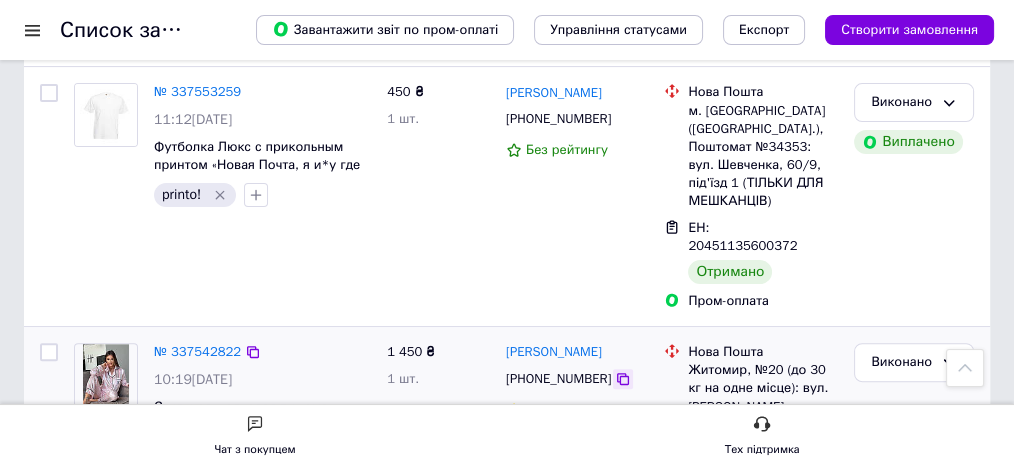 click at bounding box center (623, 379) 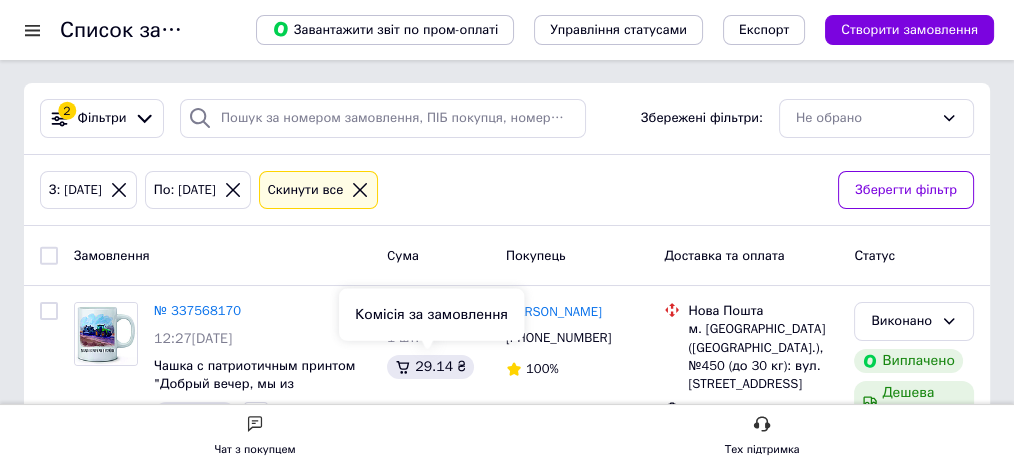 scroll, scrollTop: 0, scrollLeft: 0, axis: both 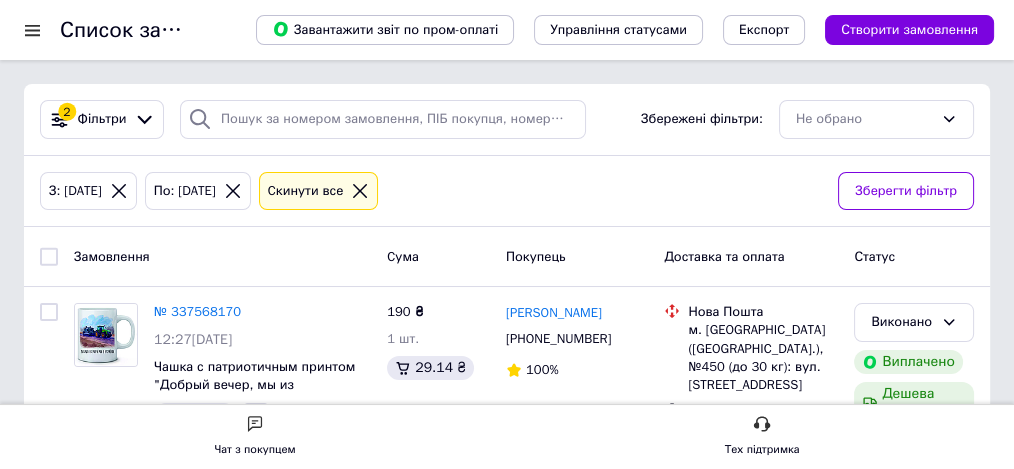 click 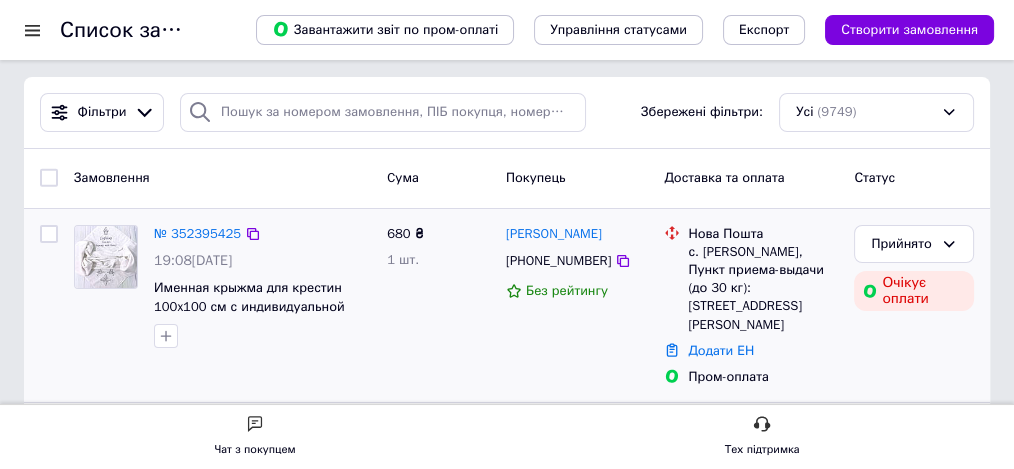 scroll, scrollTop: 0, scrollLeft: 0, axis: both 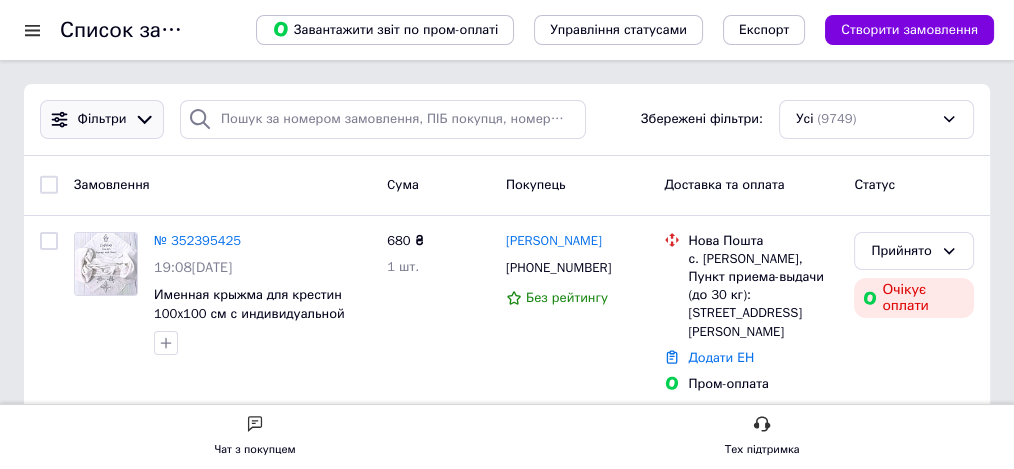 click 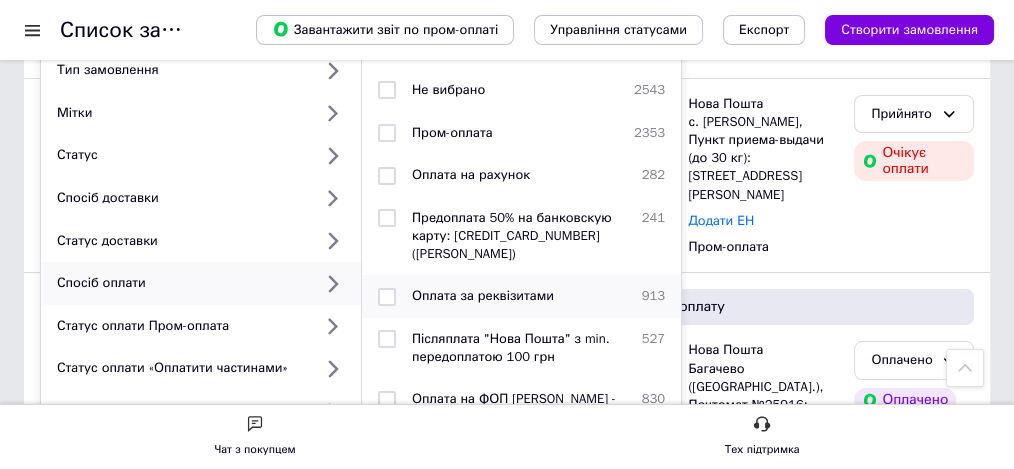 scroll, scrollTop: 133, scrollLeft: 0, axis: vertical 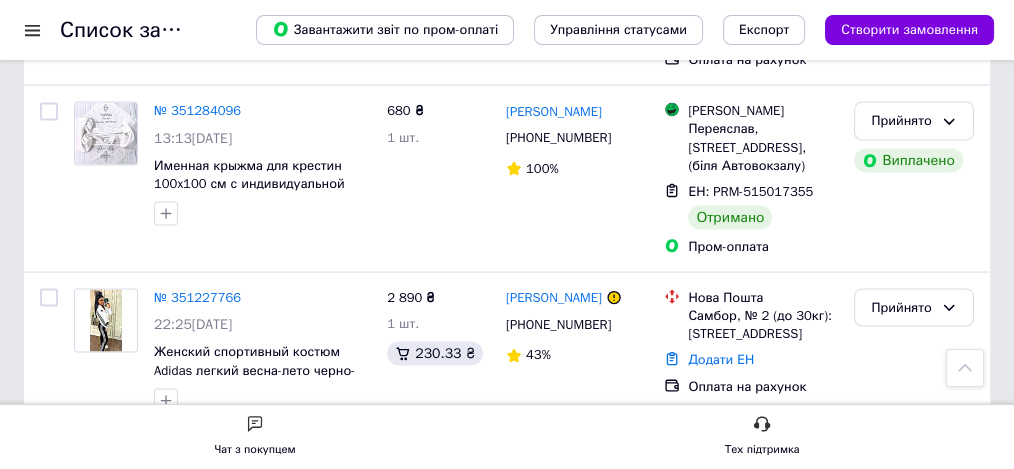 click on "по 20 позицій" at bounding box center (450, 474) 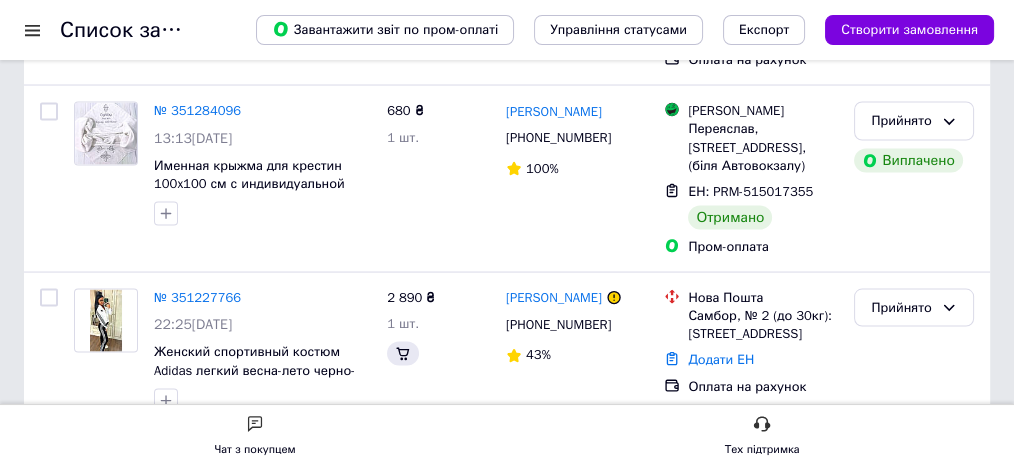 scroll, scrollTop: 0, scrollLeft: 0, axis: both 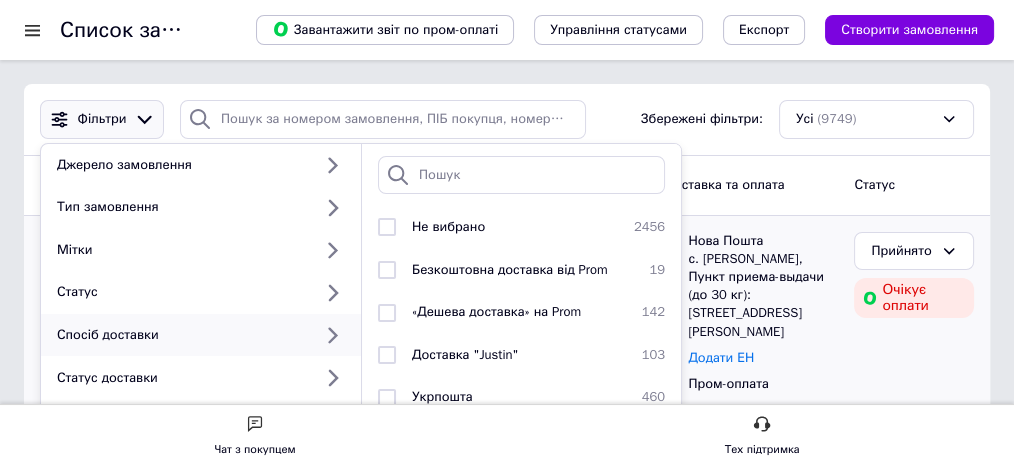 click on "№ 352395425 19:08[DATE] Именная крыжма для крестин 100x100 см с индивидуальной вышивкой - имя, дата, ангелы 680 ₴ 1 шт. [PERSON_NAME] [PHONE_NUMBER] Без рейтингу Нова Пошта с. [PERSON_NAME], Пункт приема-выдачи (до 30 кг): [STREET_ADDRESS][PERSON_NAME] Додати ЕН Пром-оплата Прийнято Очікує оплати" at bounding box center [507, 313] 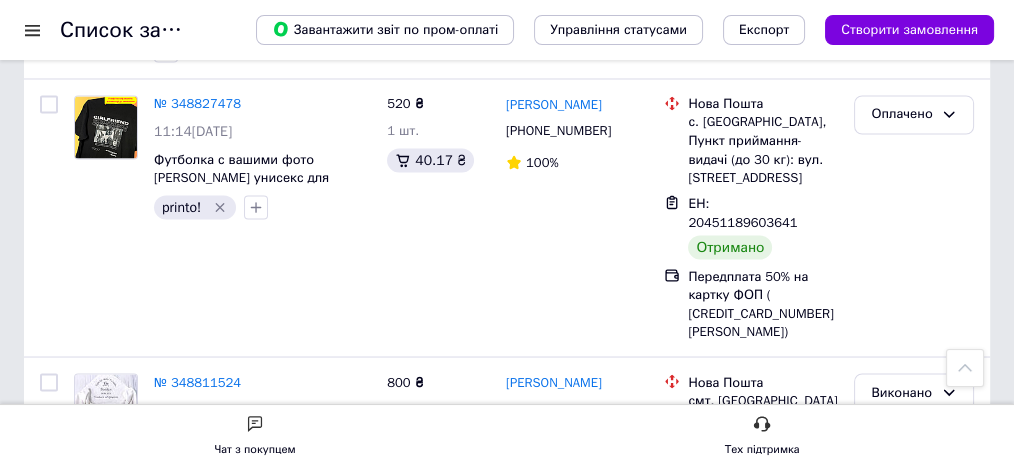 scroll, scrollTop: 19576, scrollLeft: 0, axis: vertical 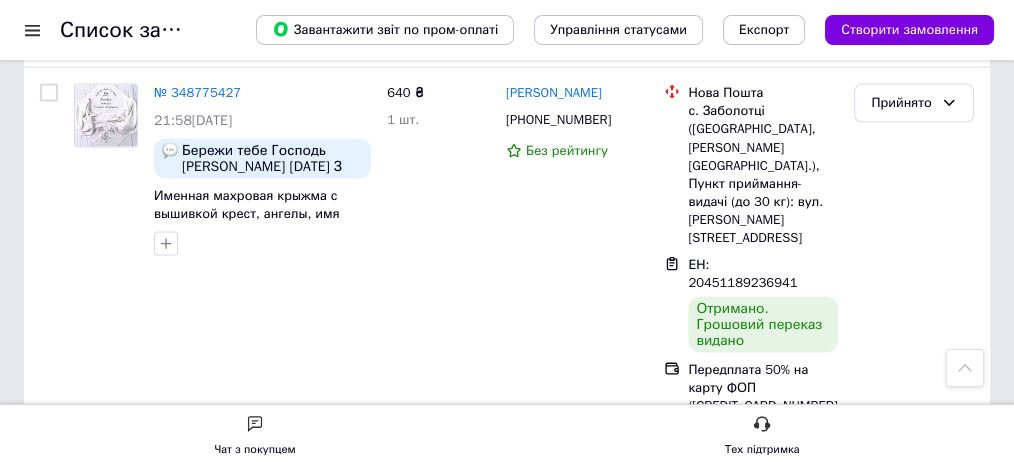 click on "98" at bounding box center [221, 2172] 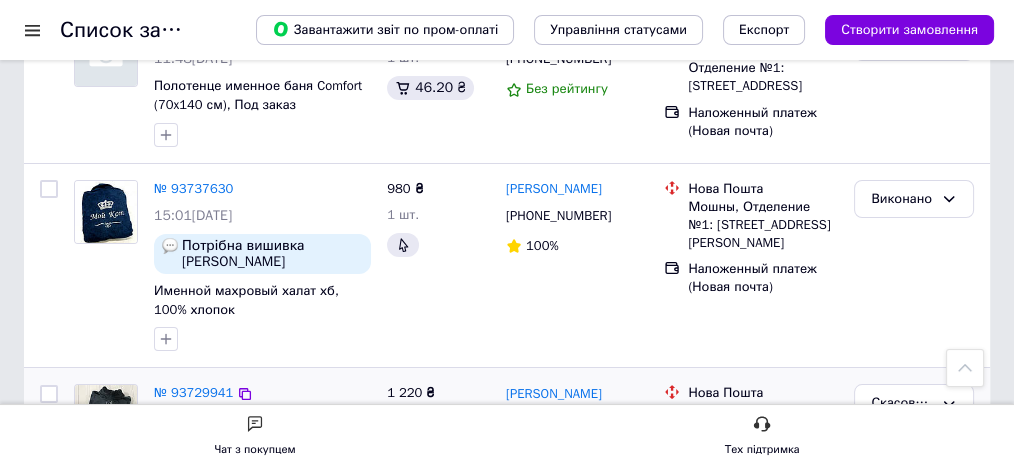 scroll, scrollTop: 7666, scrollLeft: 0, axis: vertical 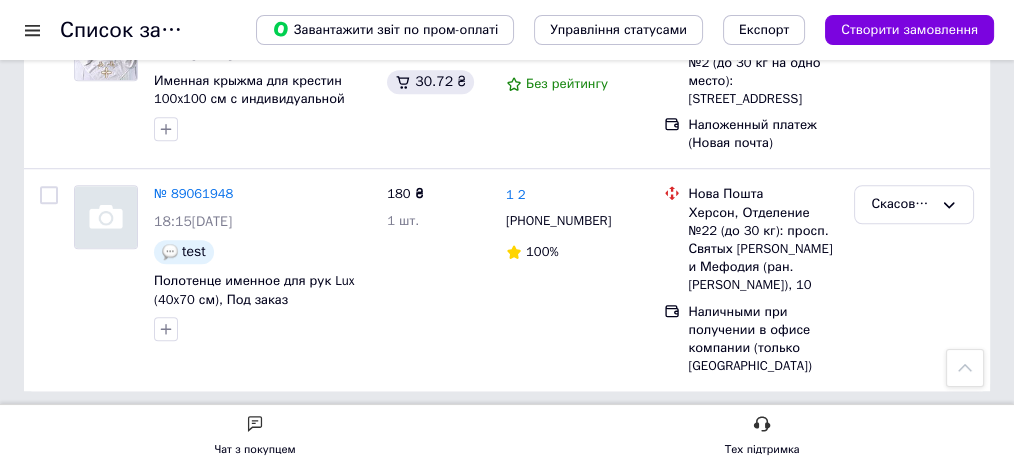click on "1" at bounding box center [165, 436] 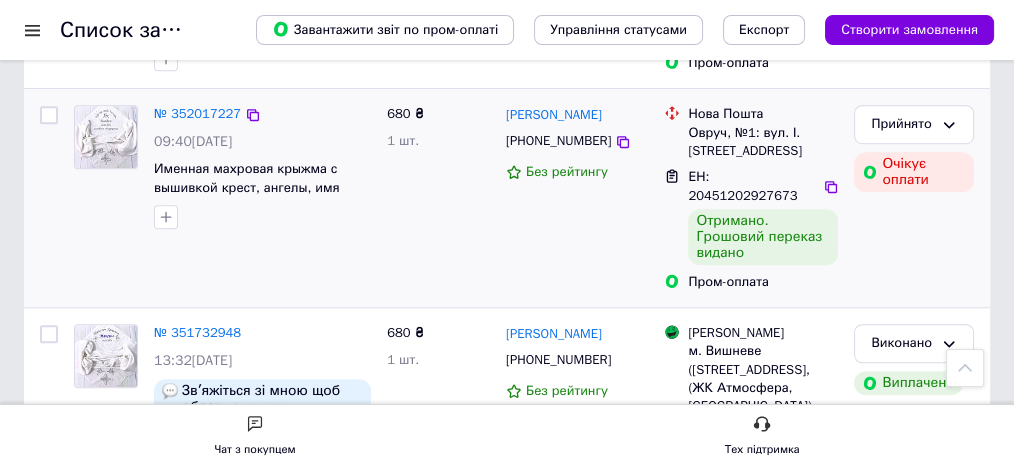 scroll, scrollTop: 1333, scrollLeft: 0, axis: vertical 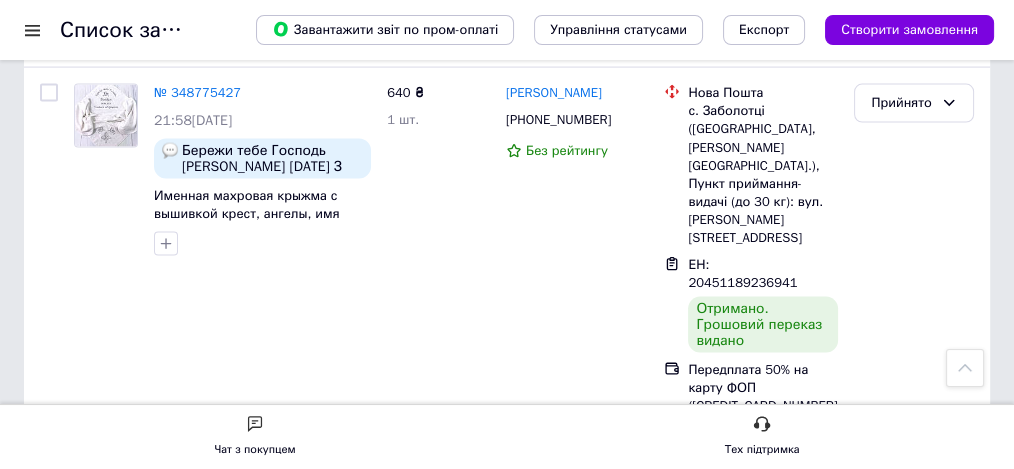 click on "по 100 позицій" at bounding box center [451, 2172] 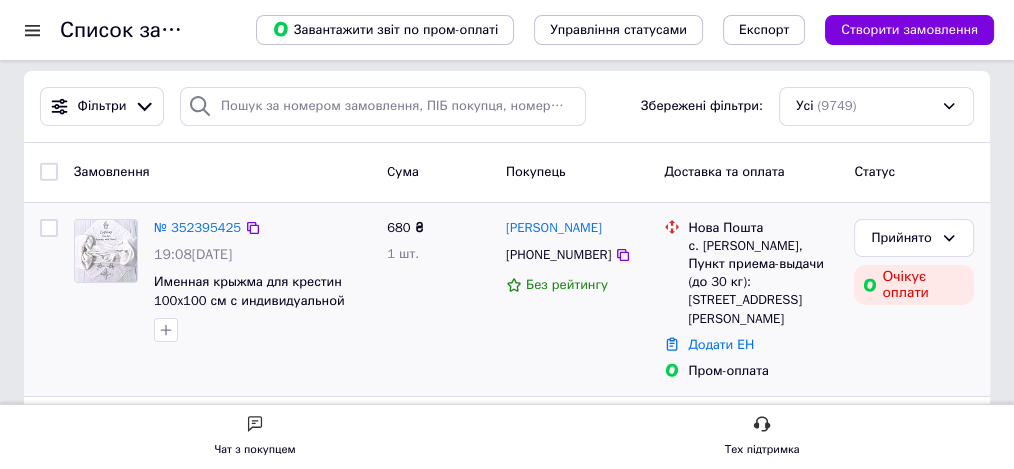 scroll, scrollTop: 0, scrollLeft: 0, axis: both 